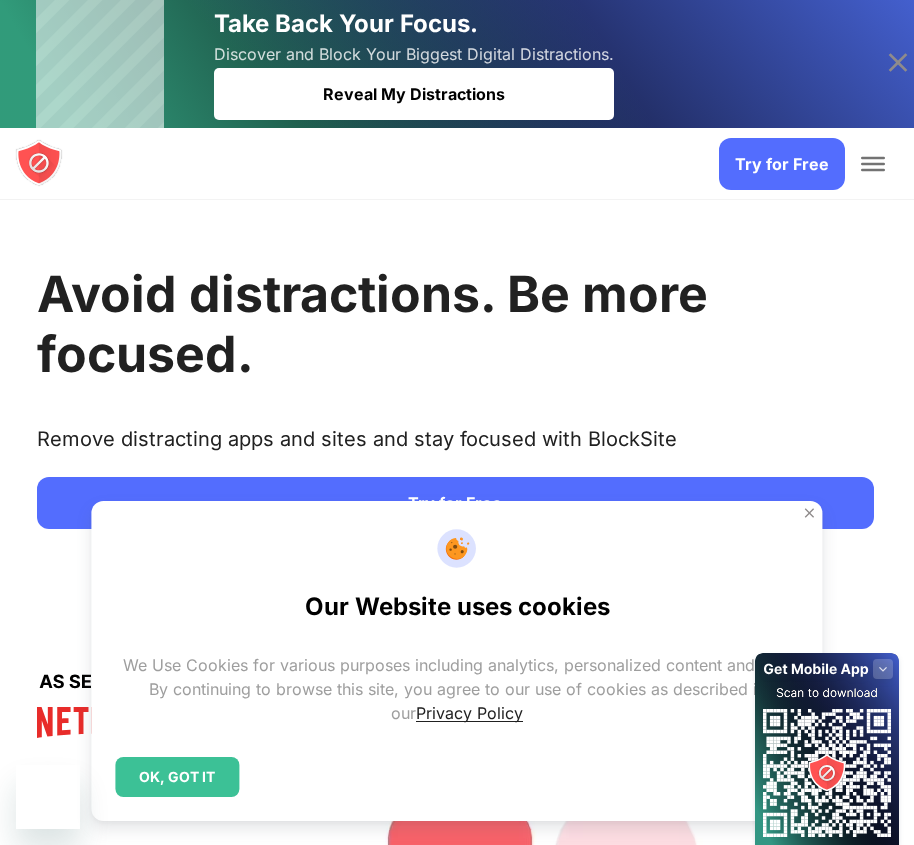 scroll, scrollTop: 600, scrollLeft: 0, axis: vertical 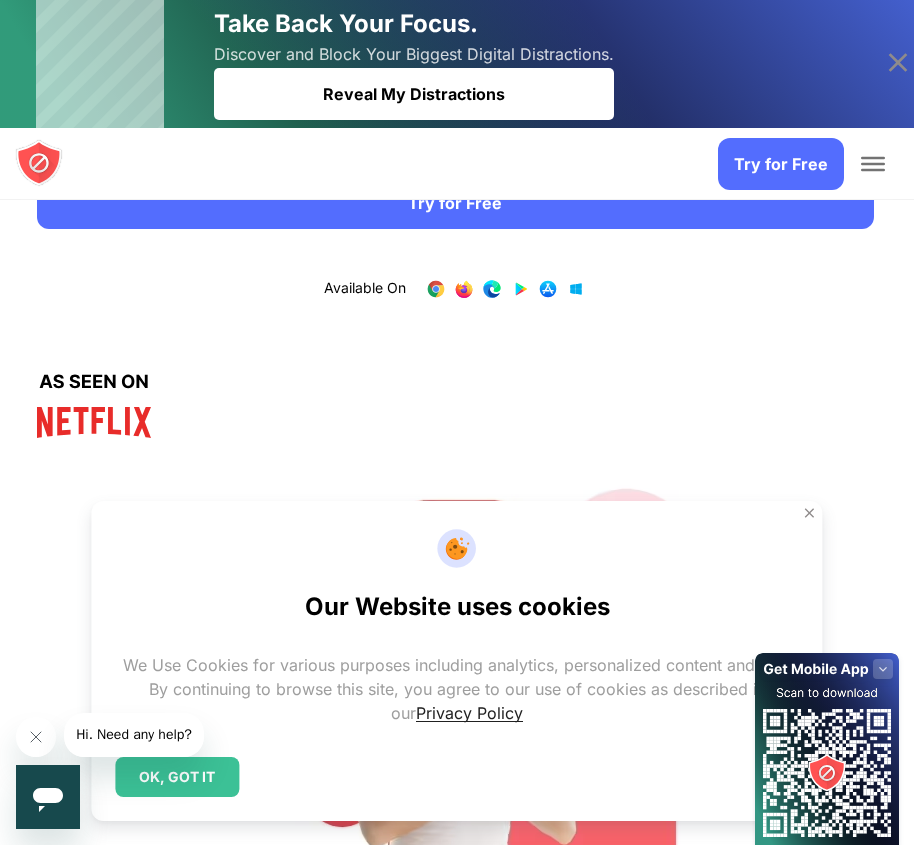 click at bounding box center (810, 513) 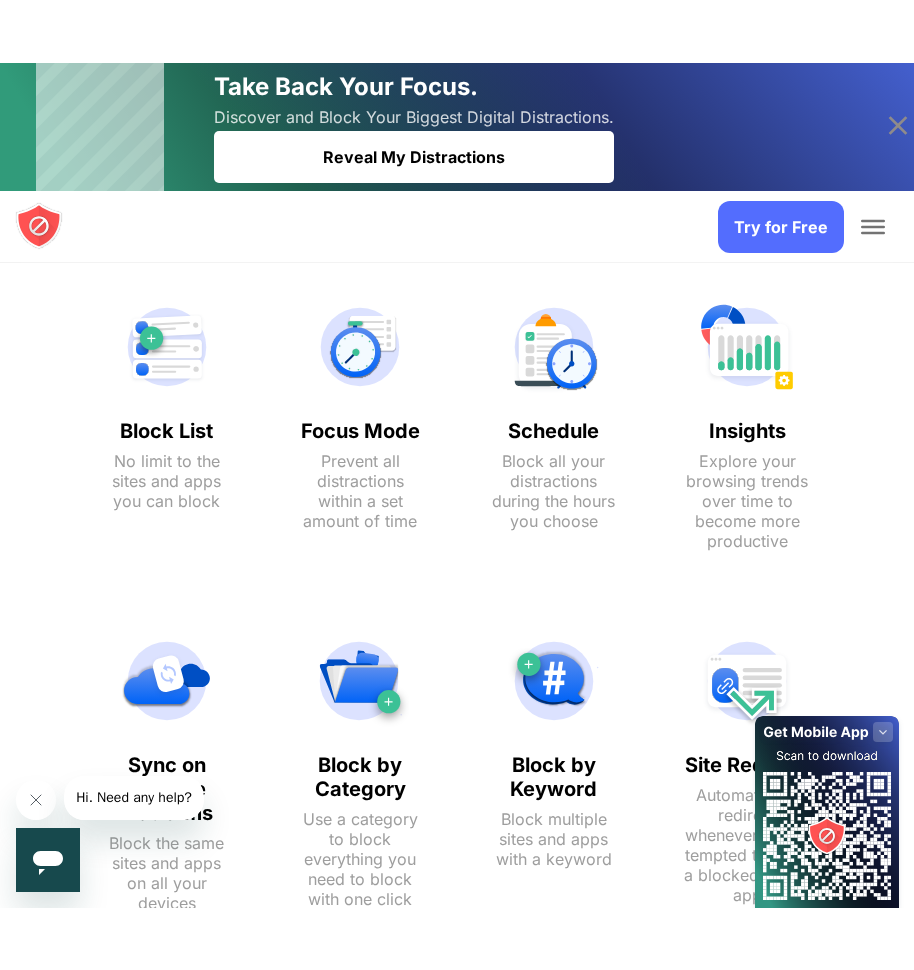 scroll, scrollTop: 1582, scrollLeft: 0, axis: vertical 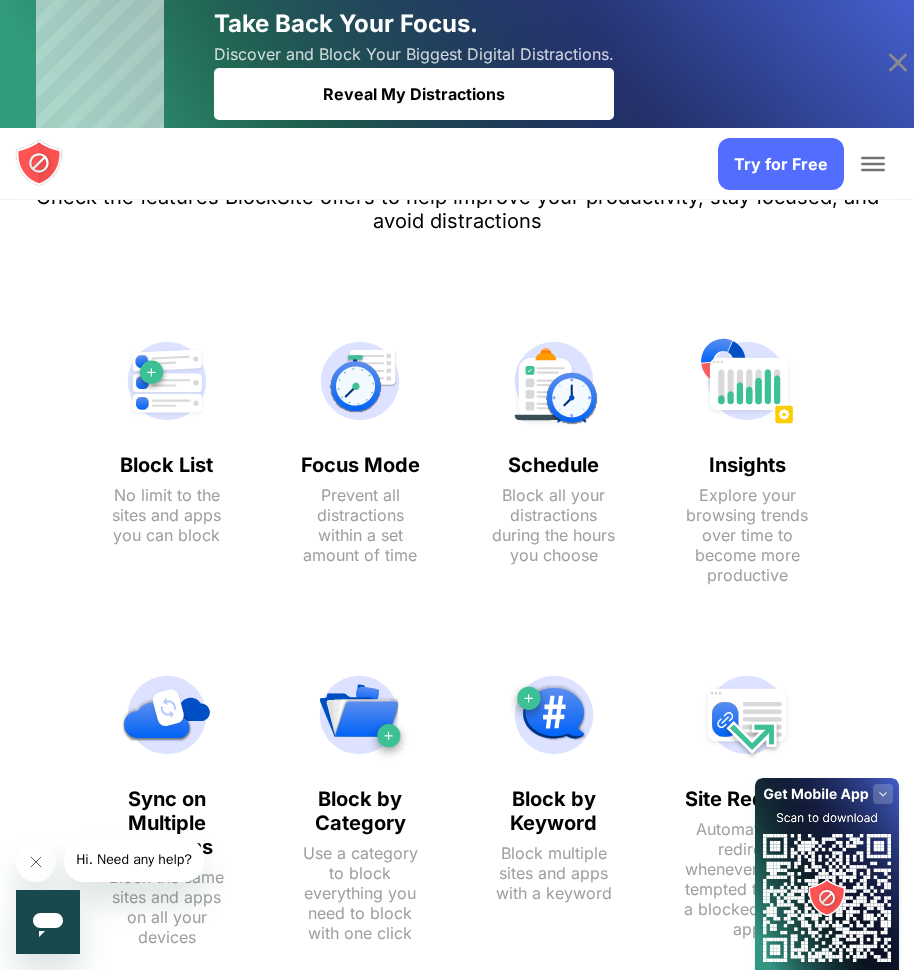 click on "Block List
No limit to the sites and apps you can block" at bounding box center [167, 459] 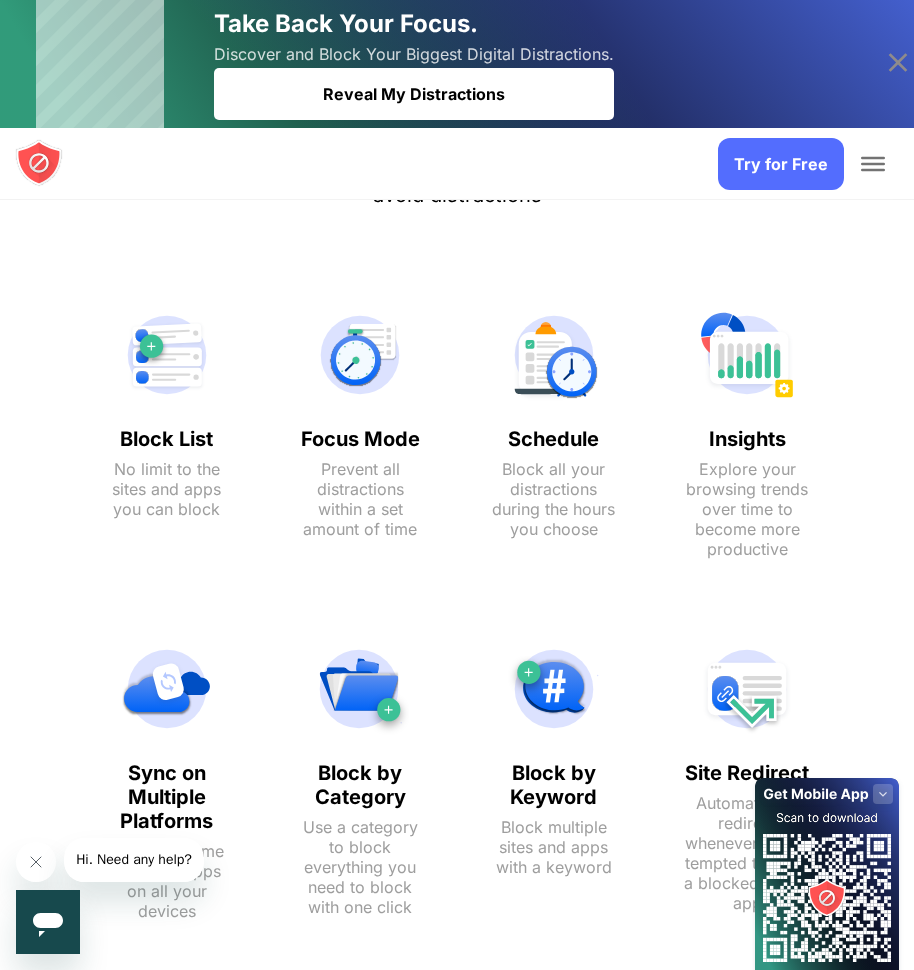 scroll, scrollTop: 1400, scrollLeft: 0, axis: vertical 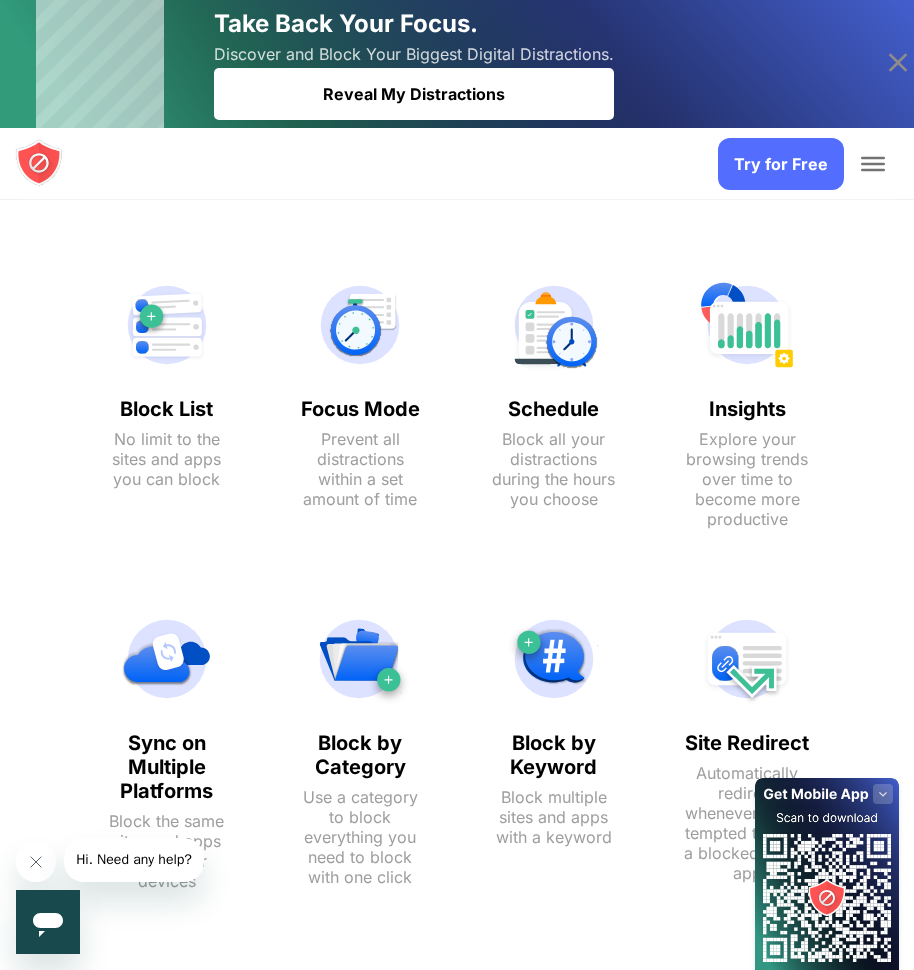 click on "Block List" at bounding box center (167, 409) 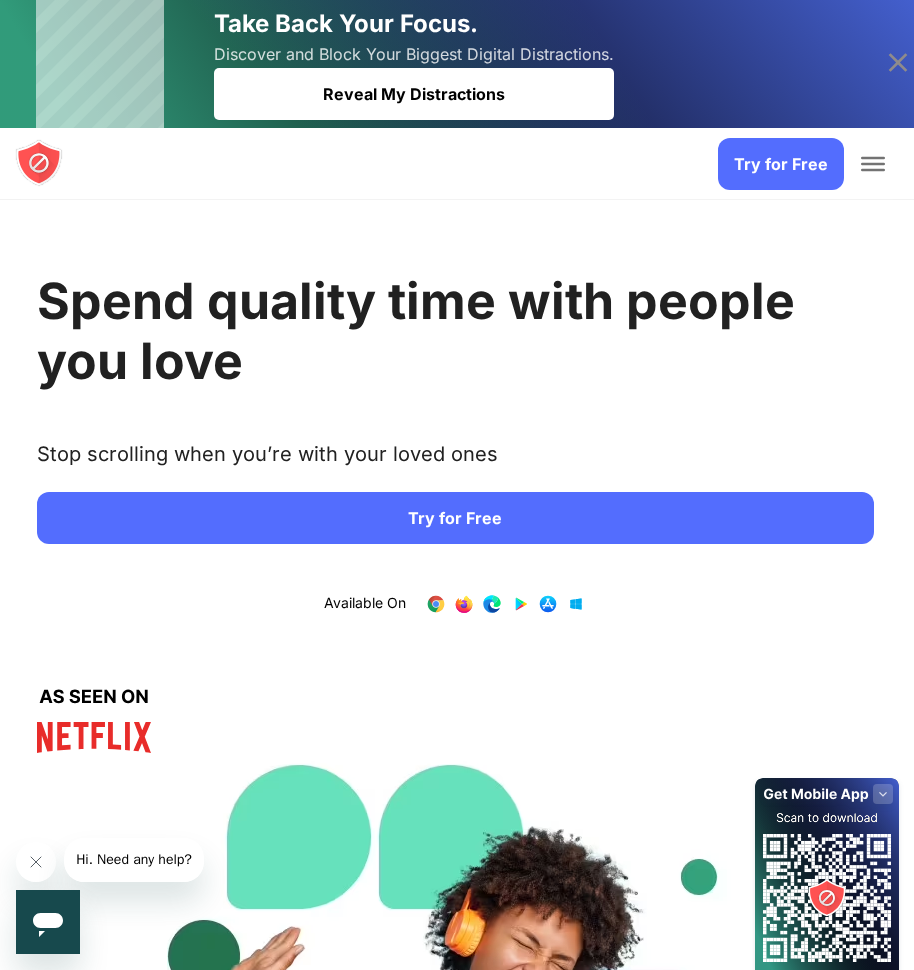 scroll, scrollTop: 0, scrollLeft: 0, axis: both 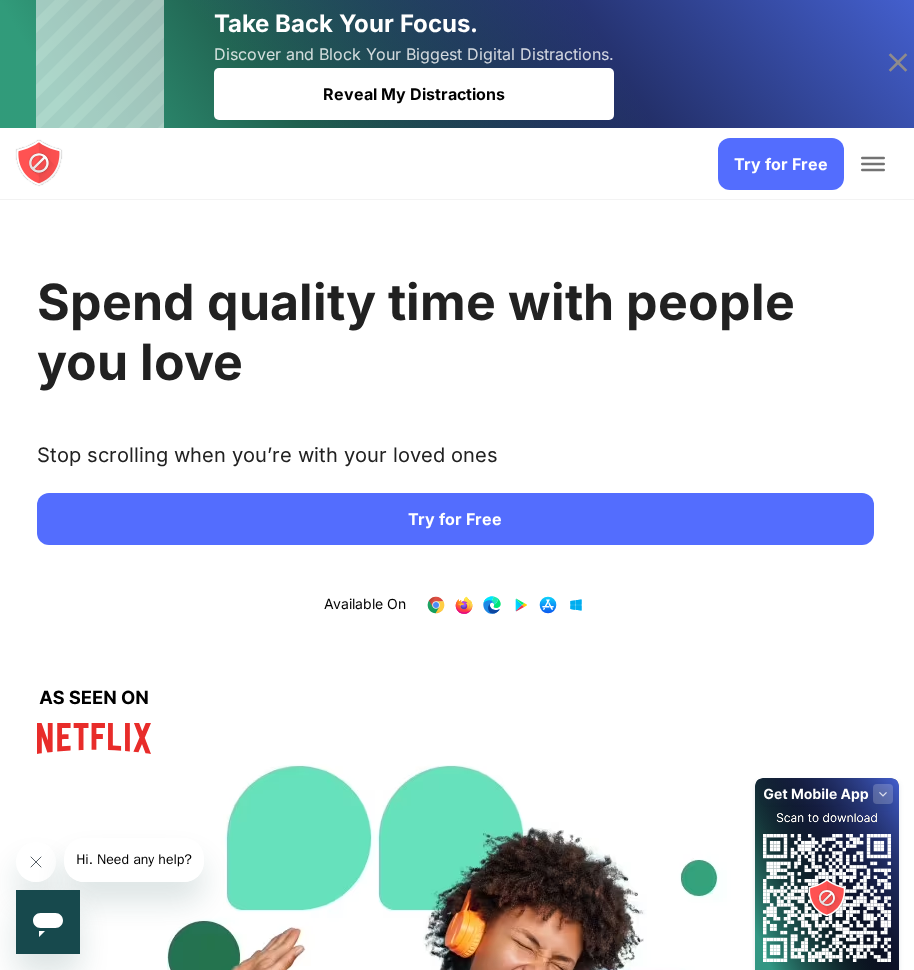 click on "Reveal My Distractions" at bounding box center (414, 94) 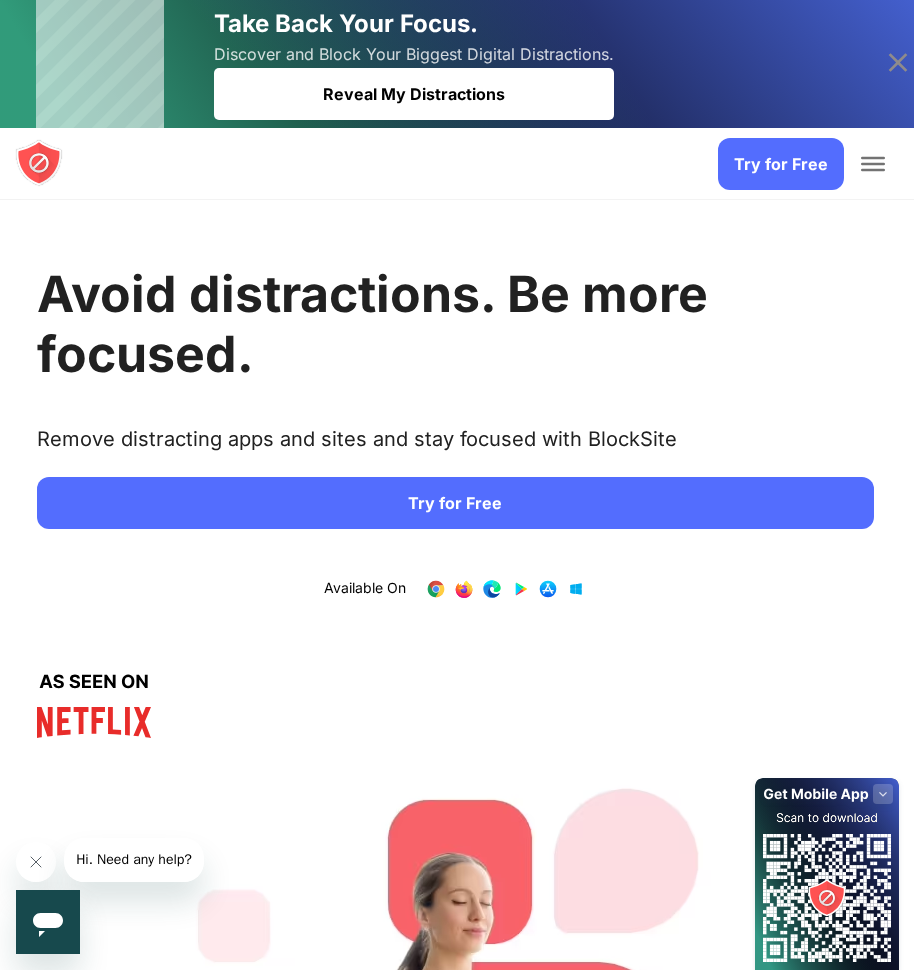click at bounding box center [873, 164] 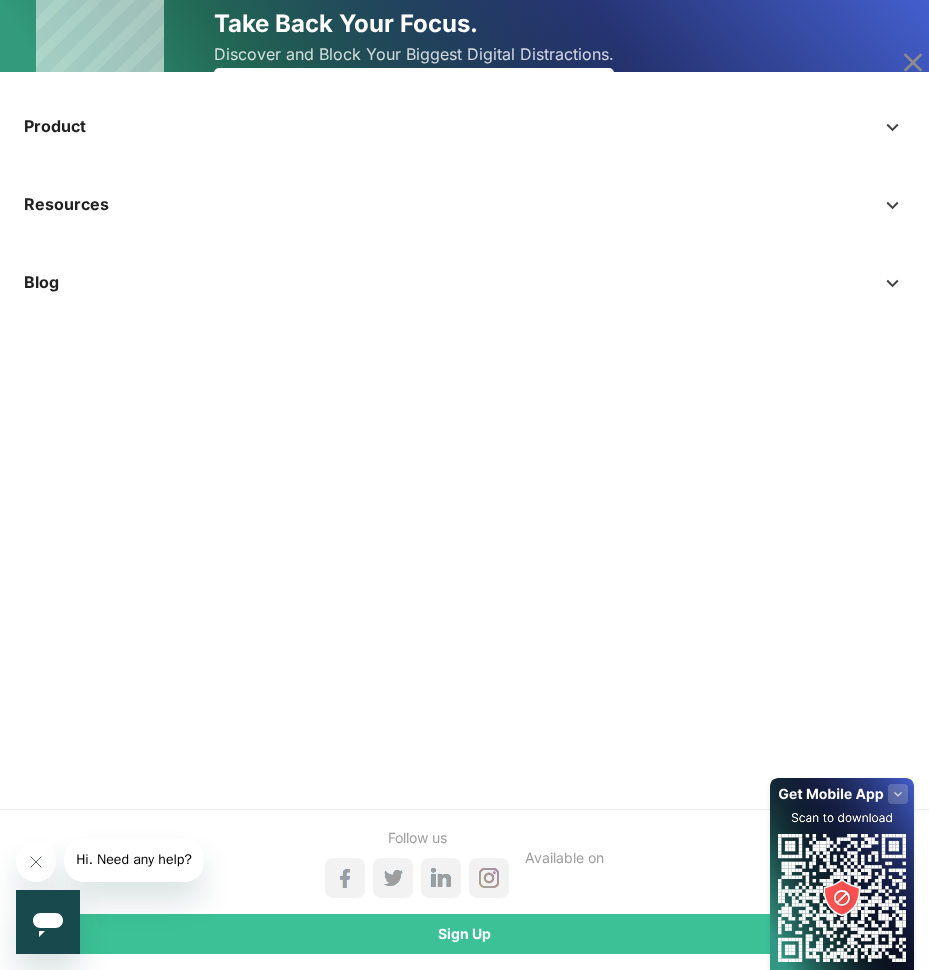 click on "Take Back Your Focus.
Discover and Block Your Biggest Digital Distractions.
Reveal My Distractions
Reveal My Distractions" at bounding box center (464, 64) 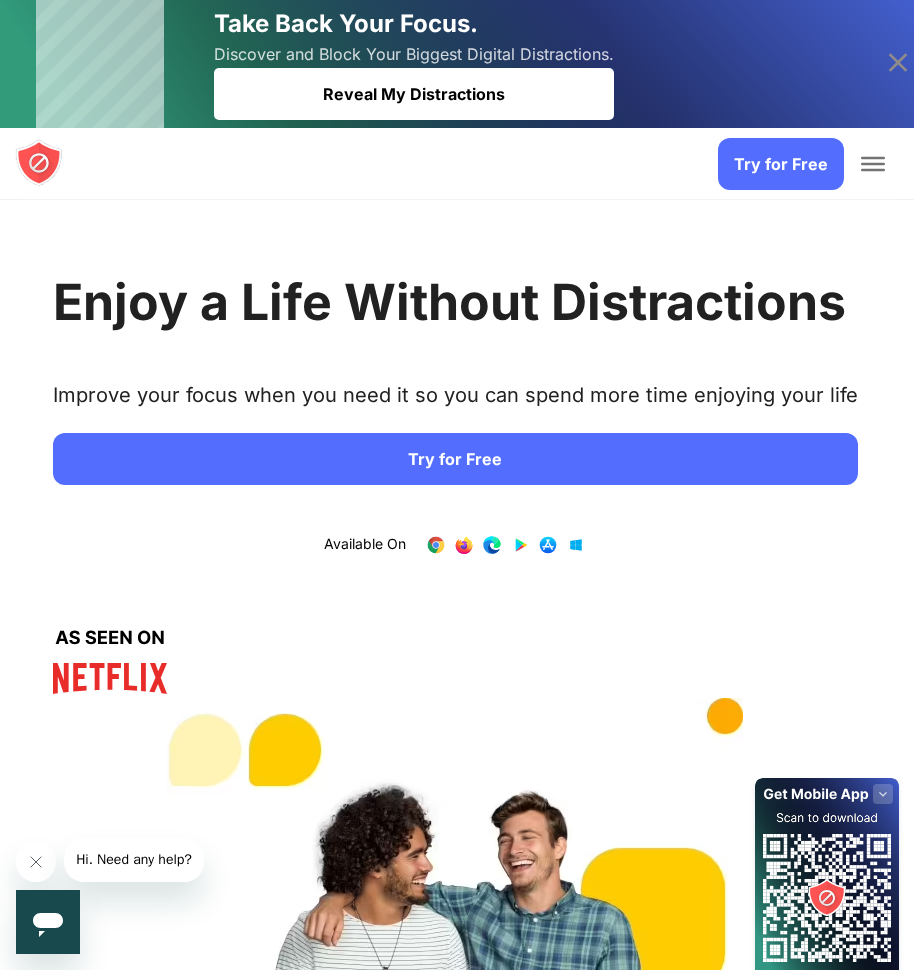 click 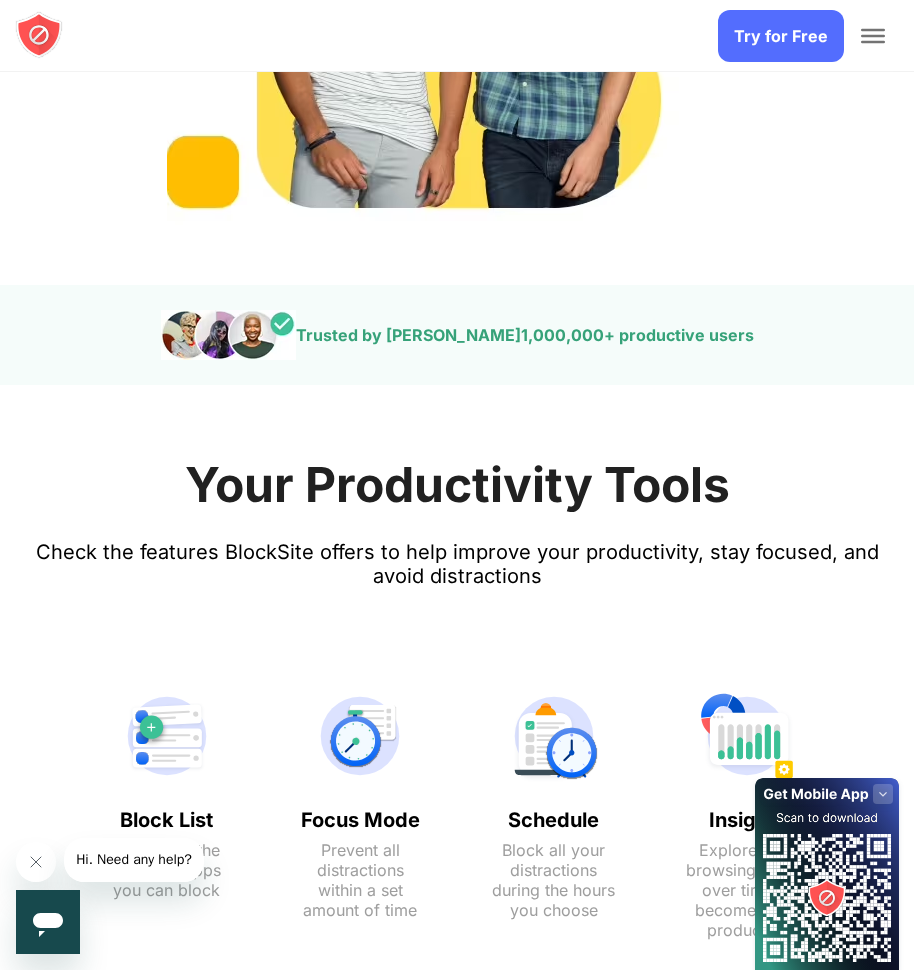 scroll, scrollTop: 1100, scrollLeft: 0, axis: vertical 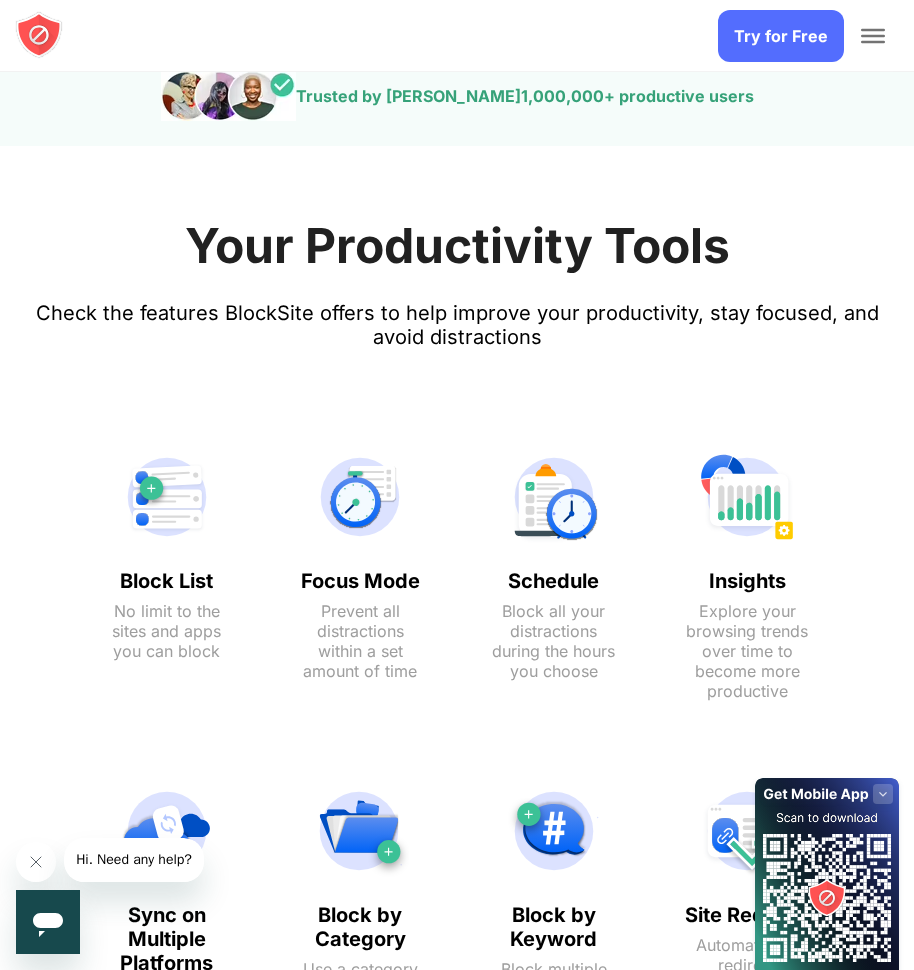 click on "Block List
No limit to the sites and apps you can block" at bounding box center (167, 575) 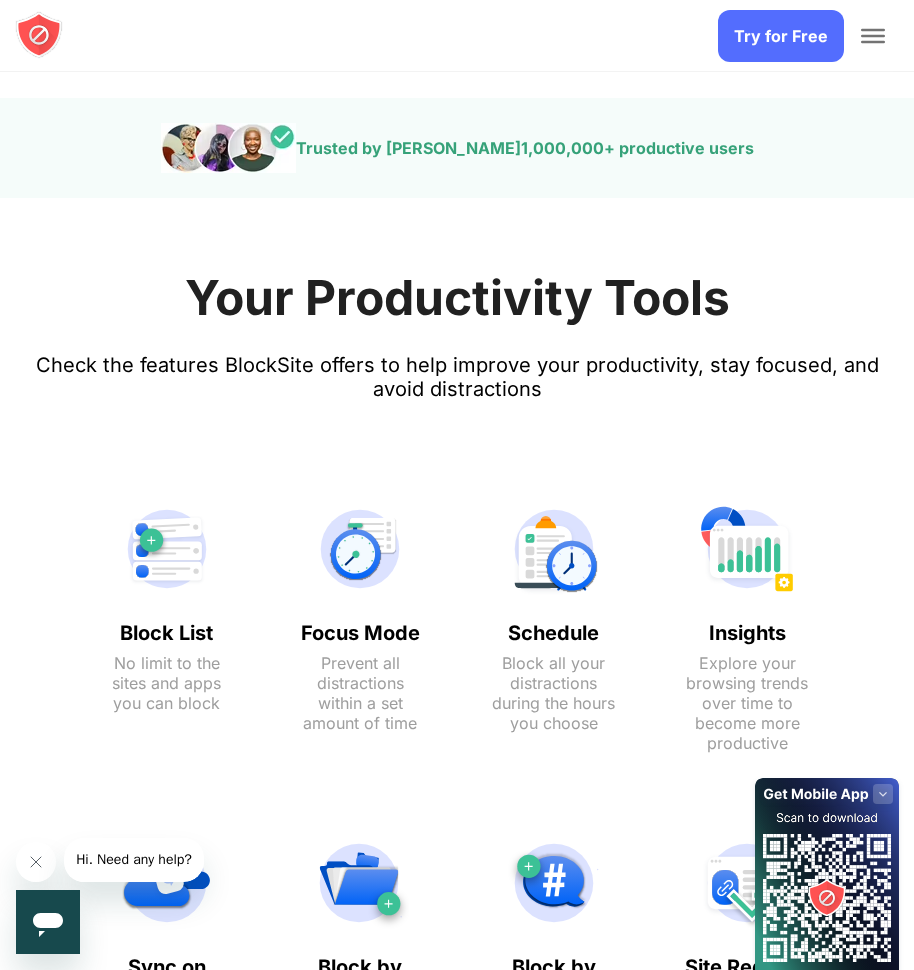 click at bounding box center [167, 549] 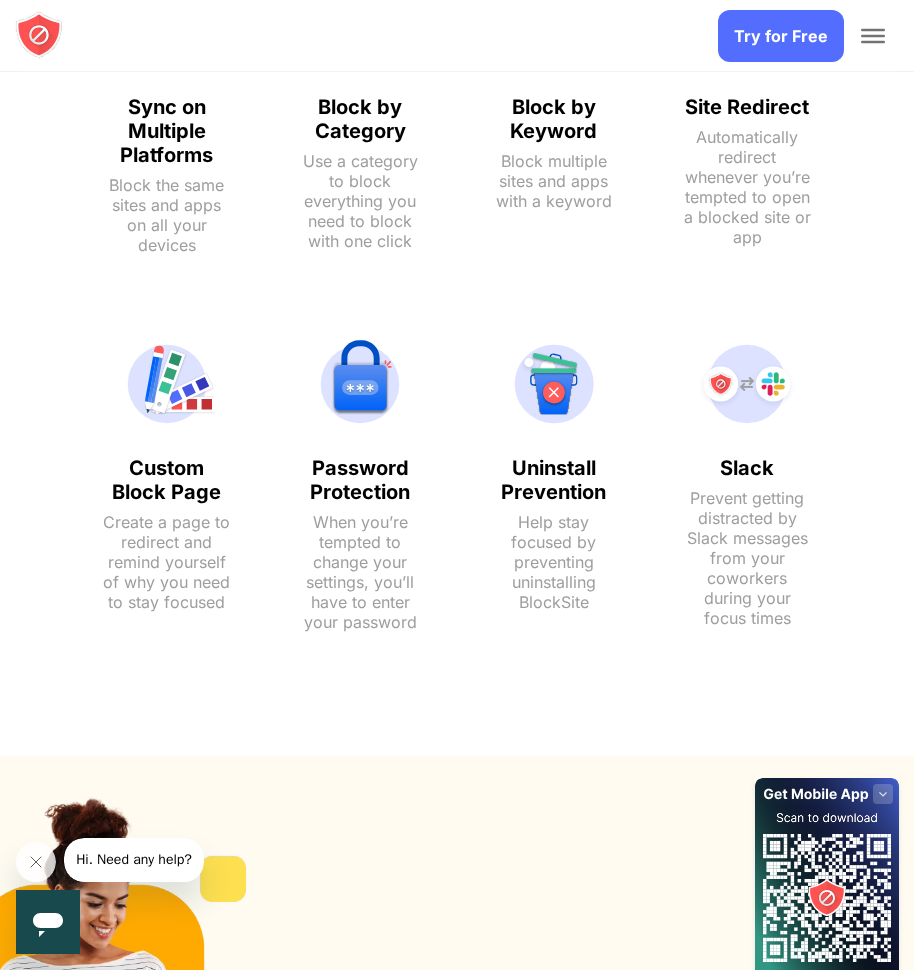 scroll, scrollTop: 2400, scrollLeft: 0, axis: vertical 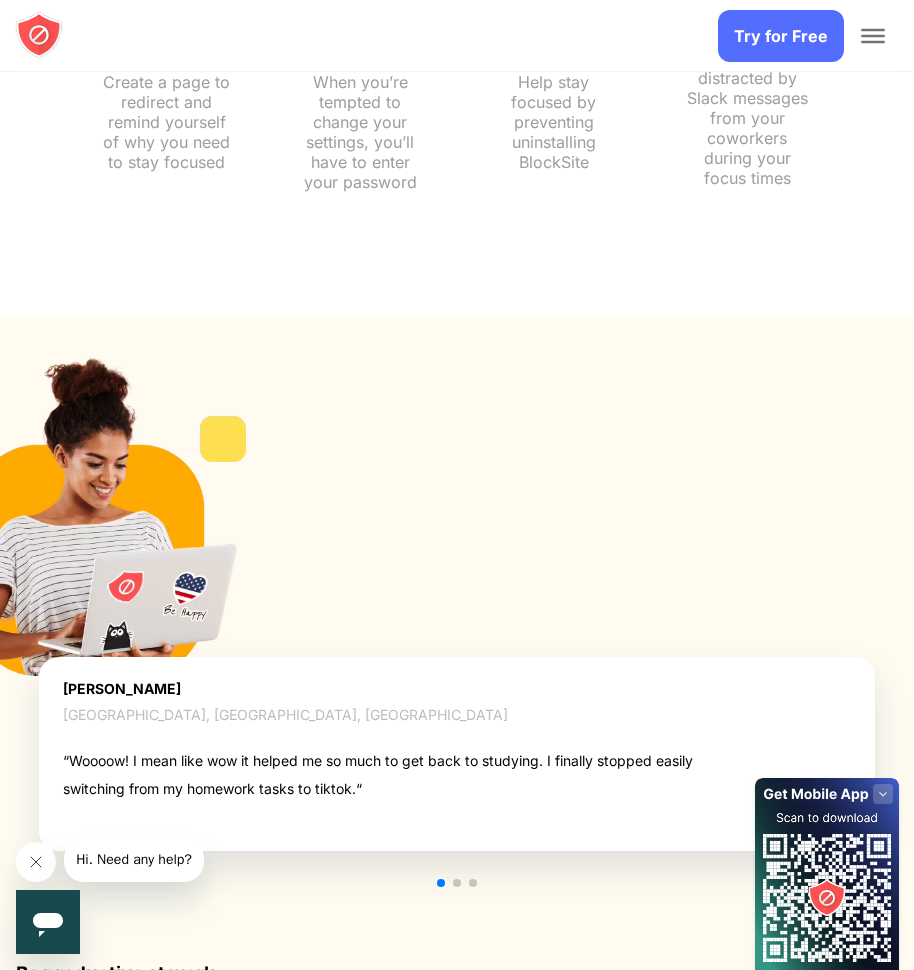 click 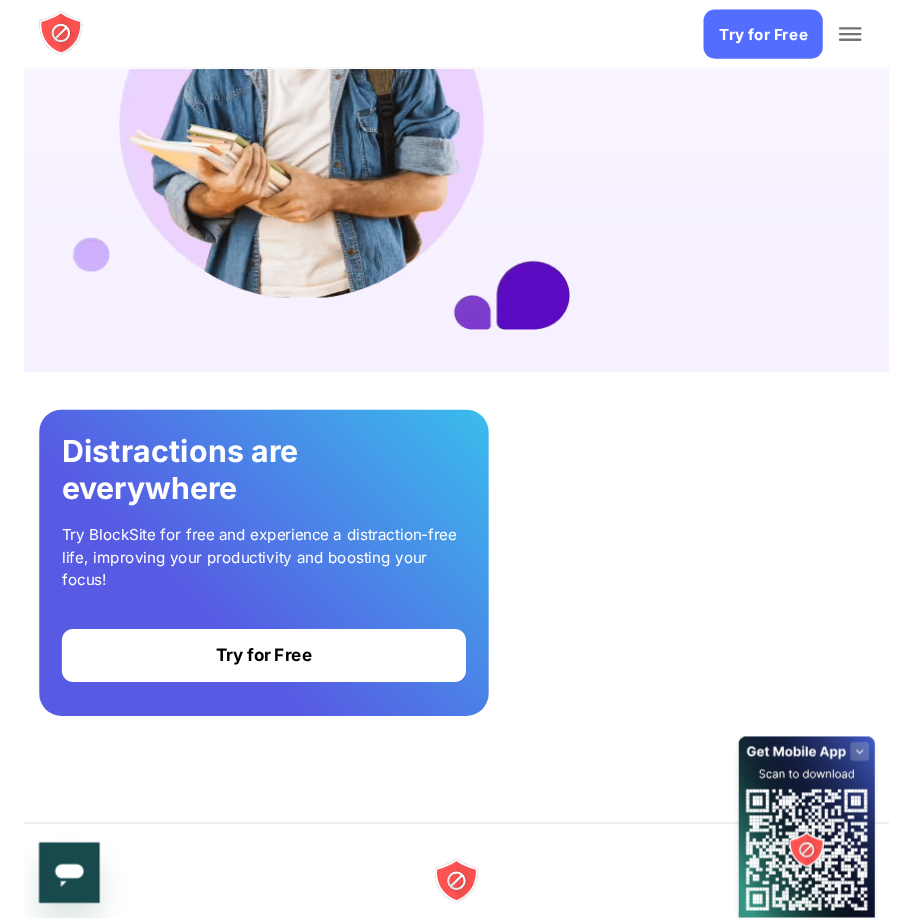 scroll, scrollTop: 4308, scrollLeft: 0, axis: vertical 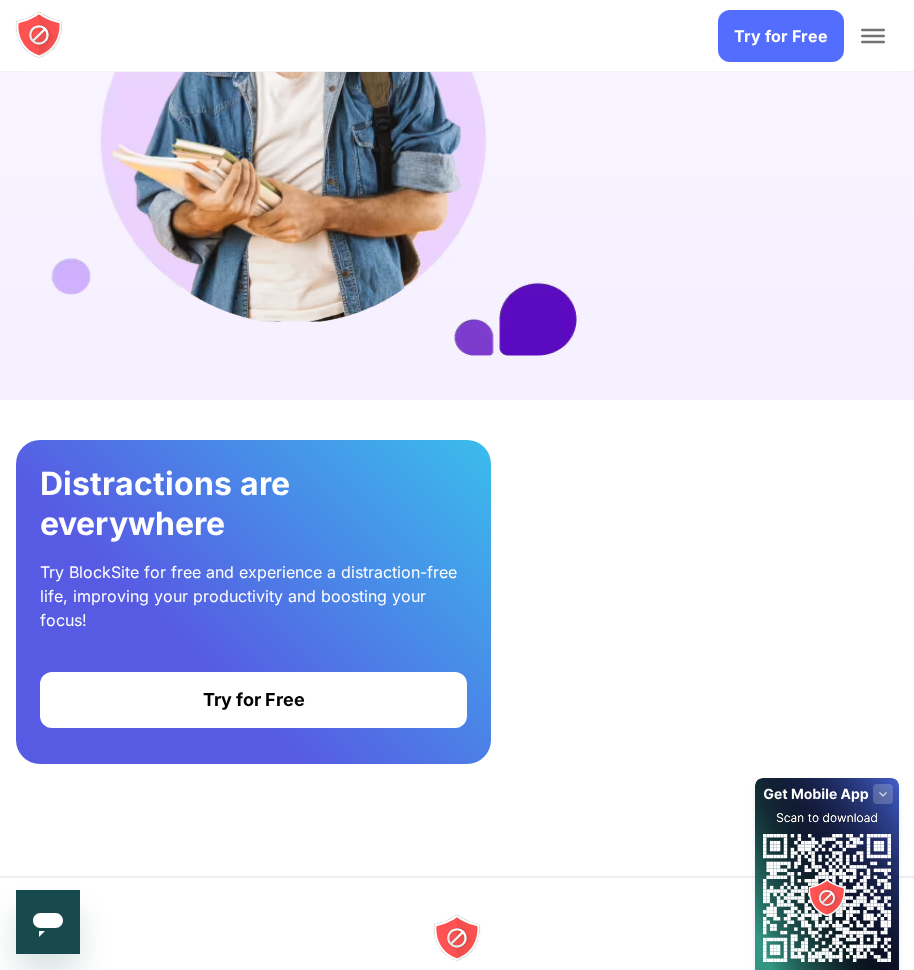 click on "Try for Free" at bounding box center [253, 700] 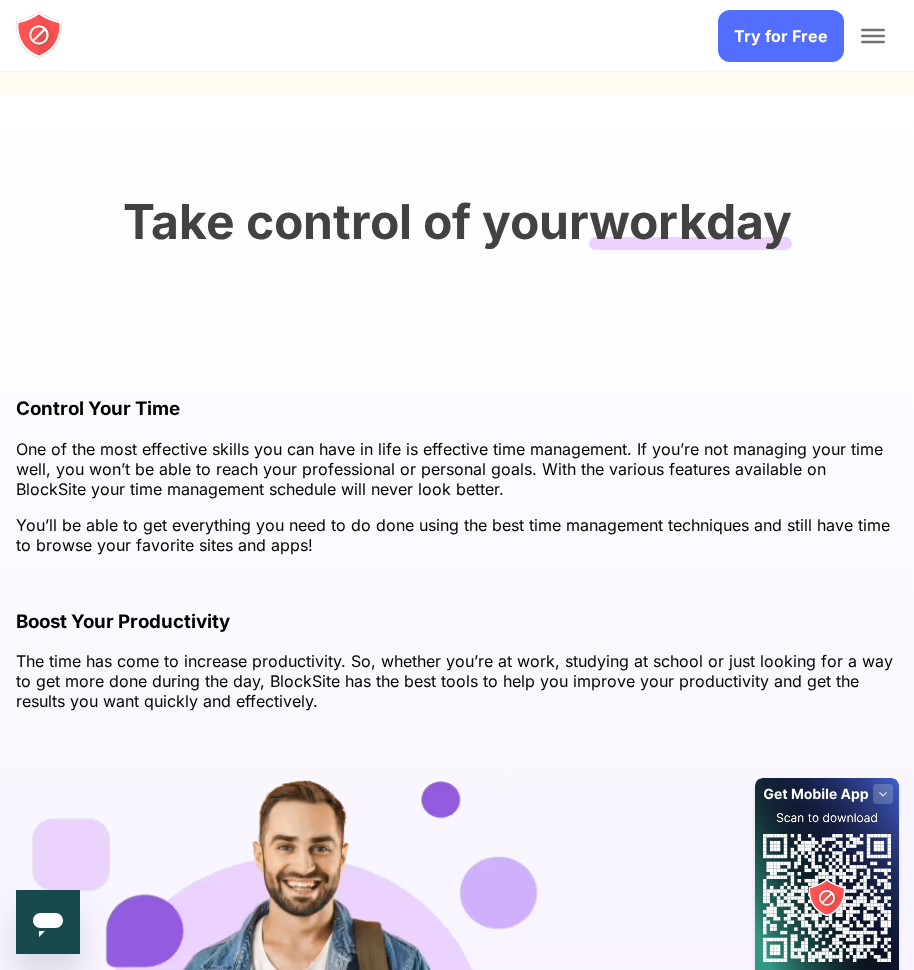 scroll, scrollTop: 3406, scrollLeft: 0, axis: vertical 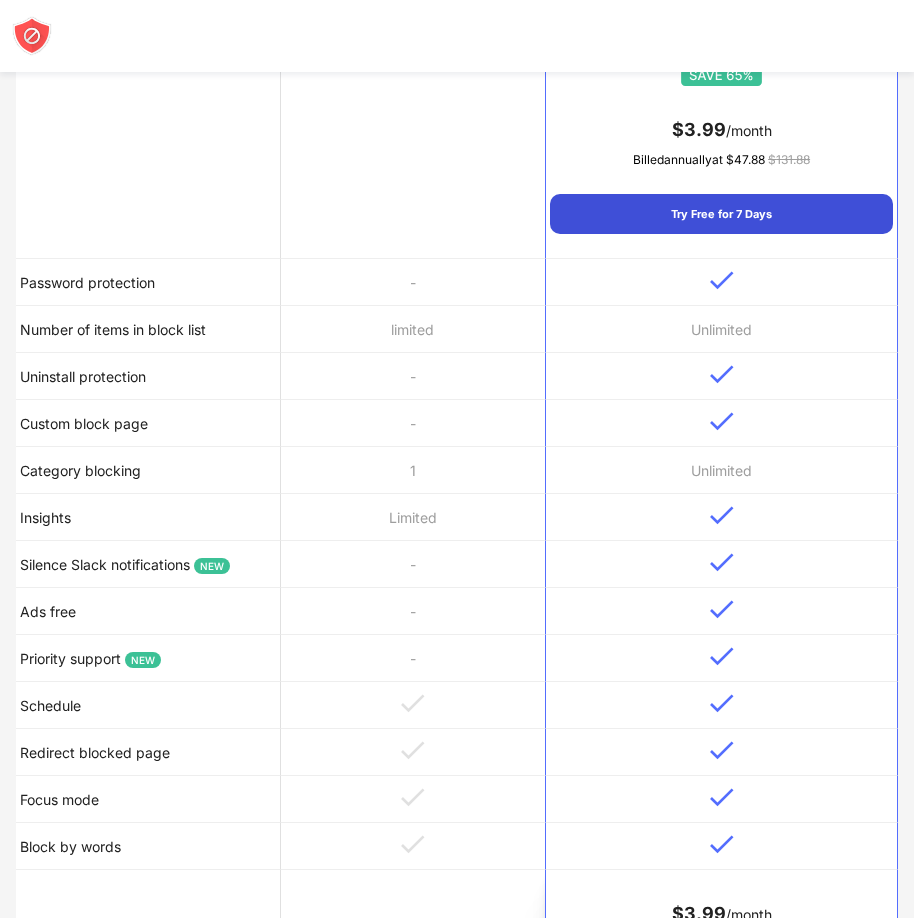 click on "Try Free for 7 Days" at bounding box center (721, 214) 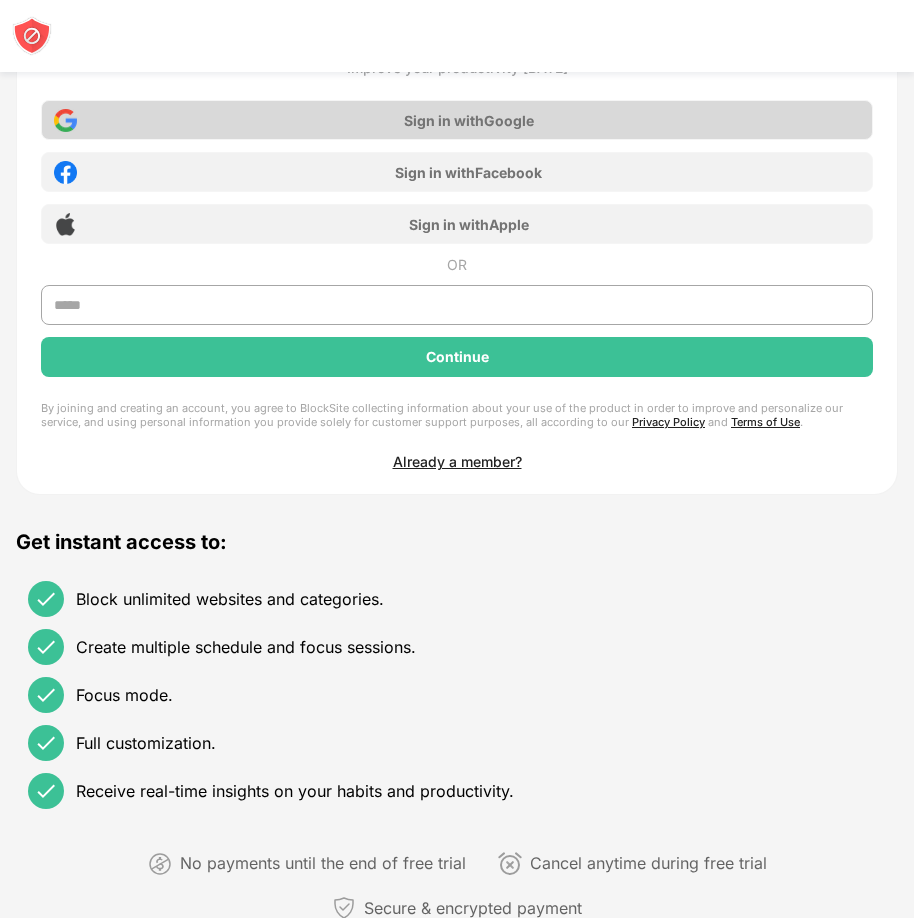 click on "Sign in with  Google" at bounding box center [457, 120] 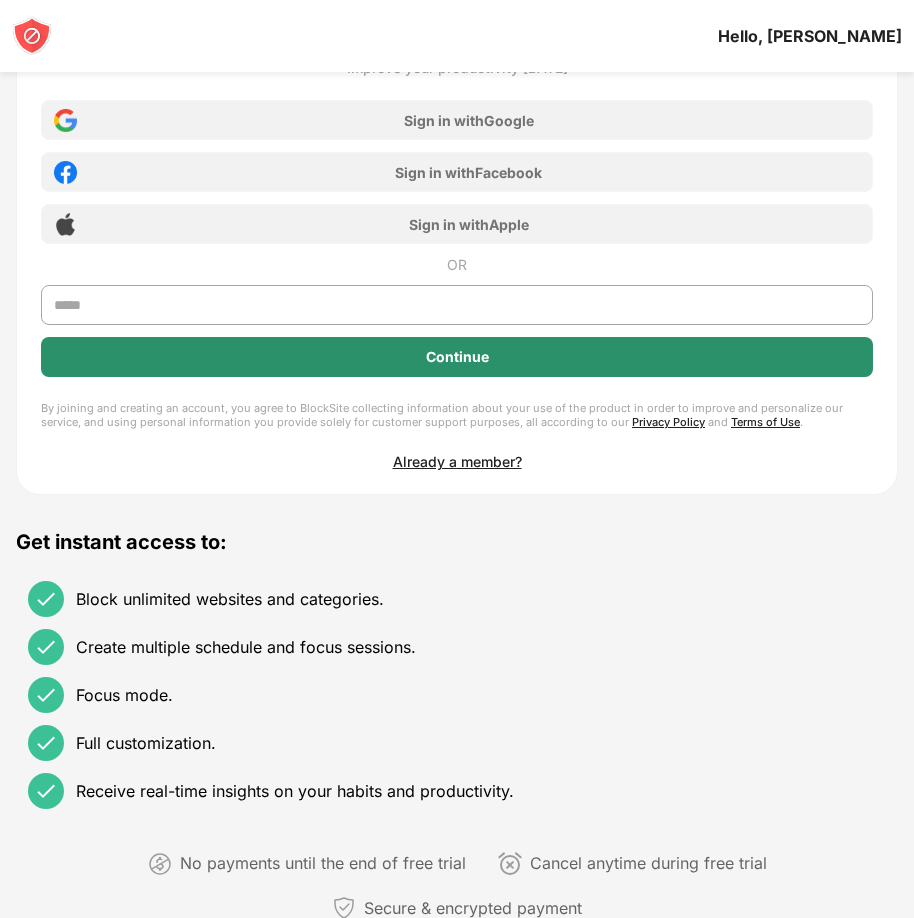 click on "Get instant access to:" at bounding box center [457, 542] 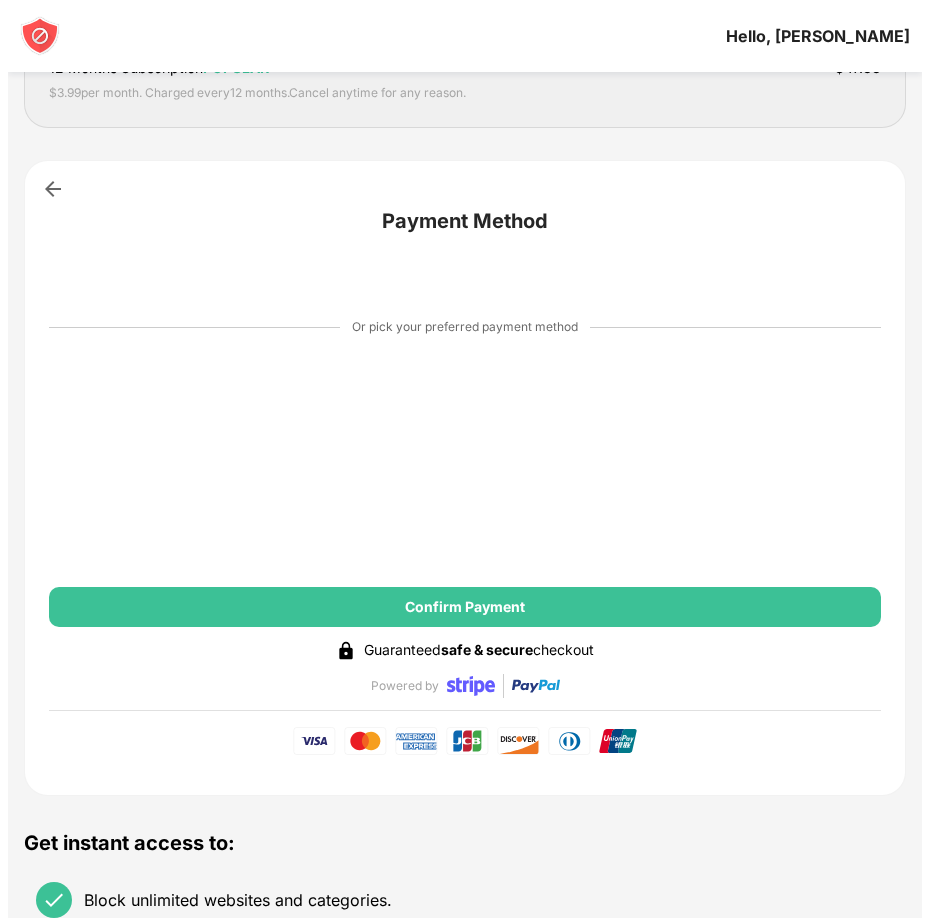 scroll, scrollTop: 300, scrollLeft: 0, axis: vertical 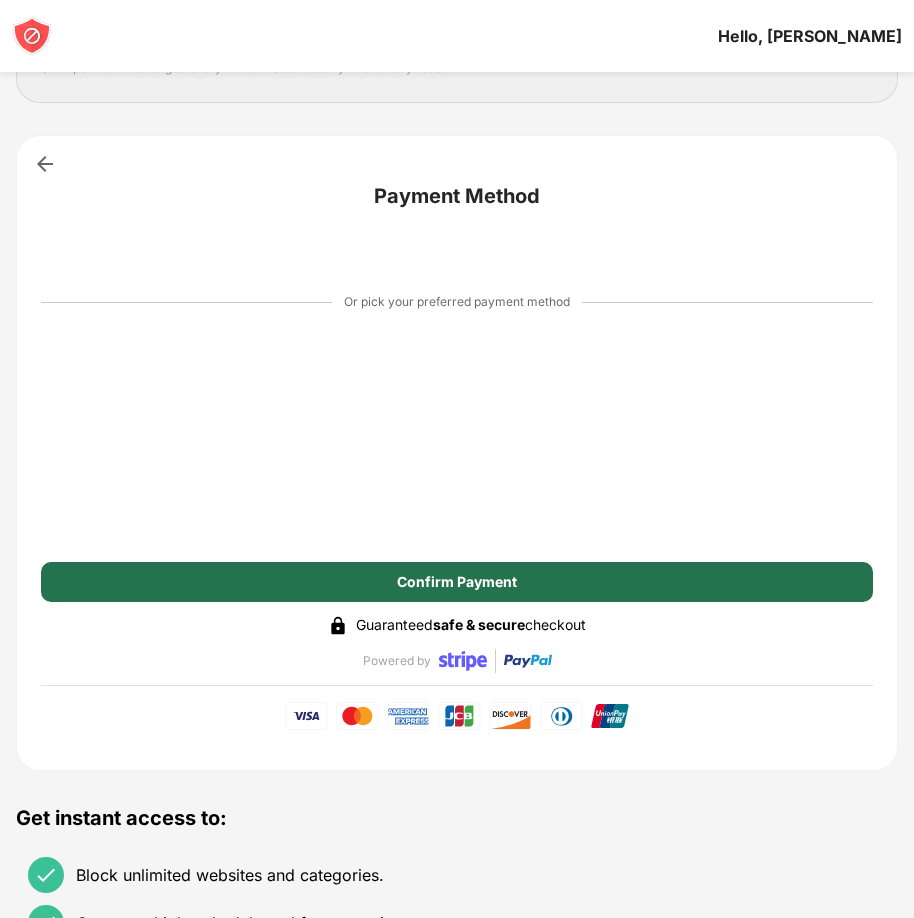 click on "Confirm Payment" at bounding box center (457, 582) 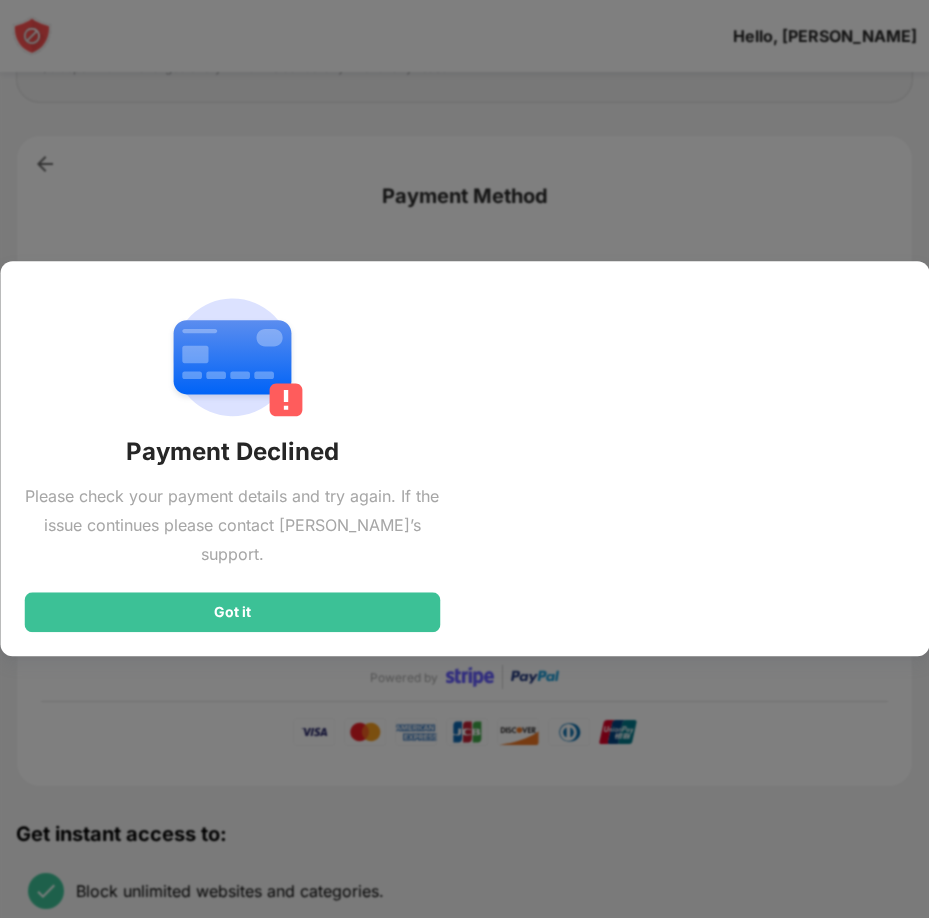 click at bounding box center [464, 459] 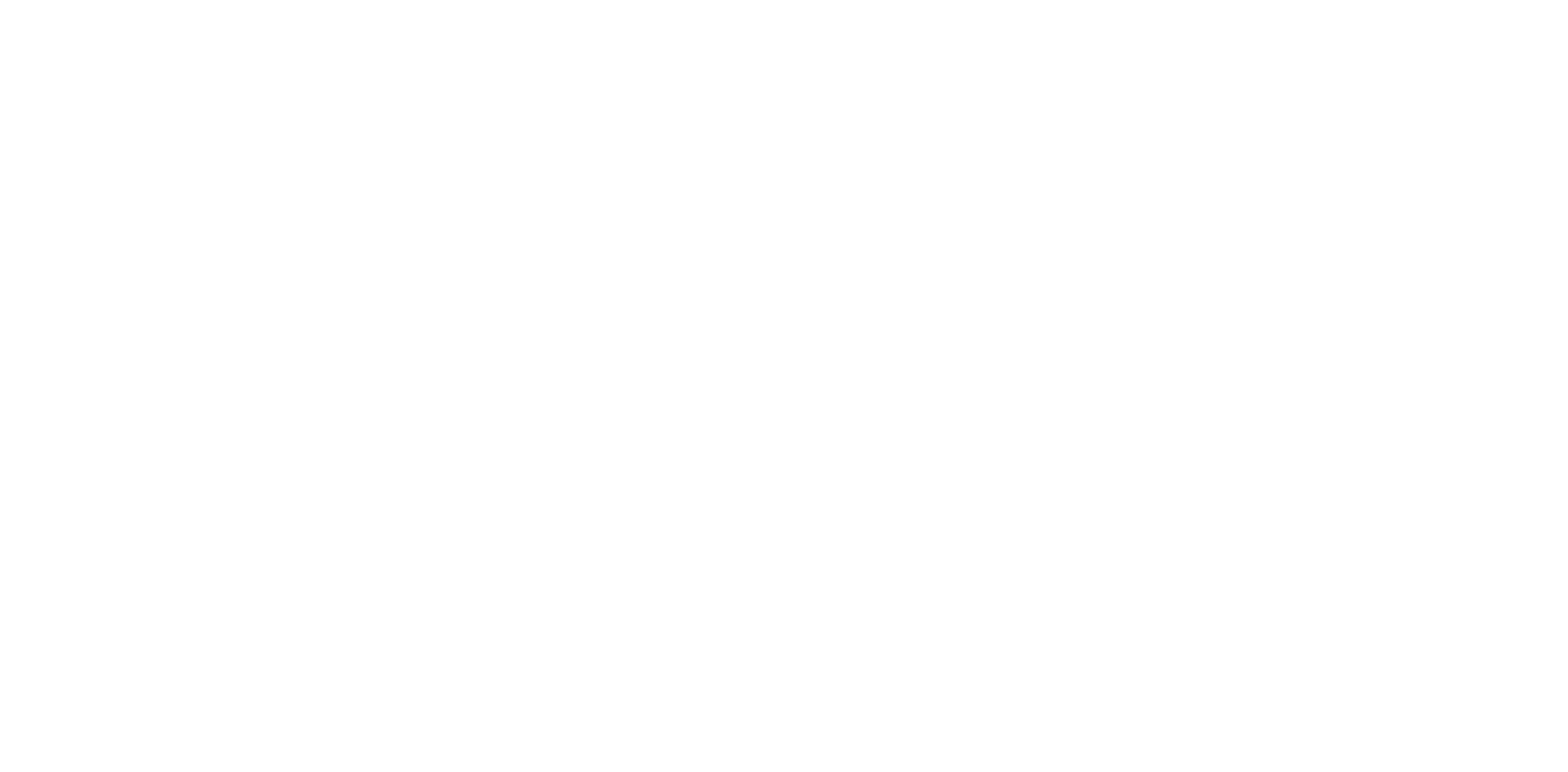 scroll, scrollTop: 0, scrollLeft: 0, axis: both 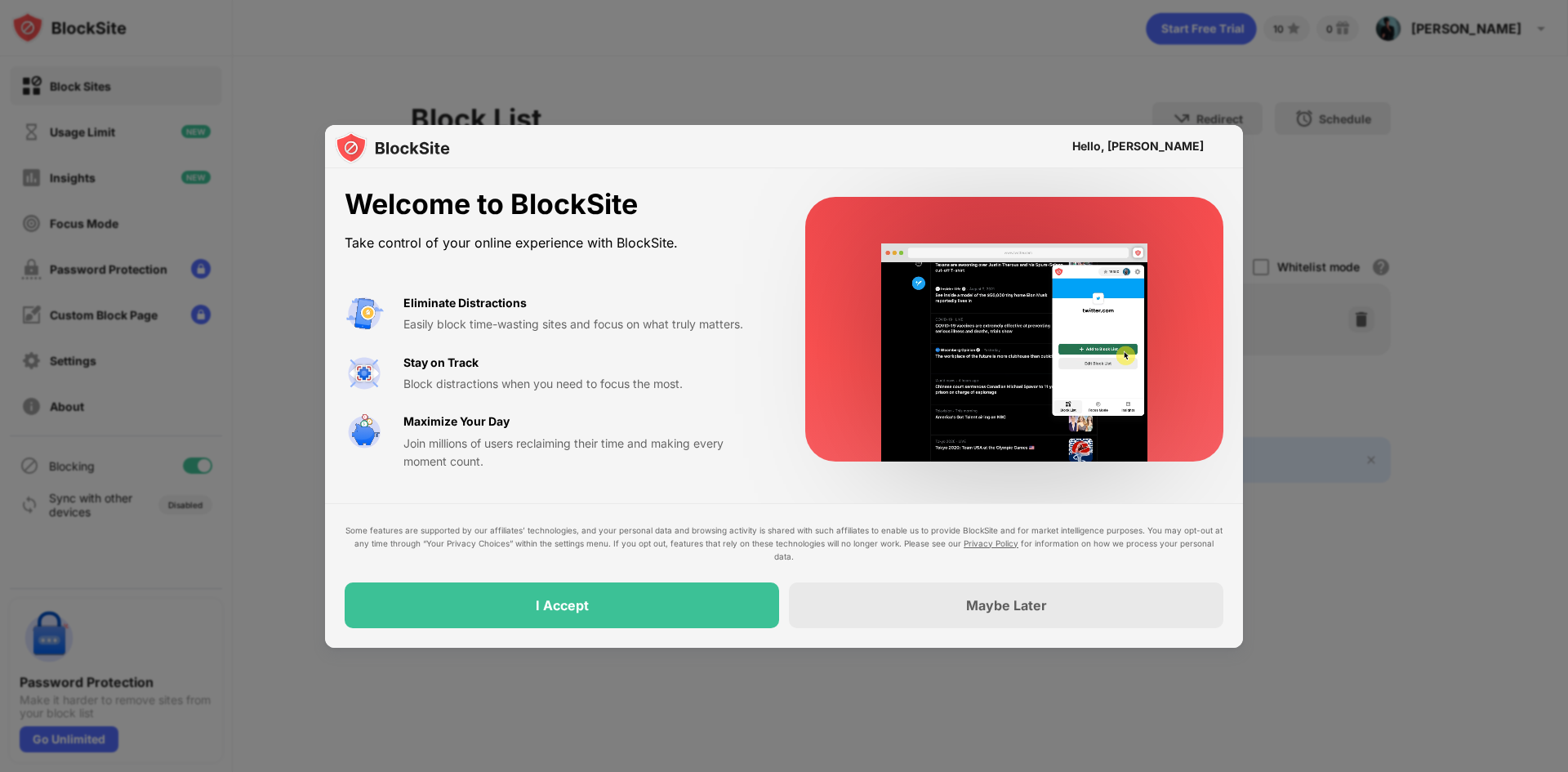 click on "I Accept" at bounding box center [562, 605] 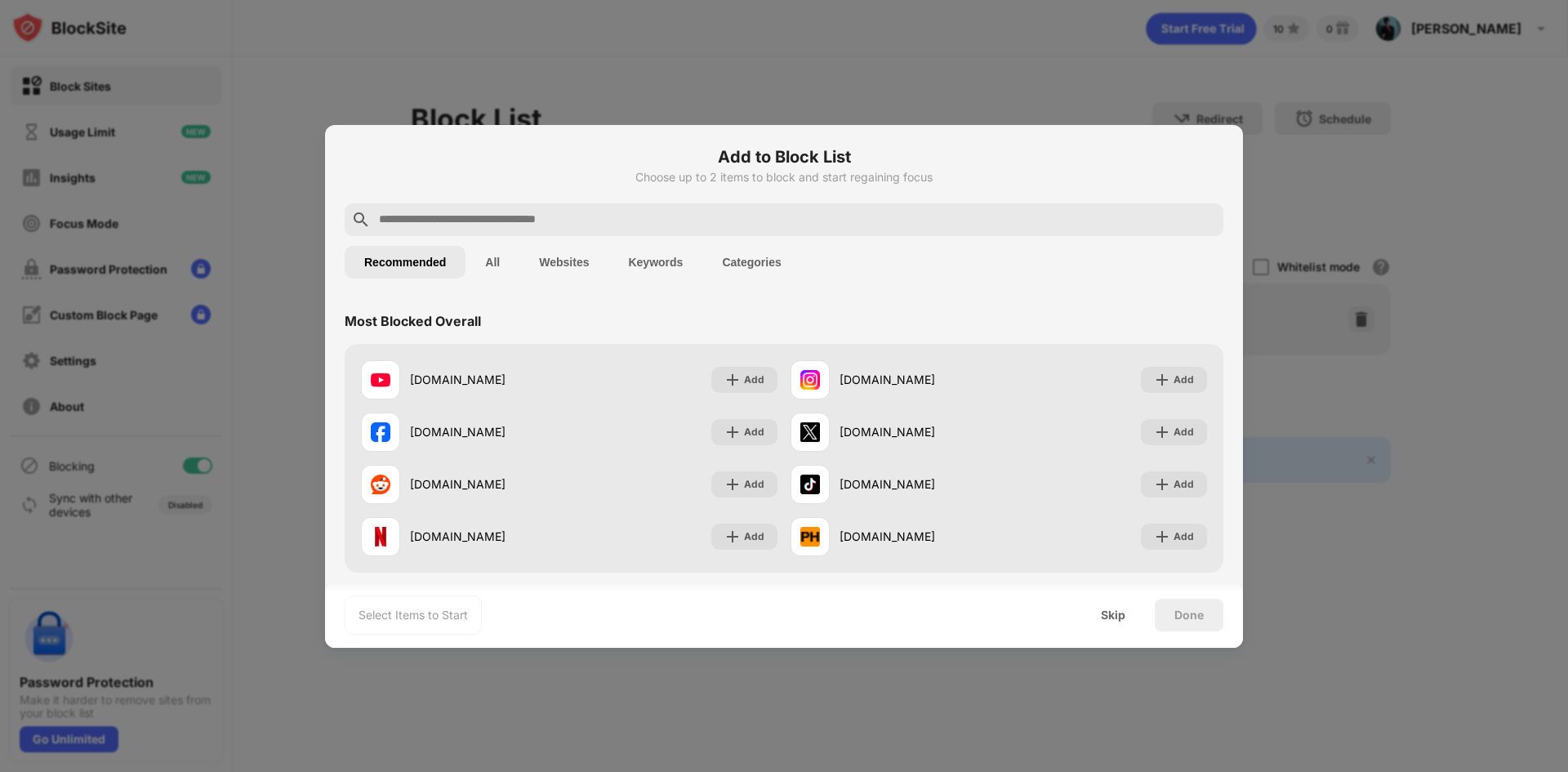 click at bounding box center [797, 220] 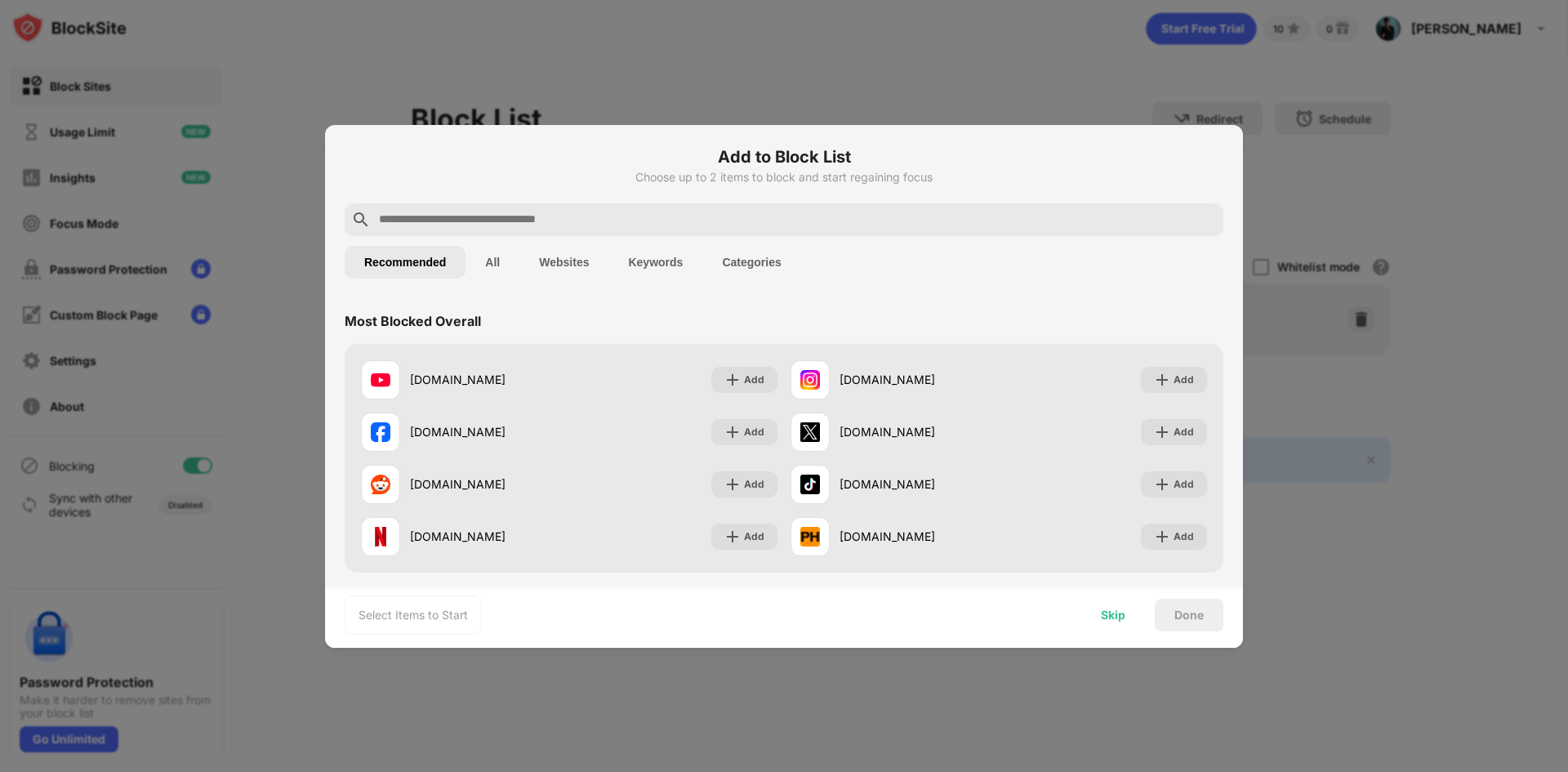 click on "Skip" at bounding box center [1113, 615] 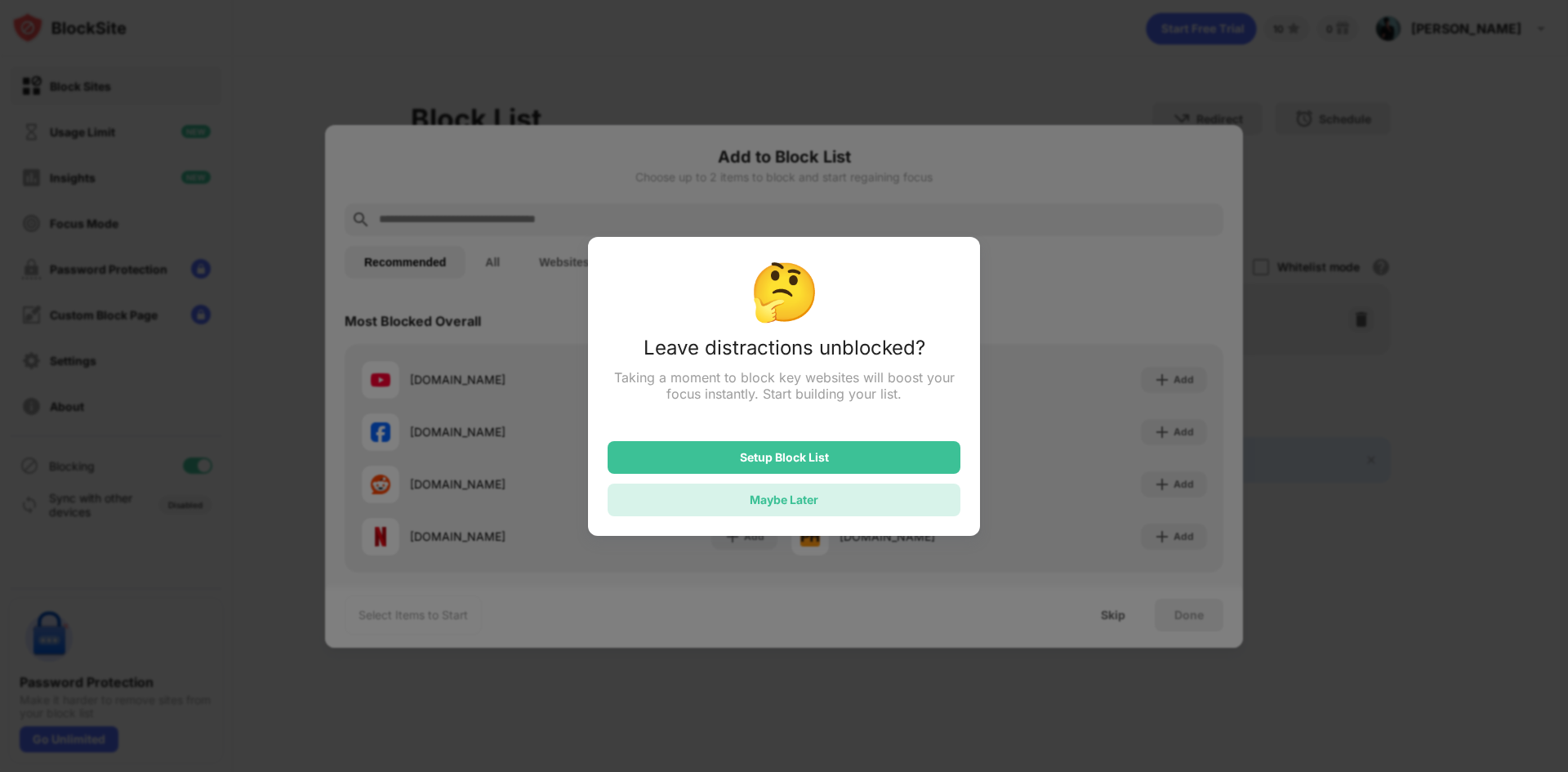 click on "Maybe Later" at bounding box center [784, 499] 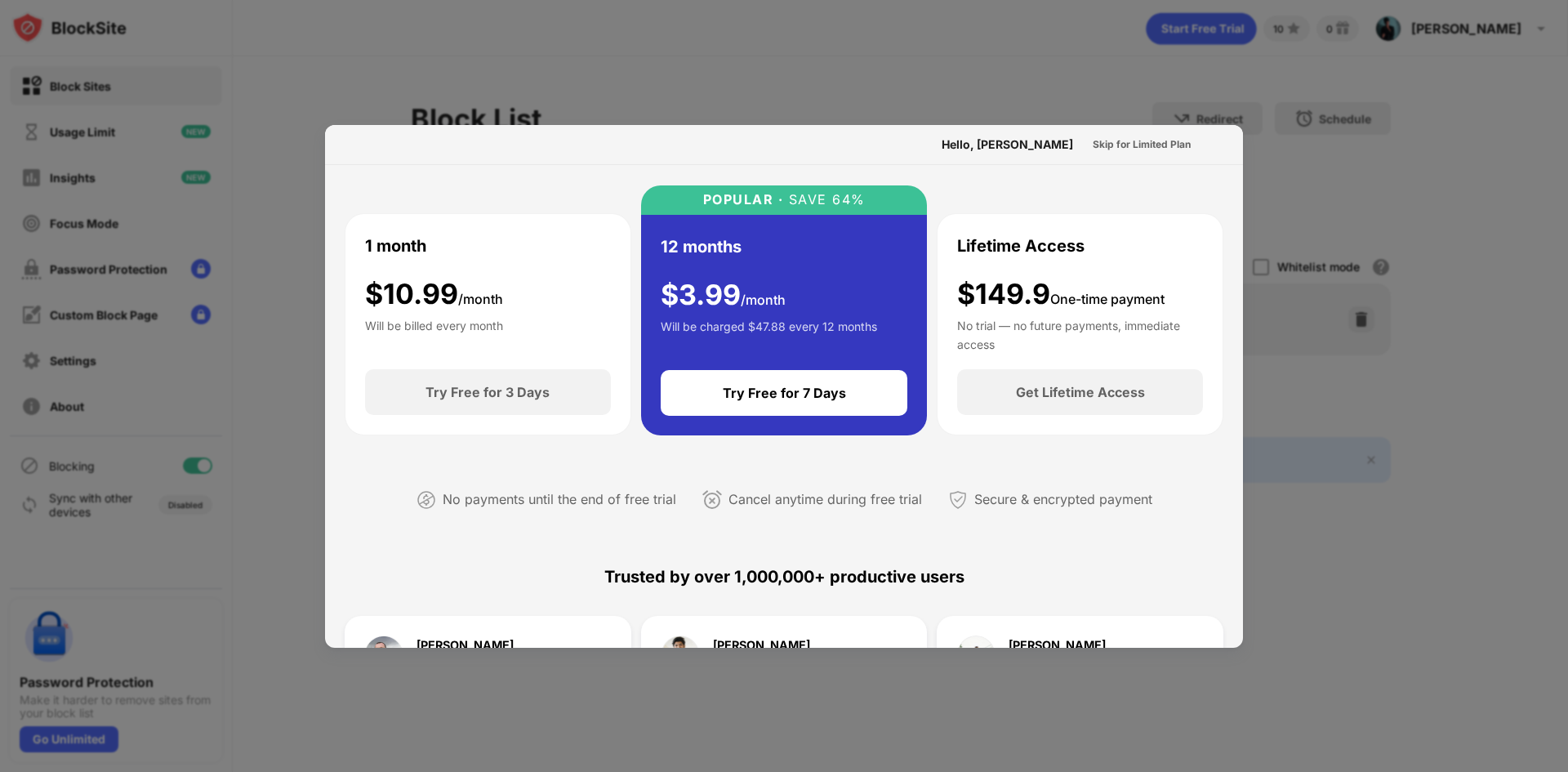 scroll, scrollTop: 0, scrollLeft: 0, axis: both 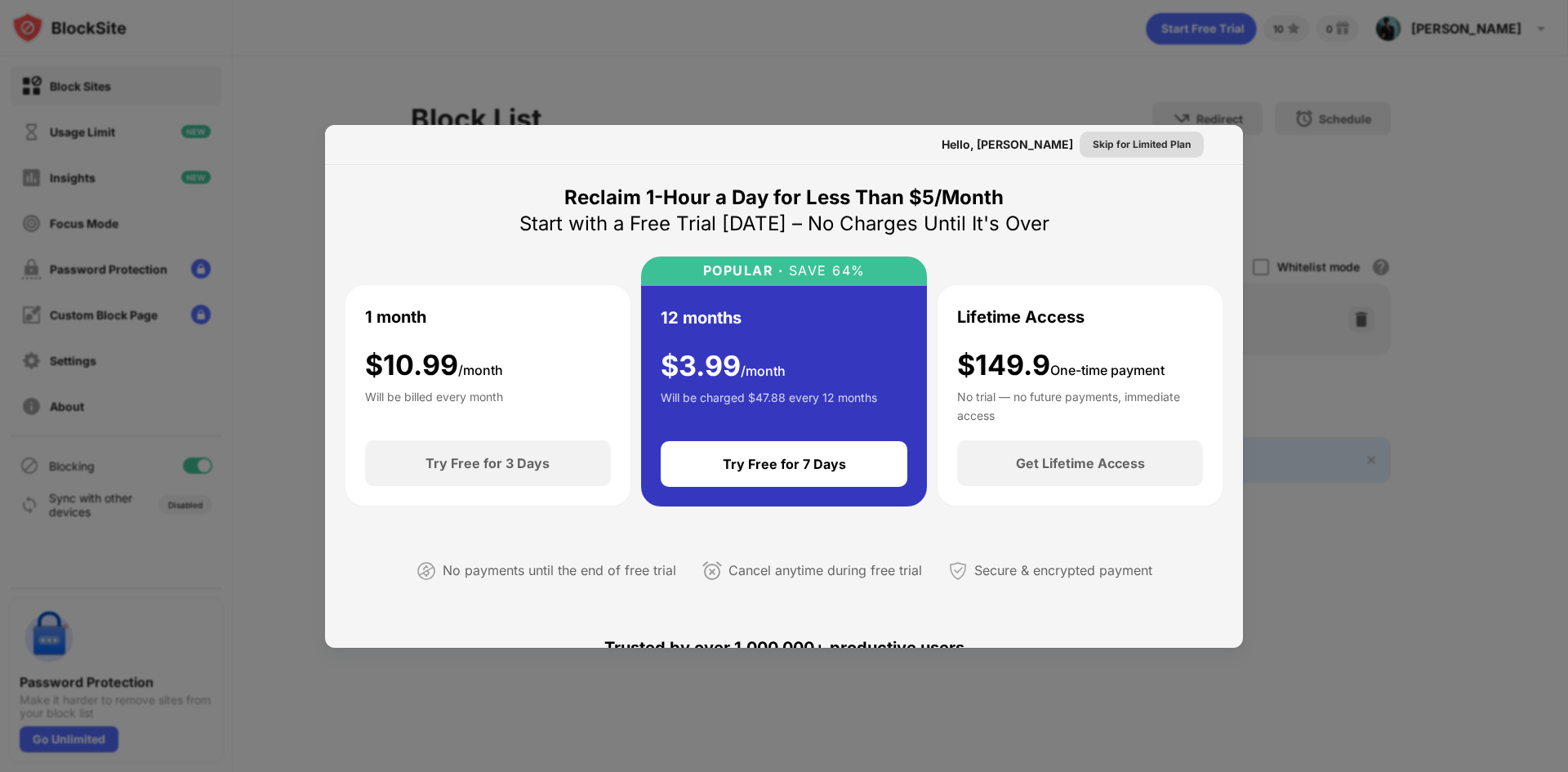 click on "Skip for Limited Plan" at bounding box center [1142, 145] 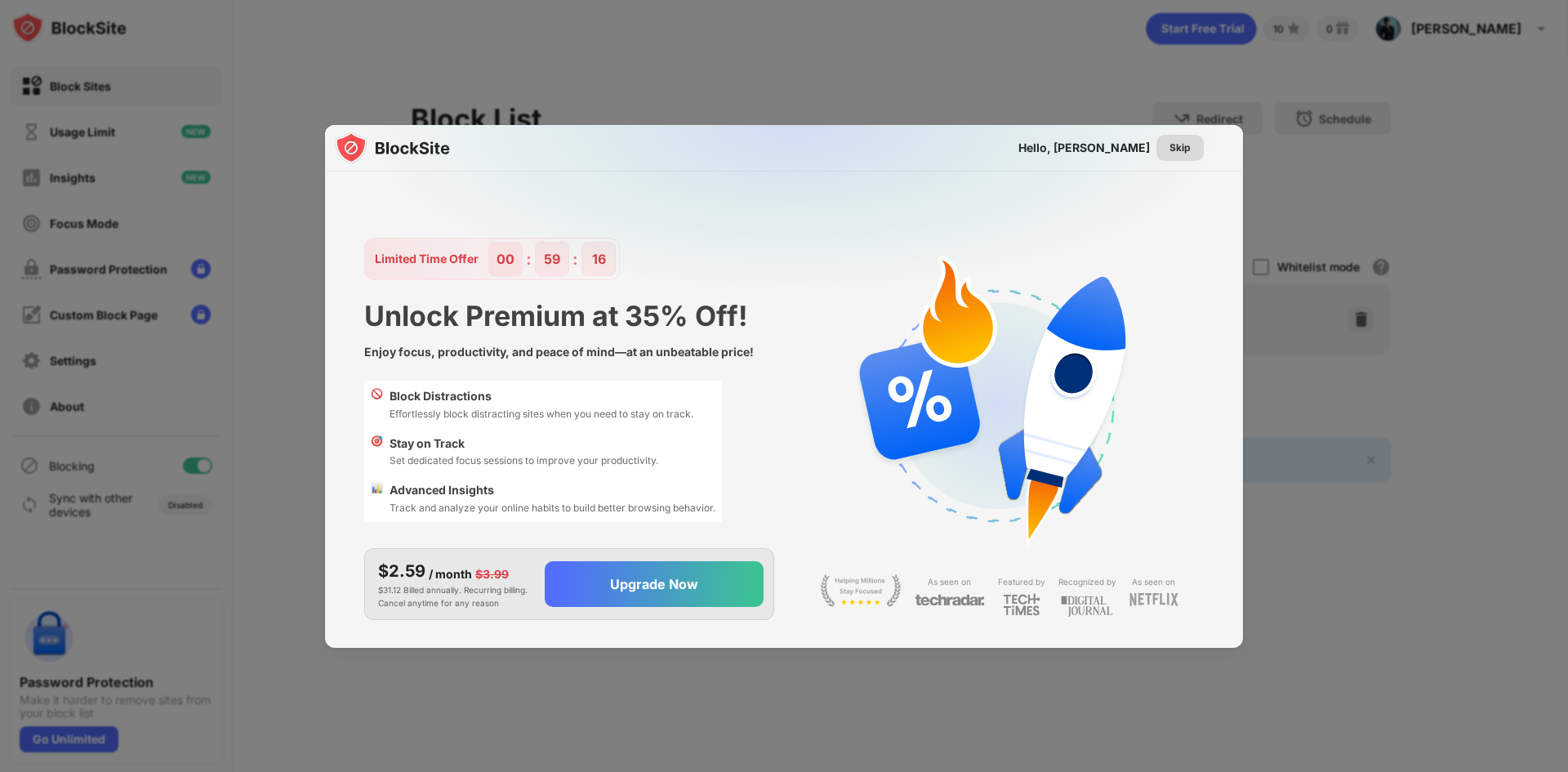 click on "Skip" at bounding box center (1180, 148) 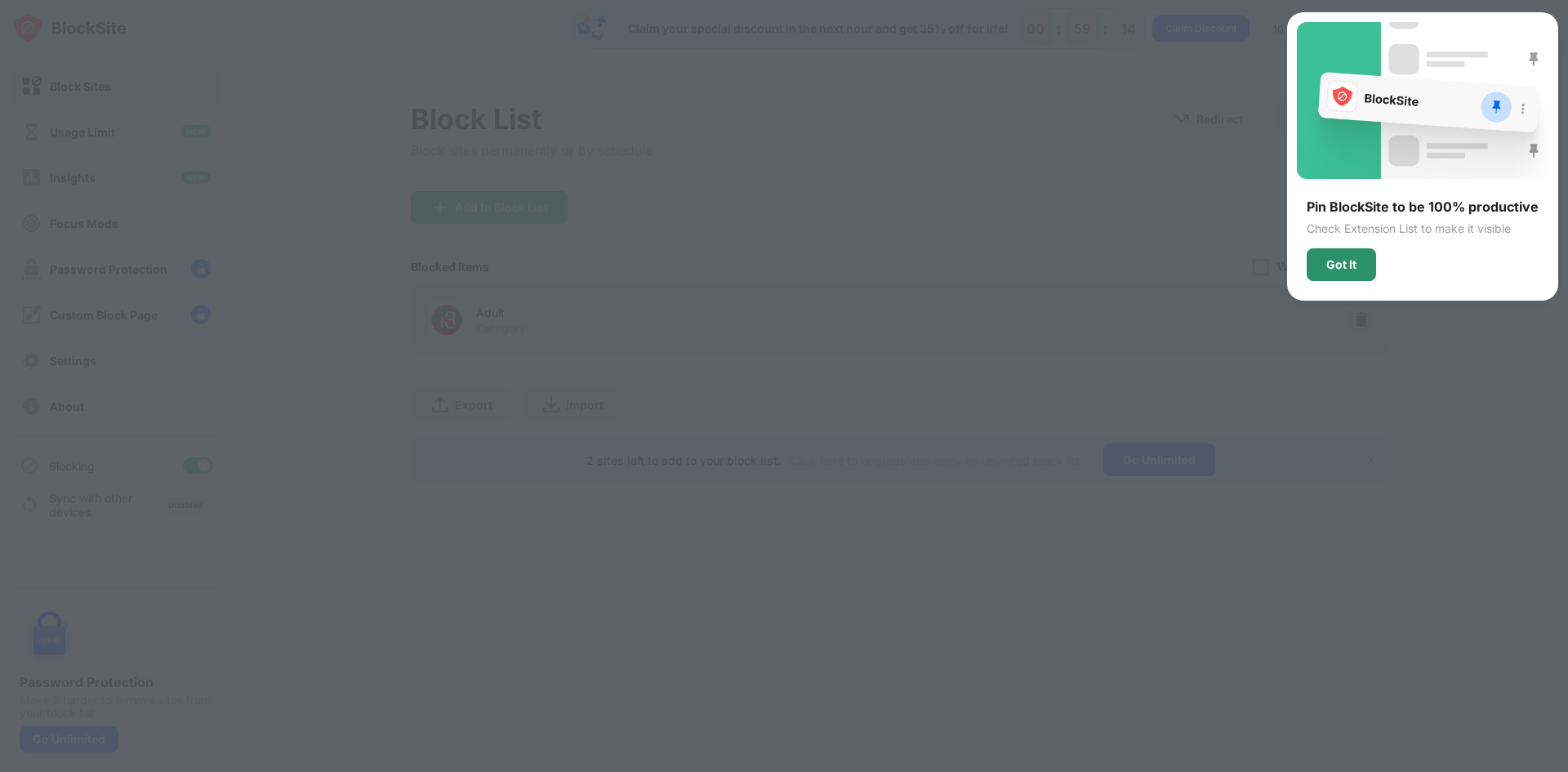click on "Got It" at bounding box center [1341, 265] 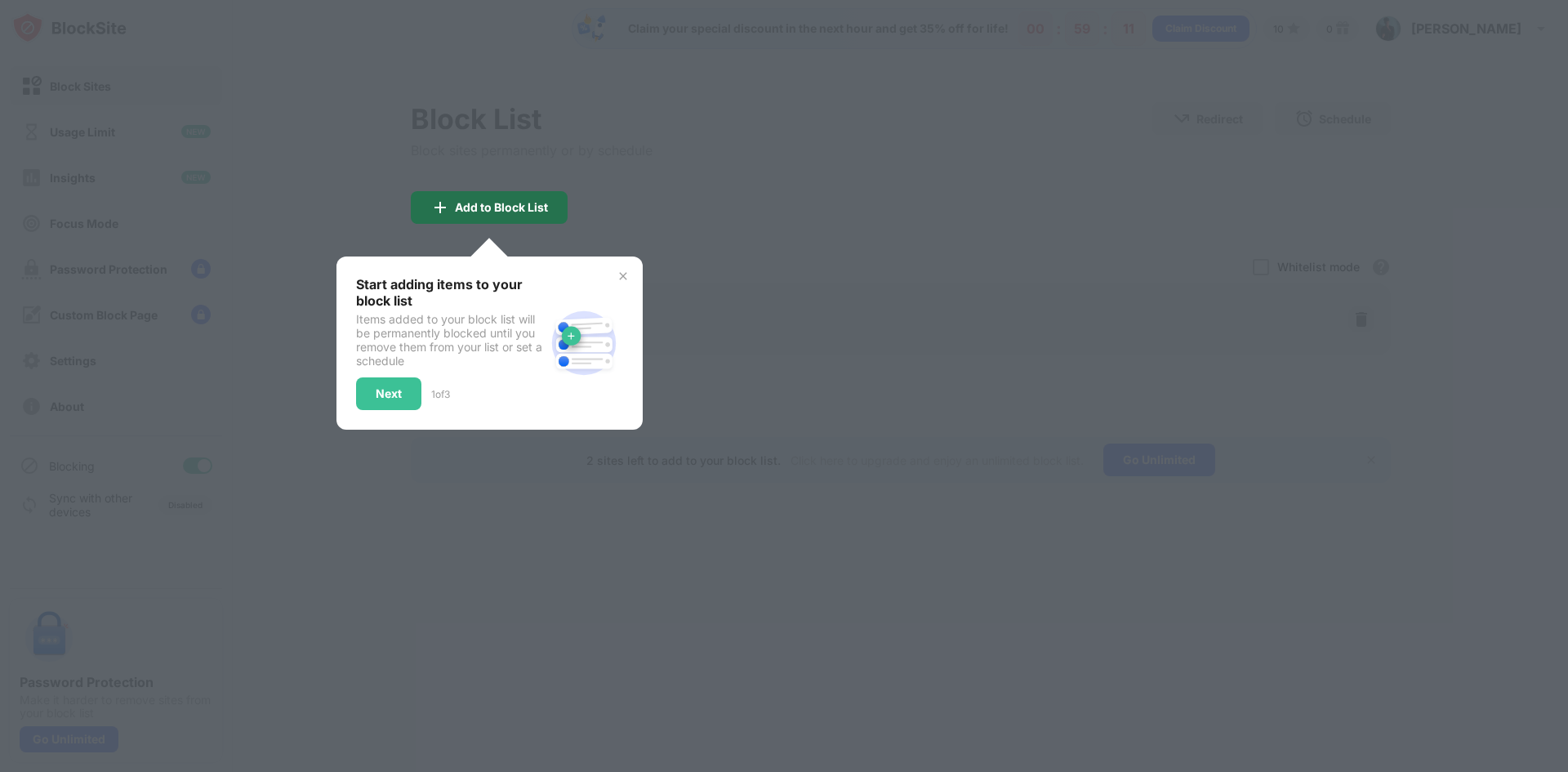 click on "Add to Block List" at bounding box center [501, 208] 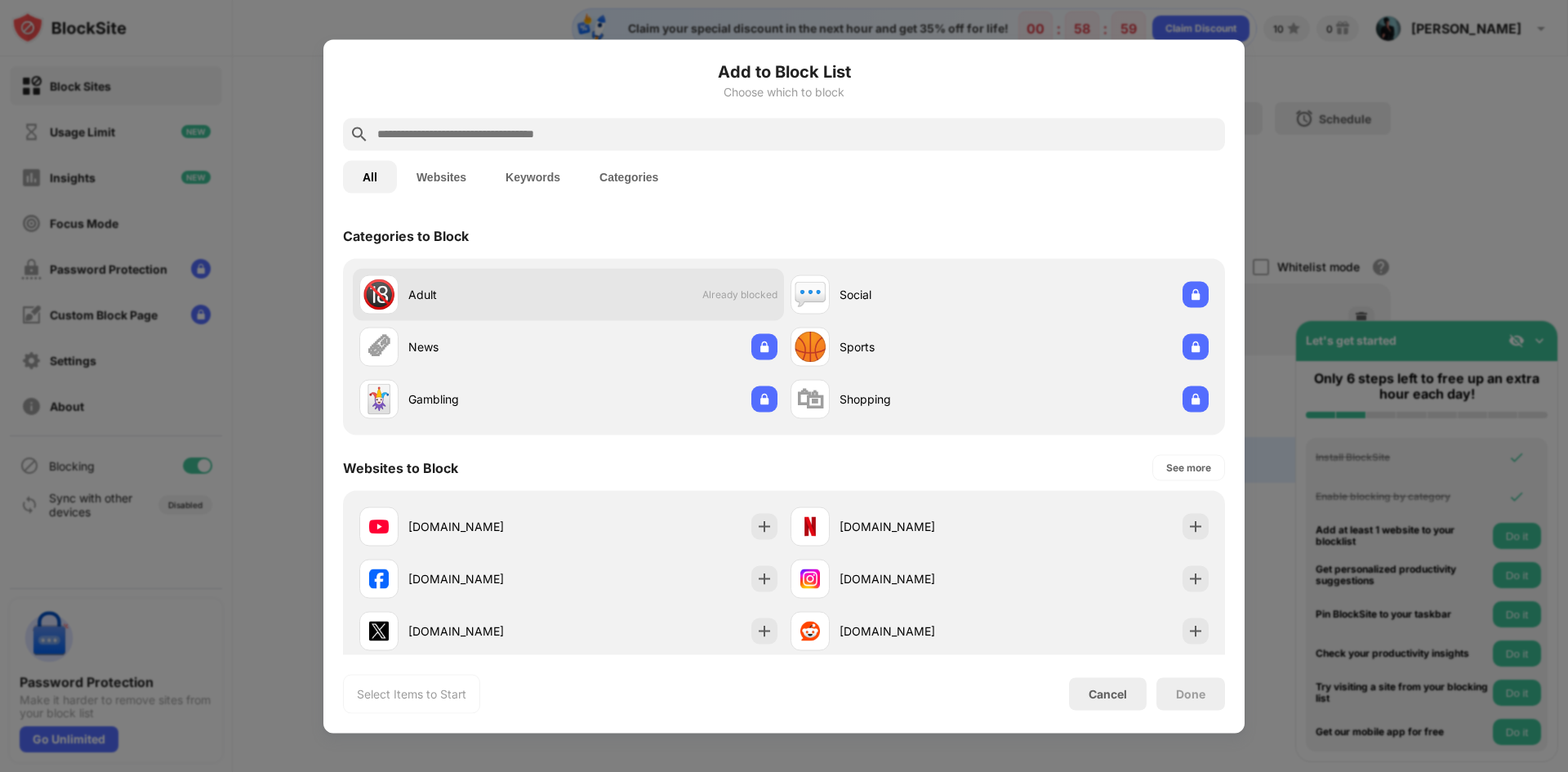 click on "🔞 Adult" at bounding box center [464, 294] 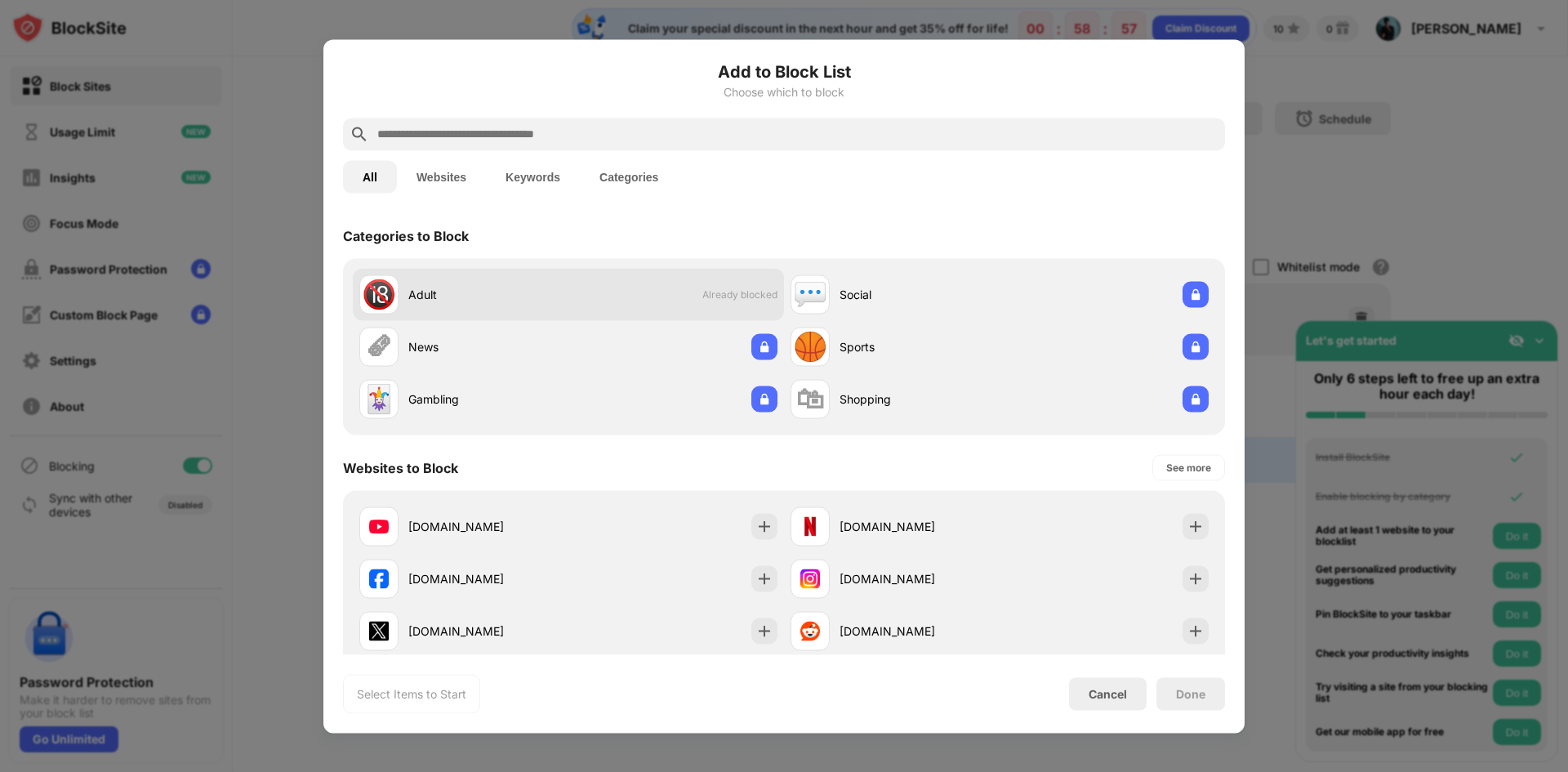 click on "🔞 Adult Already blocked" at bounding box center (568, 294) 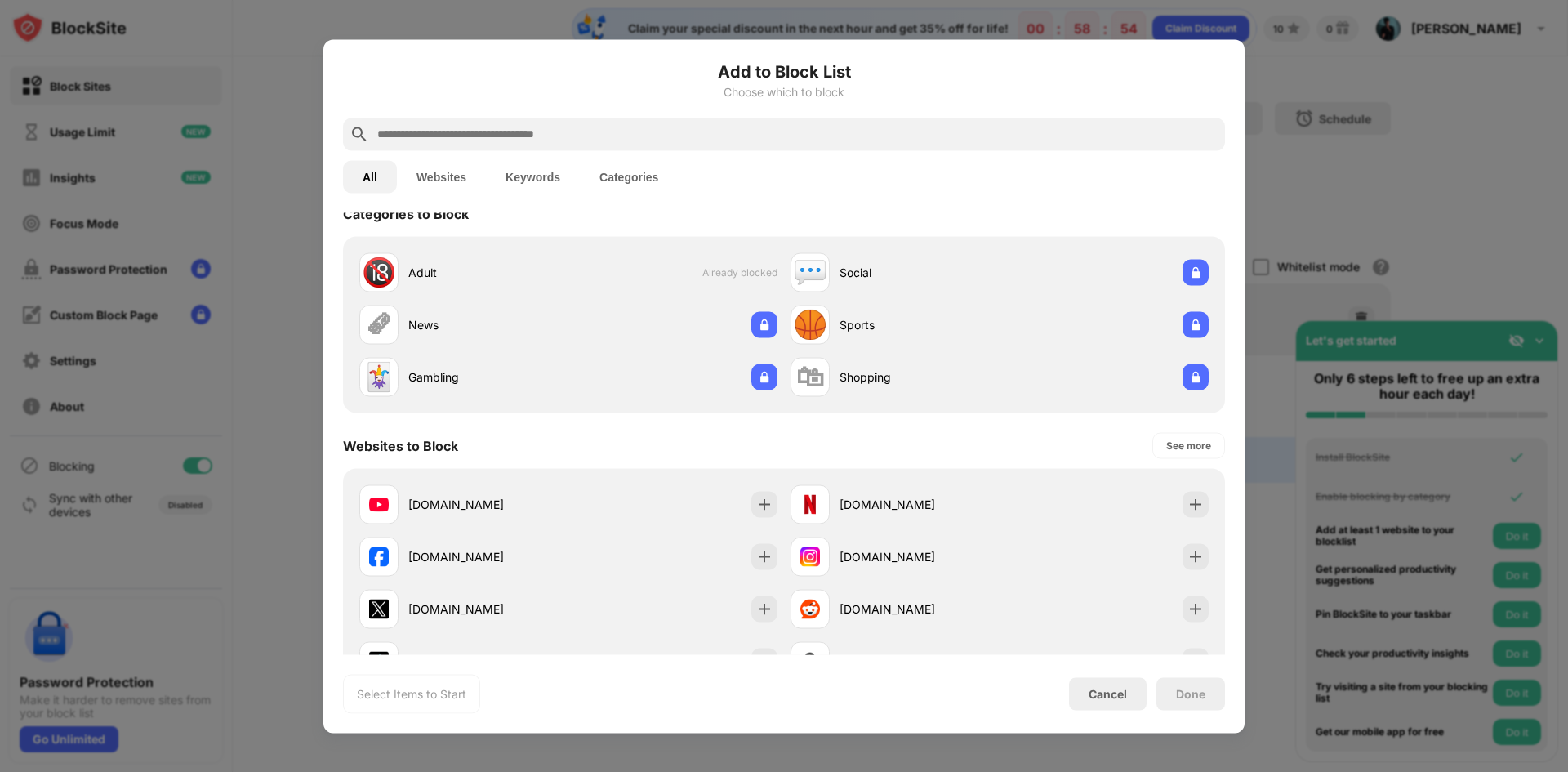 scroll, scrollTop: 0, scrollLeft: 0, axis: both 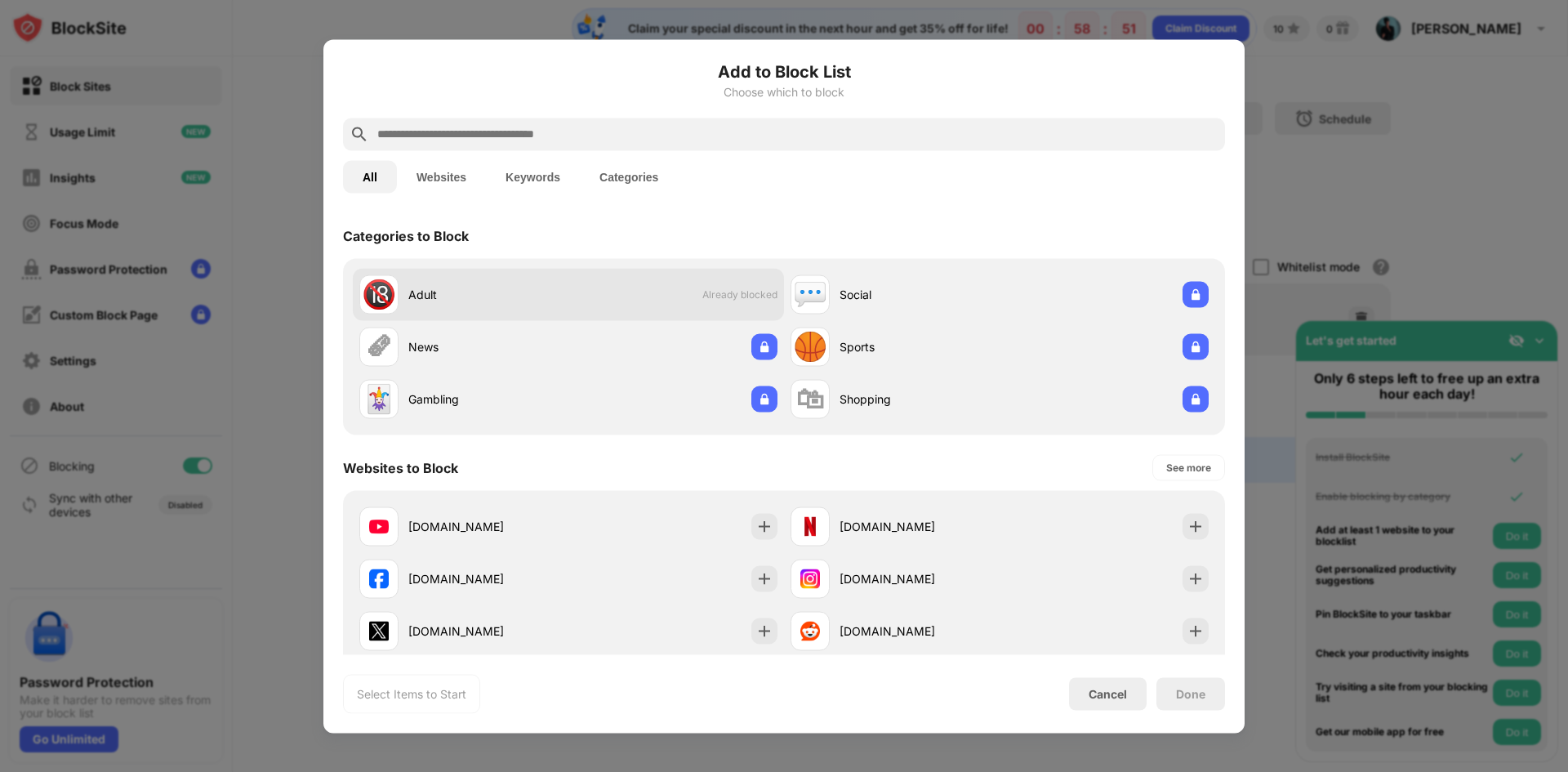 click on "Adult" at bounding box center [488, 294] 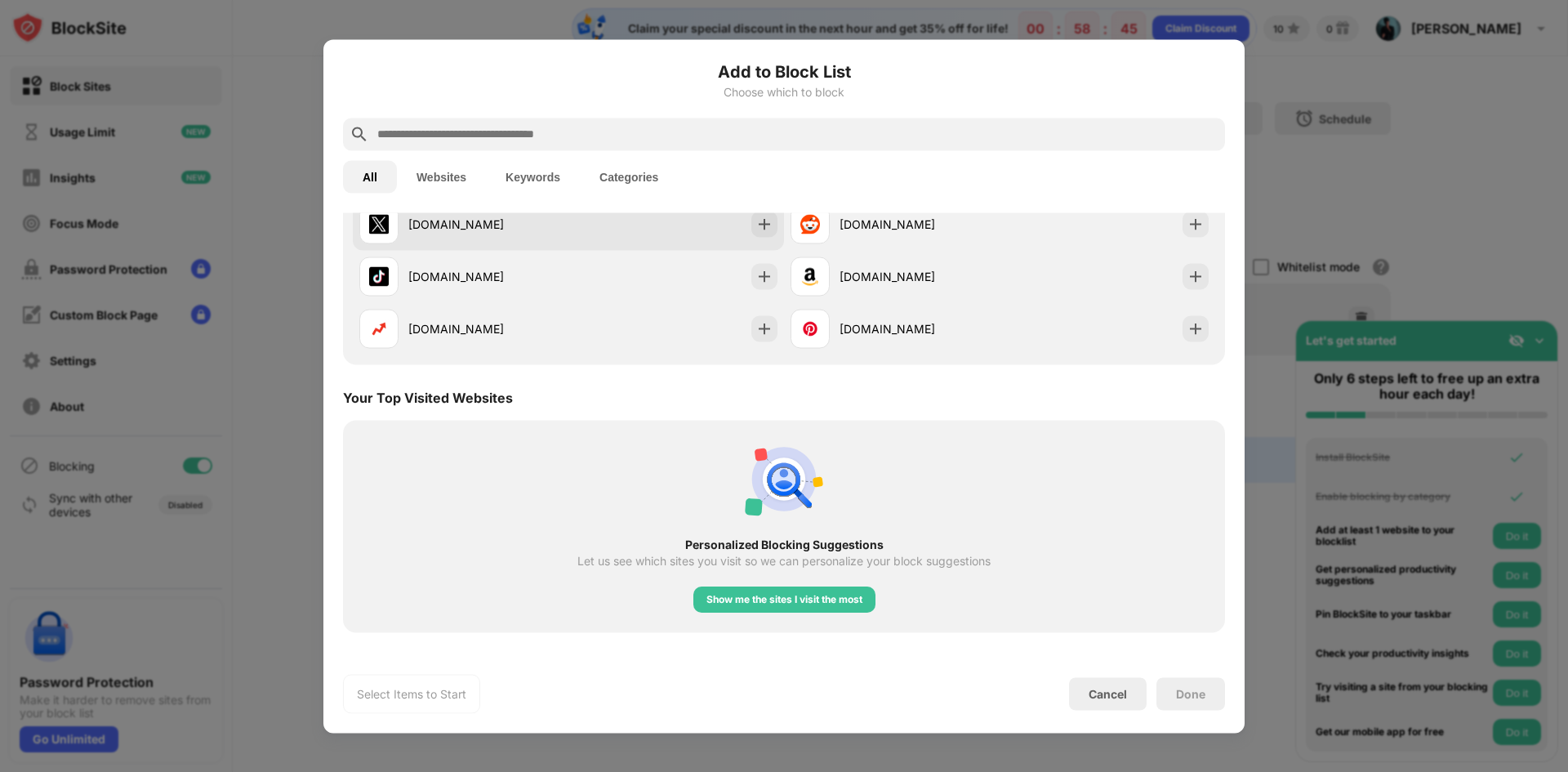 scroll, scrollTop: 408, scrollLeft: 0, axis: vertical 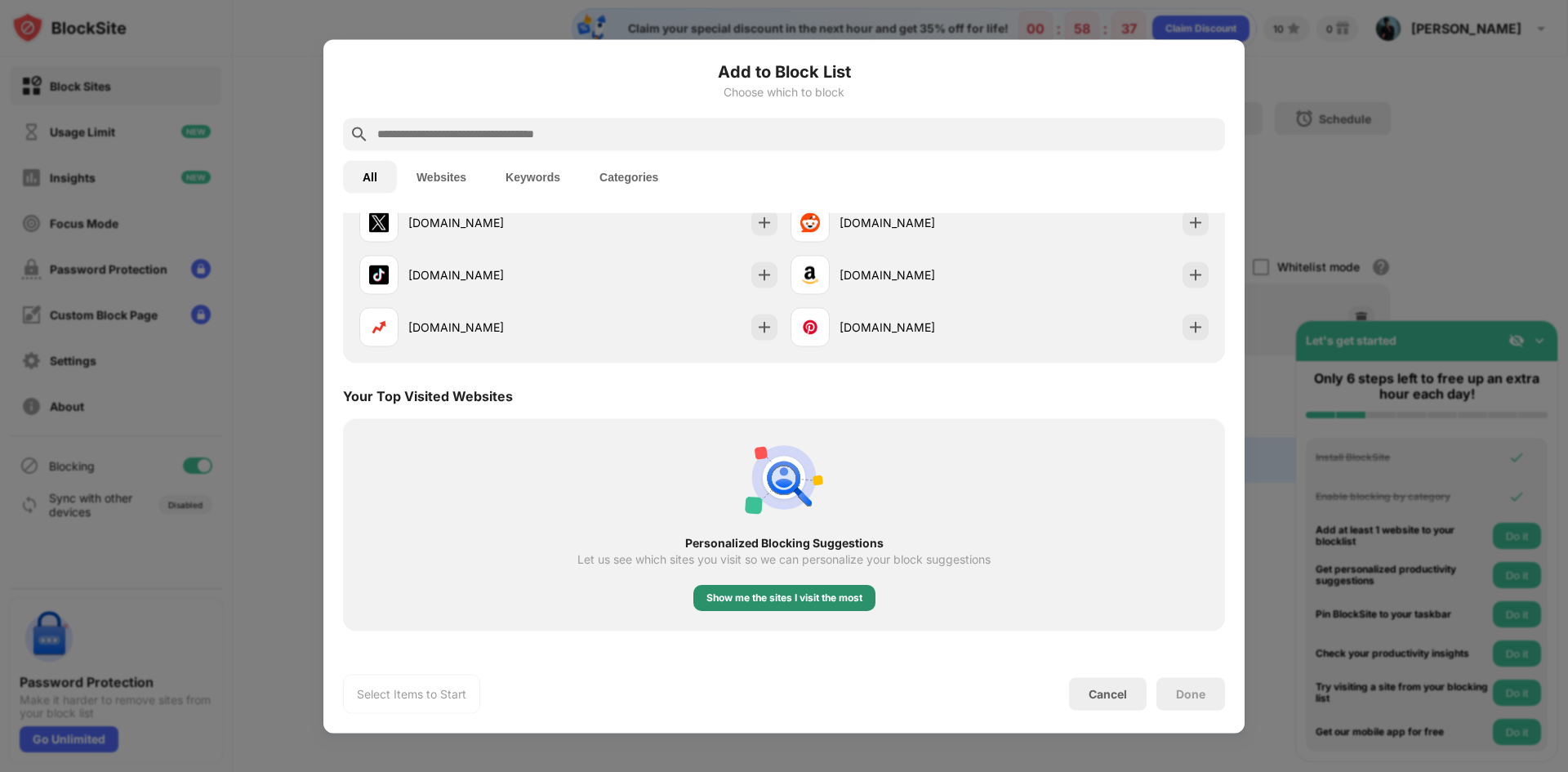 click on "Show me the sites I visit the most" at bounding box center (784, 598) 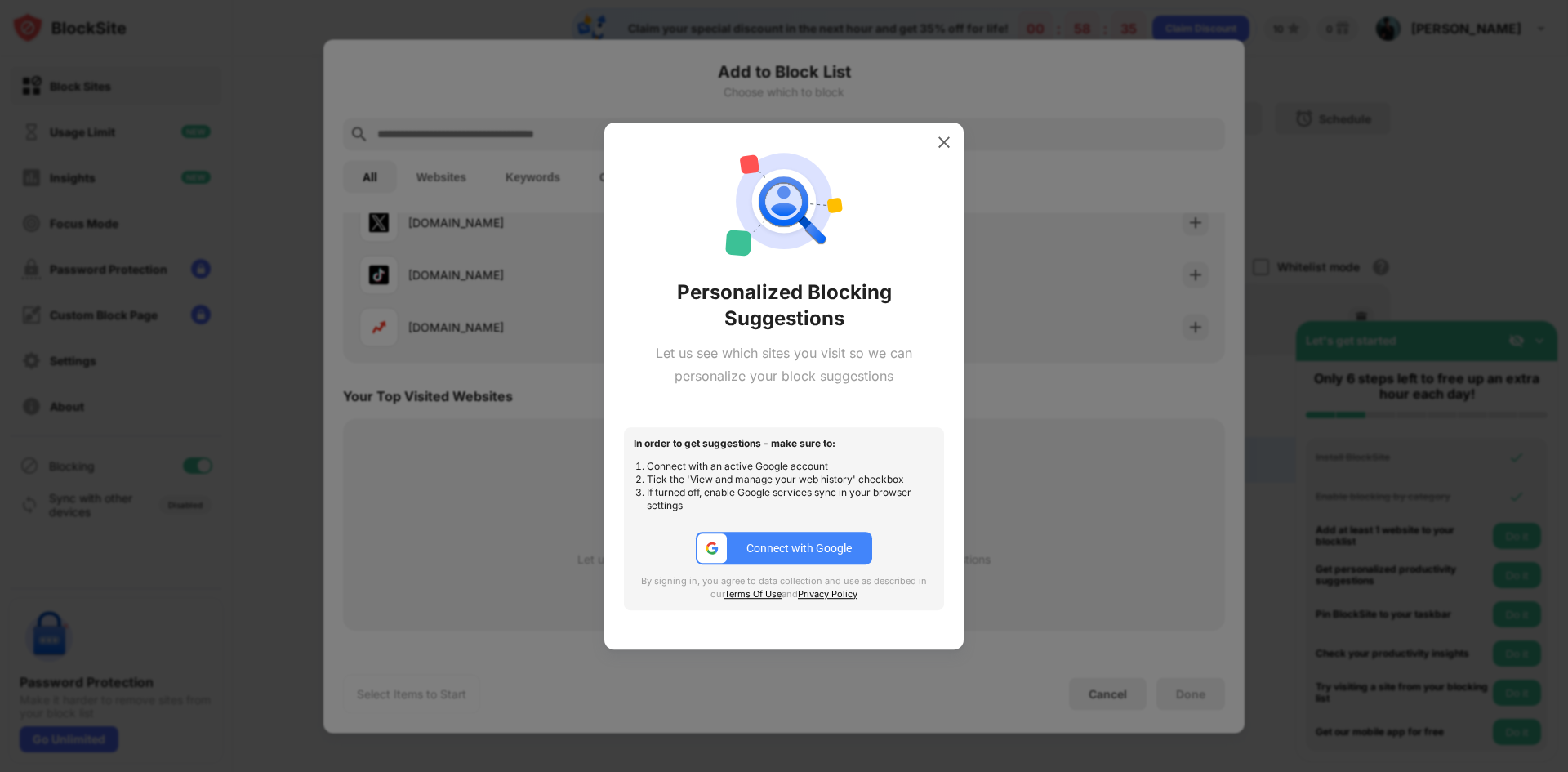 click on "Connect with Google" at bounding box center (799, 548) 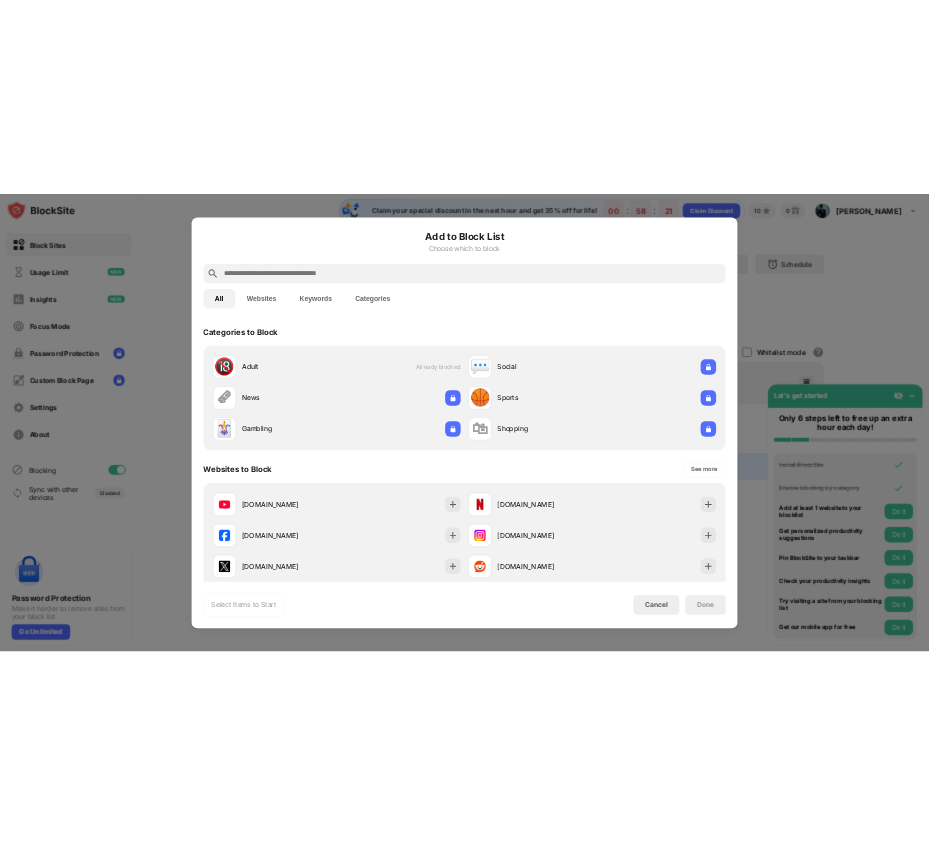 scroll, scrollTop: 0, scrollLeft: 0, axis: both 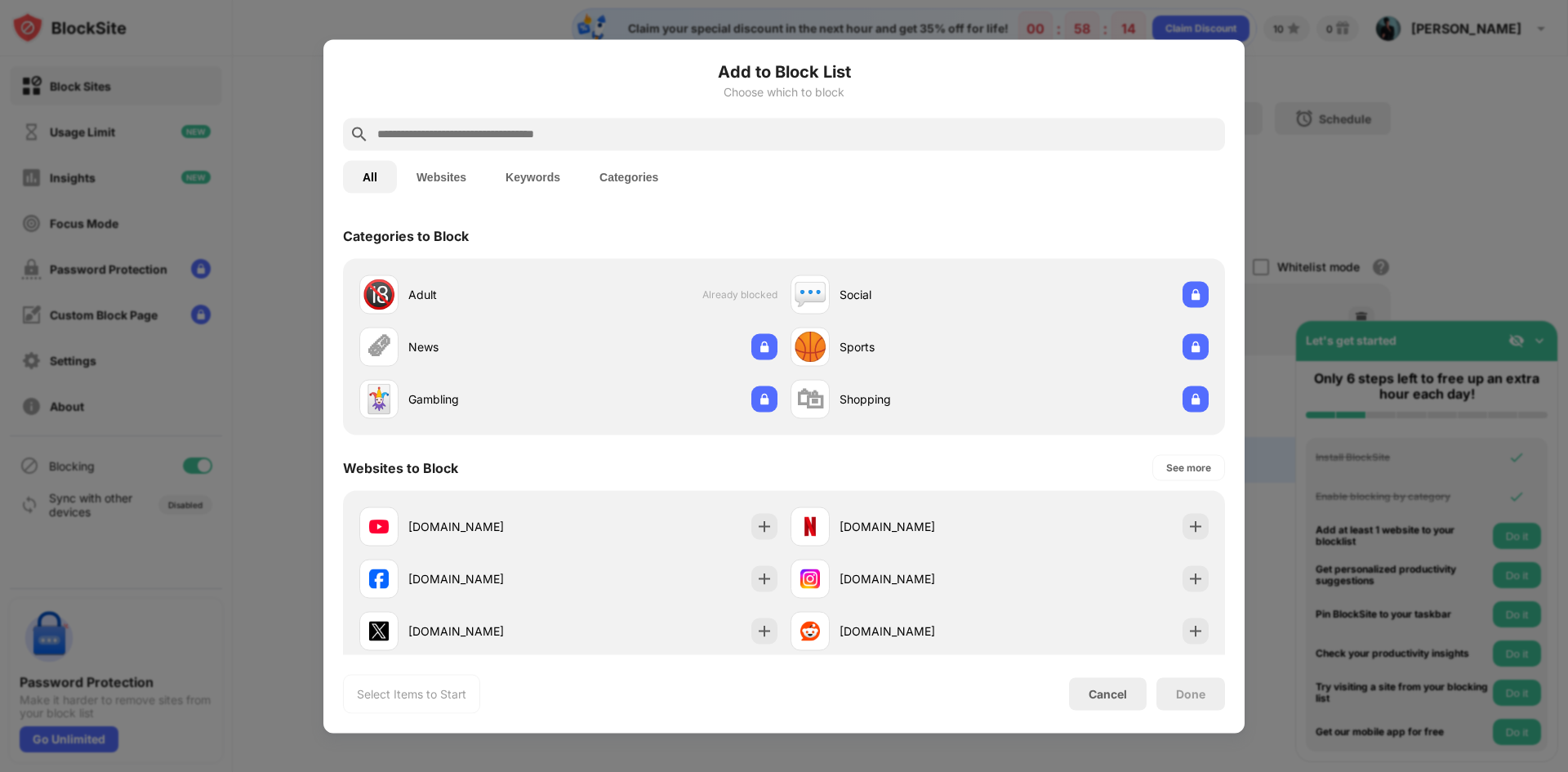 click on "Keywords" at bounding box center [532, 176] 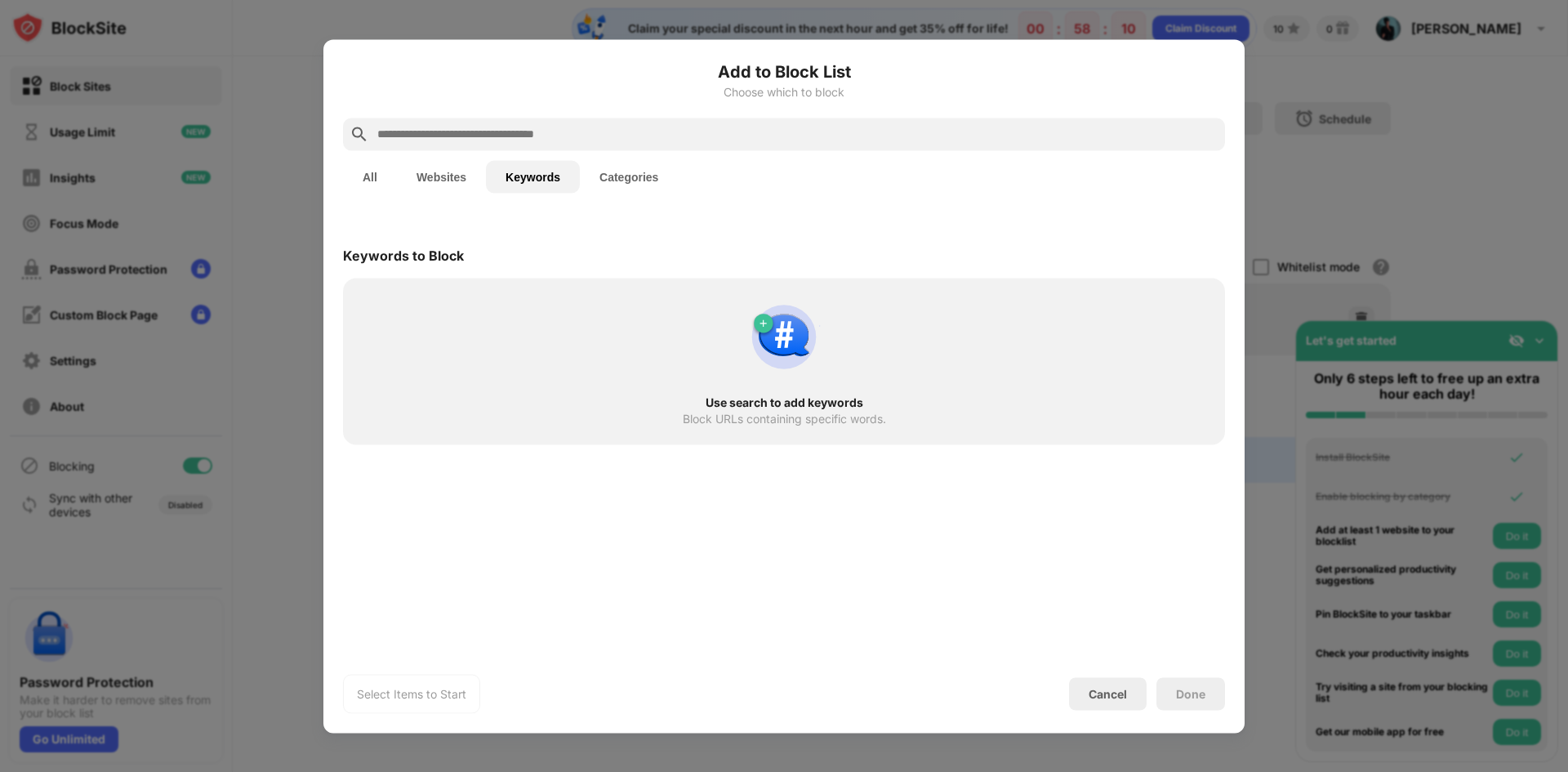 click on "Websites" at bounding box center (441, 176) 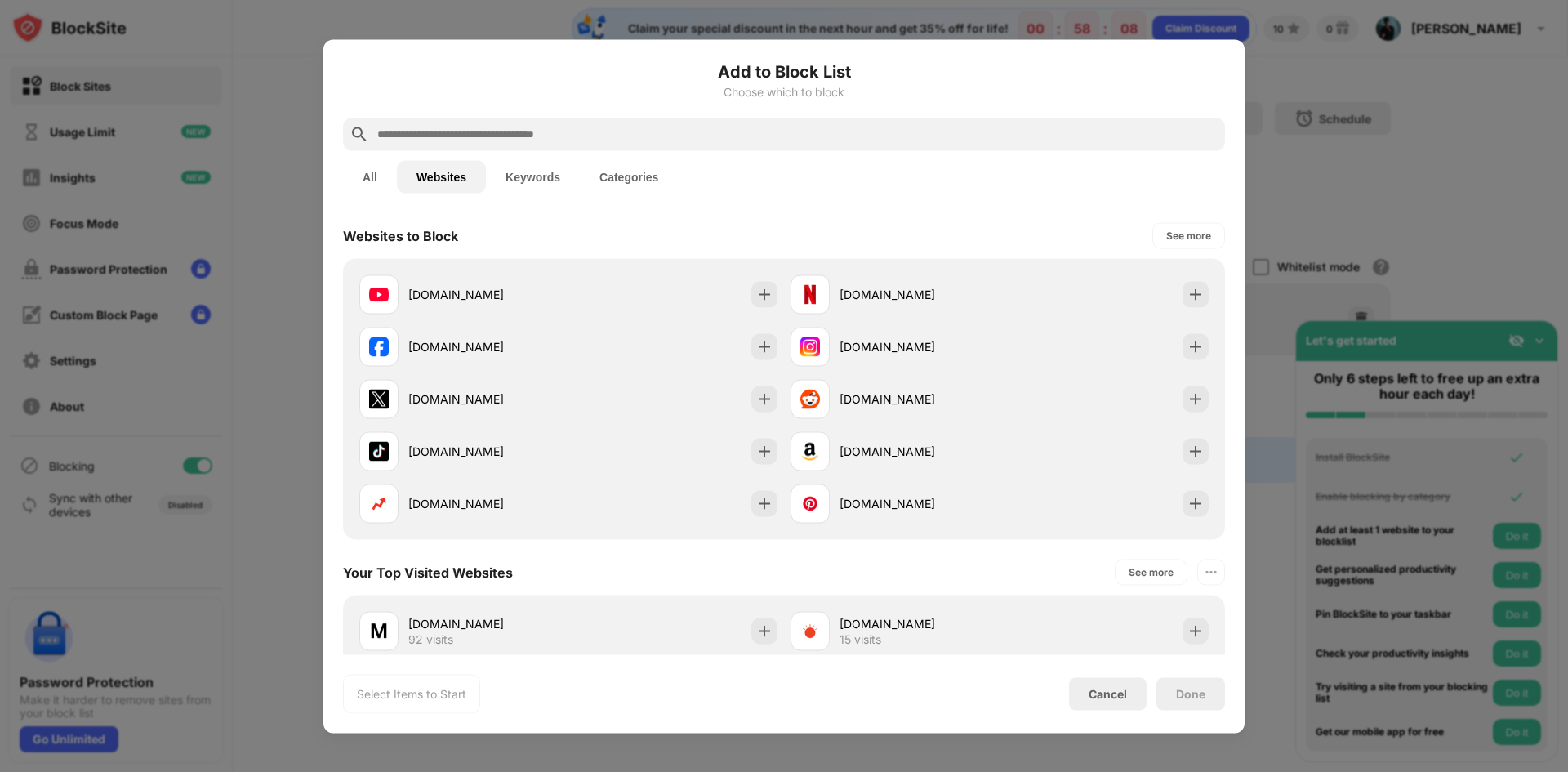 click on "Categories" at bounding box center [629, 176] 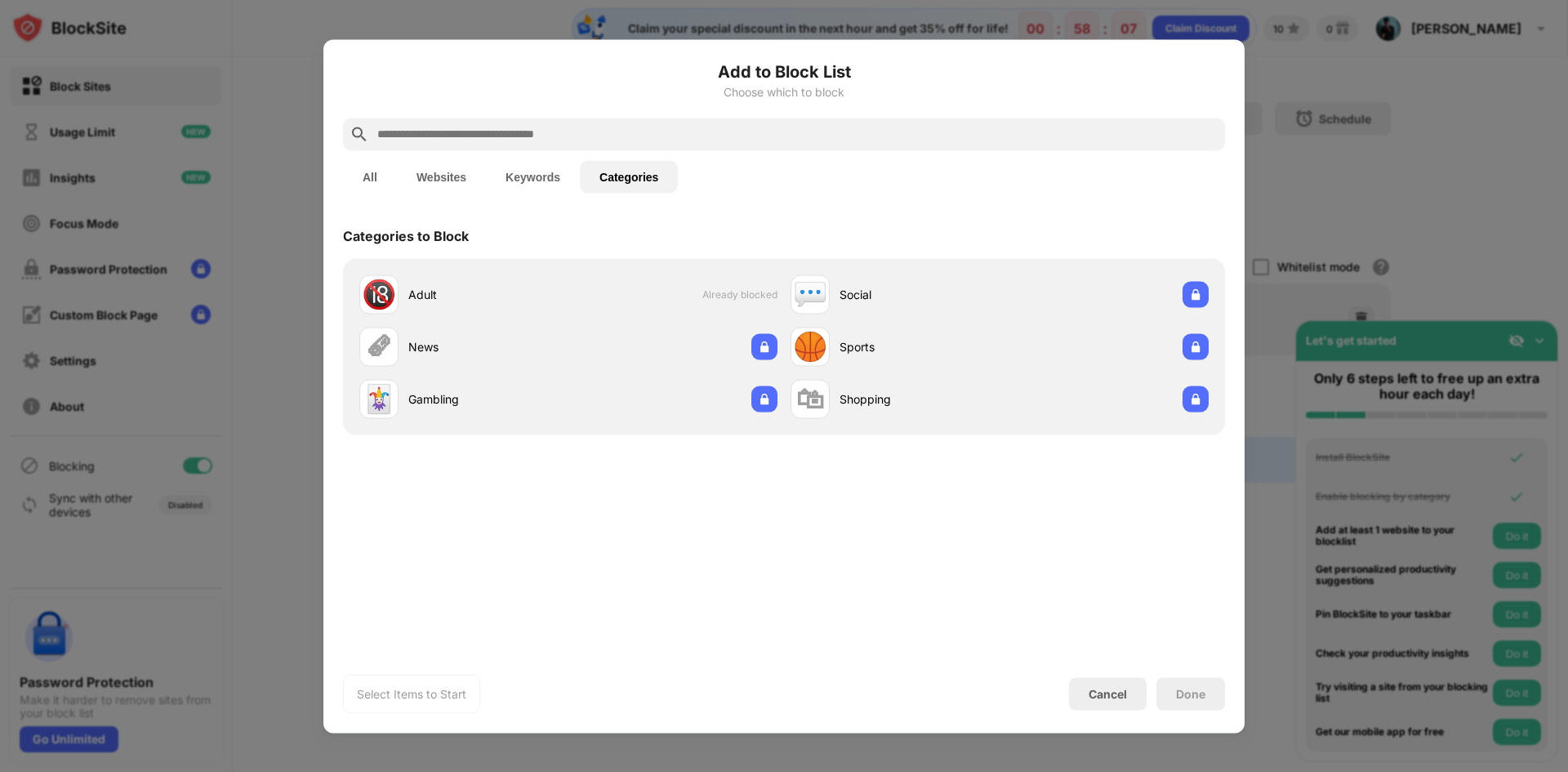 click on "Websites" at bounding box center (441, 176) 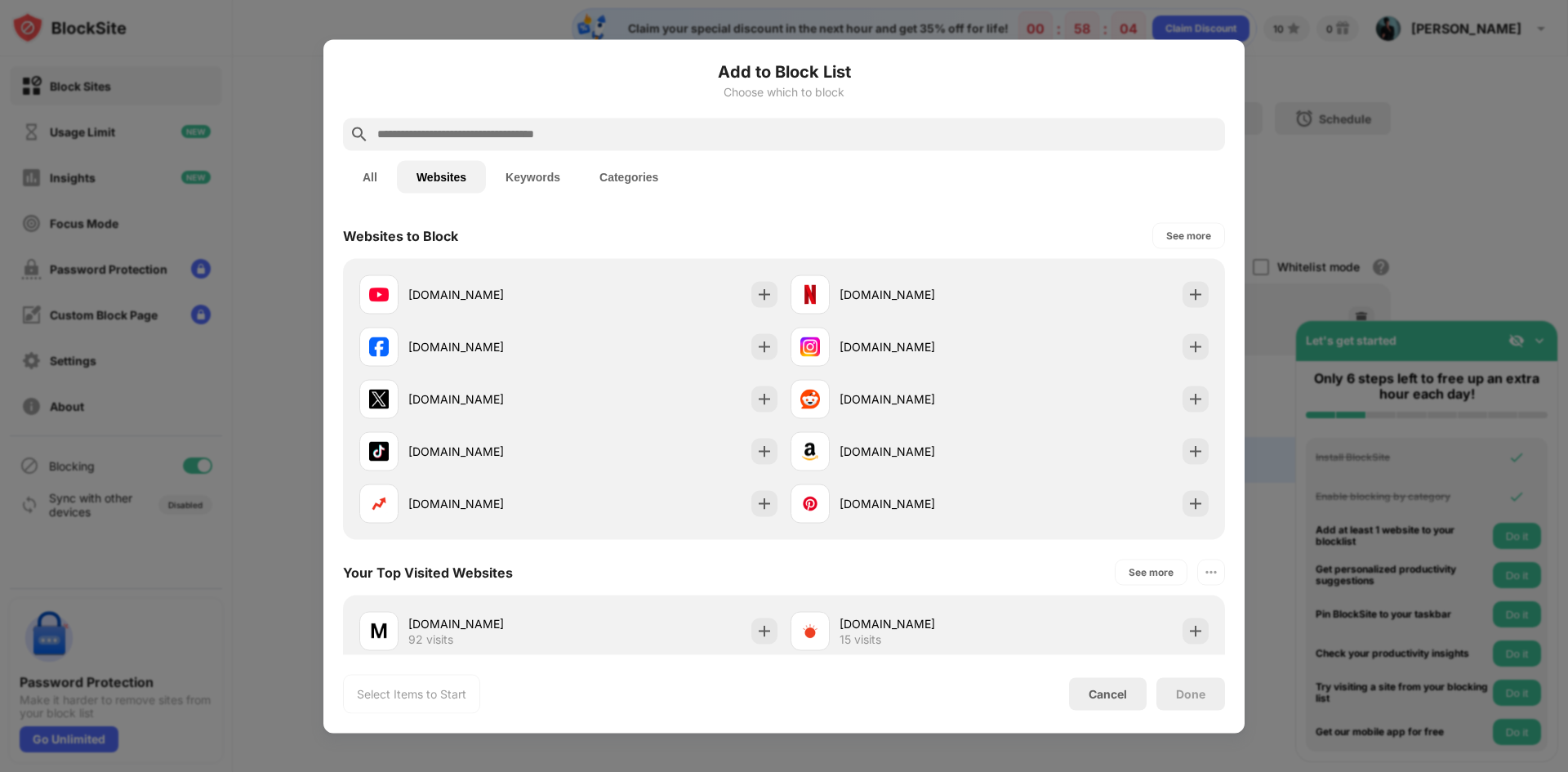 click on "Keywords" at bounding box center [532, 176] 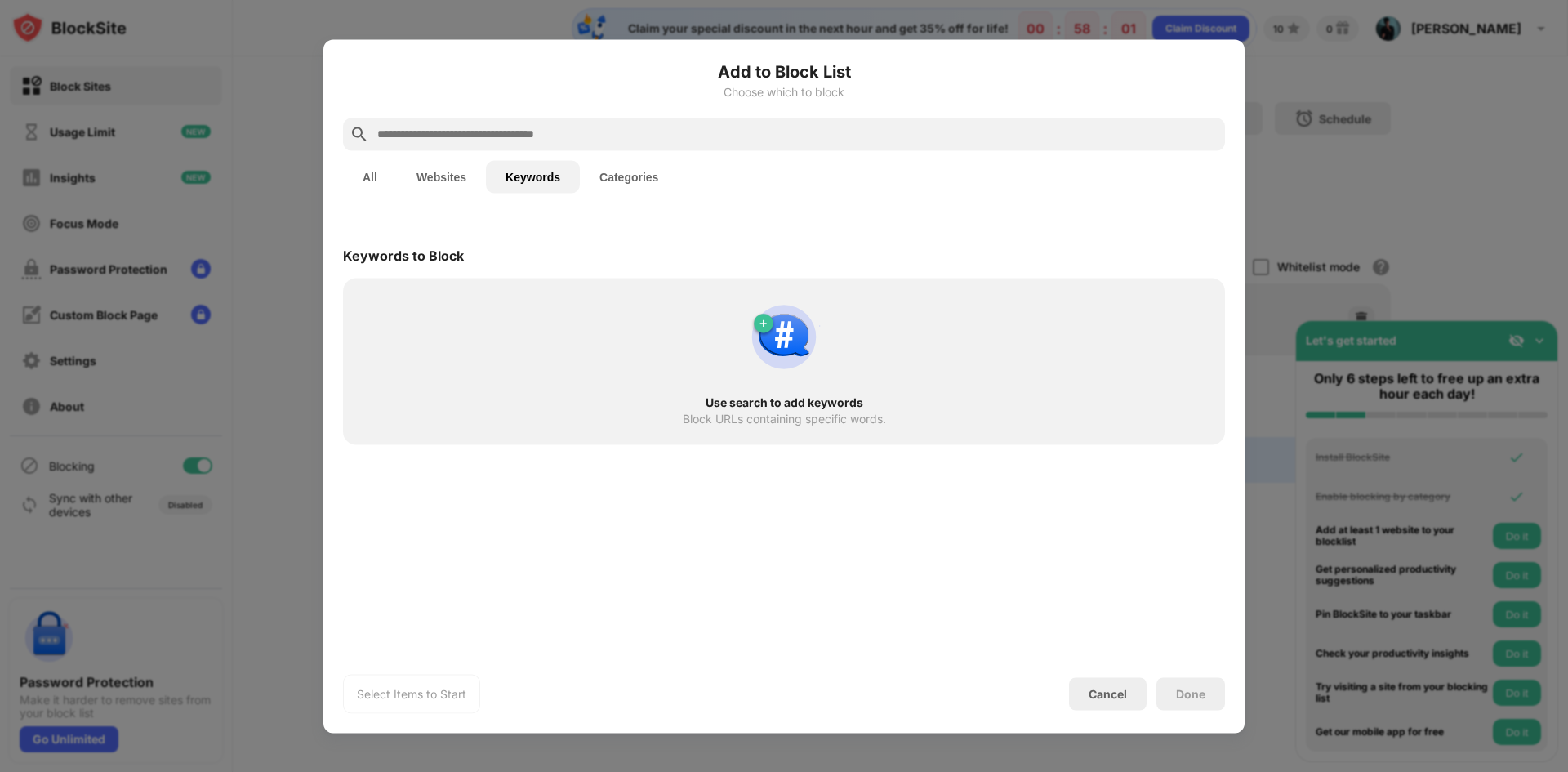click on "Websites" at bounding box center [441, 176] 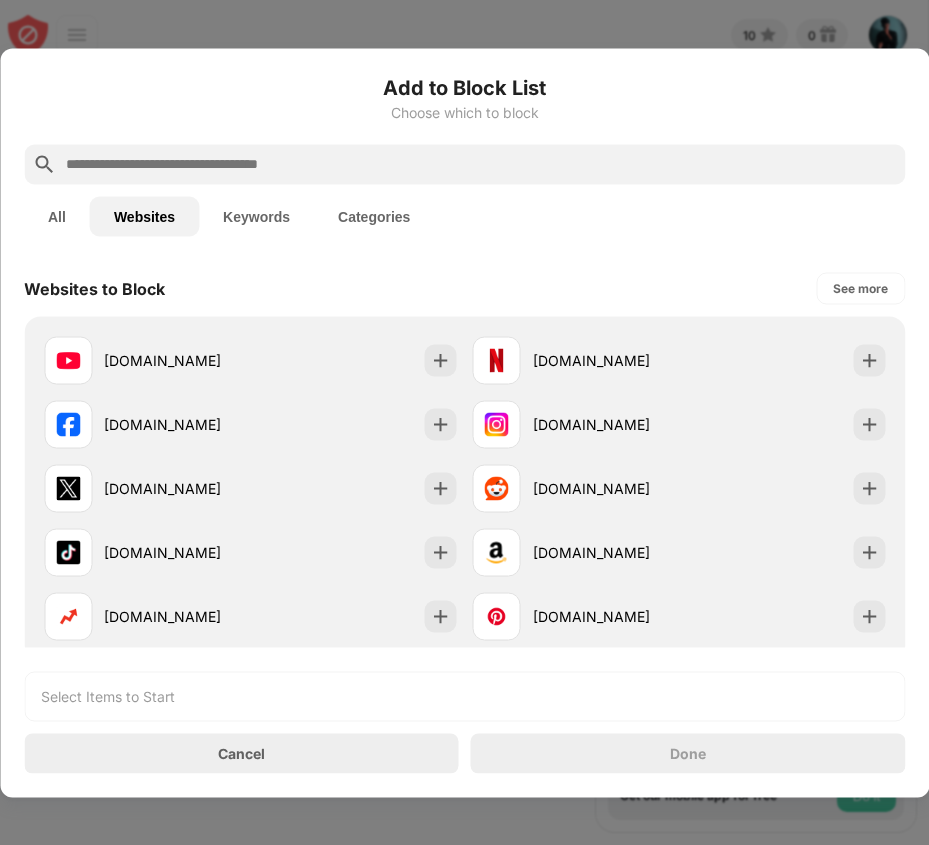 click on "Websites" at bounding box center [144, 216] 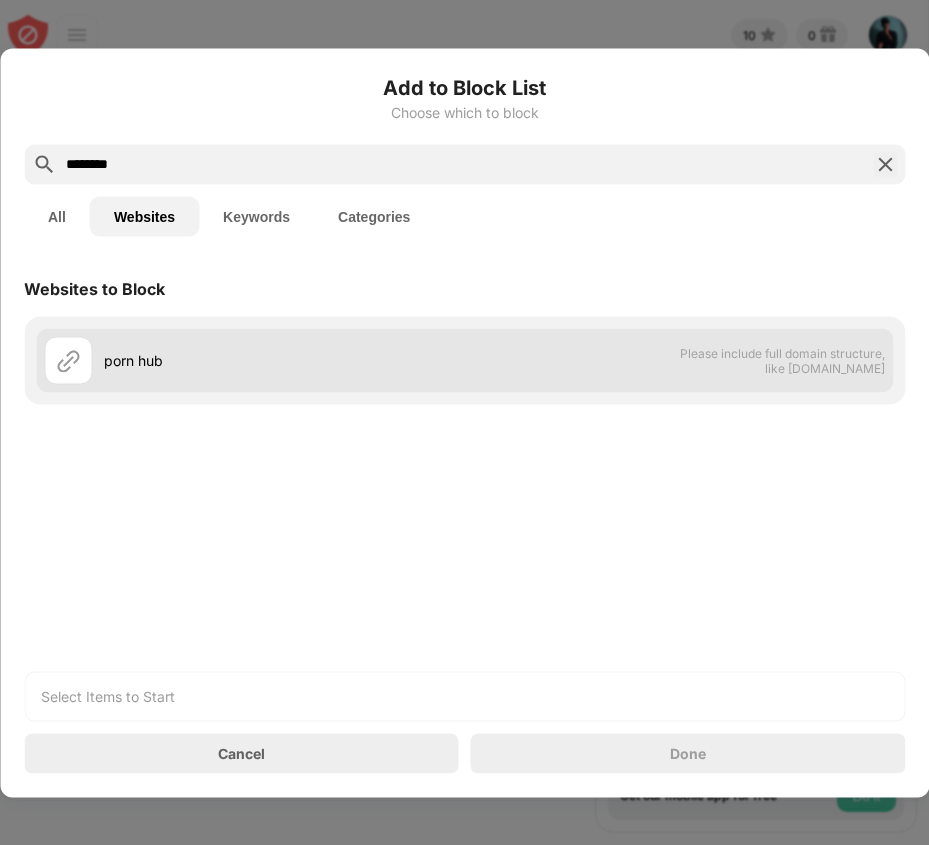 click at bounding box center [68, 360] 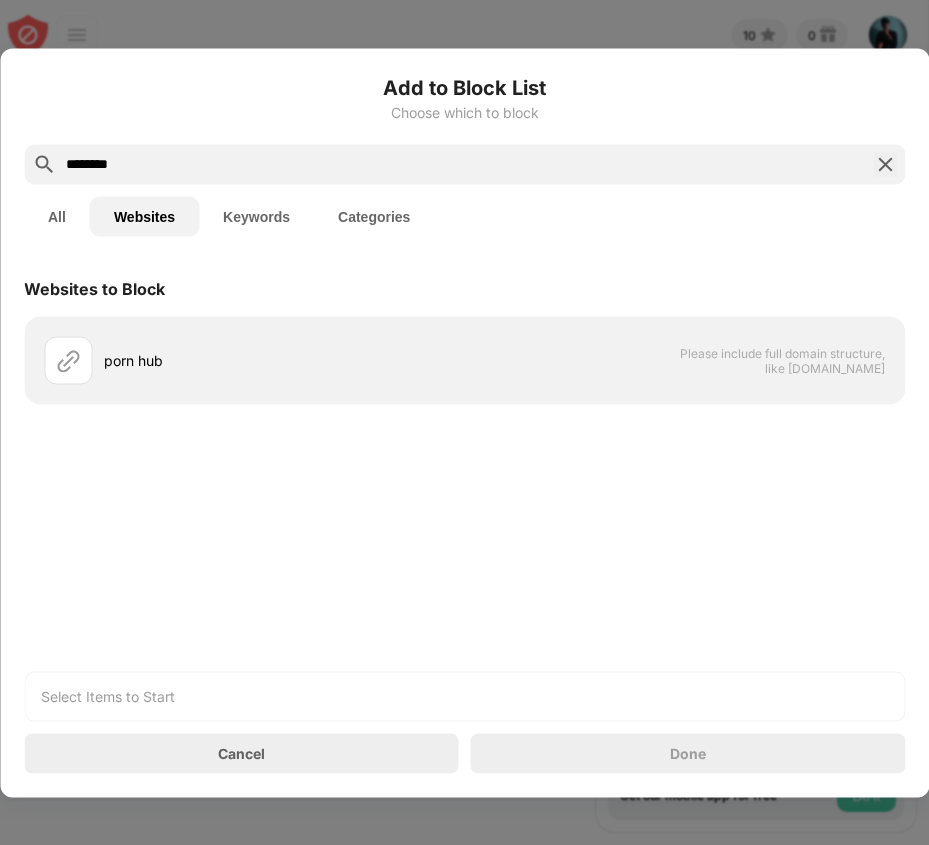 click on "Keywords" at bounding box center [256, 216] 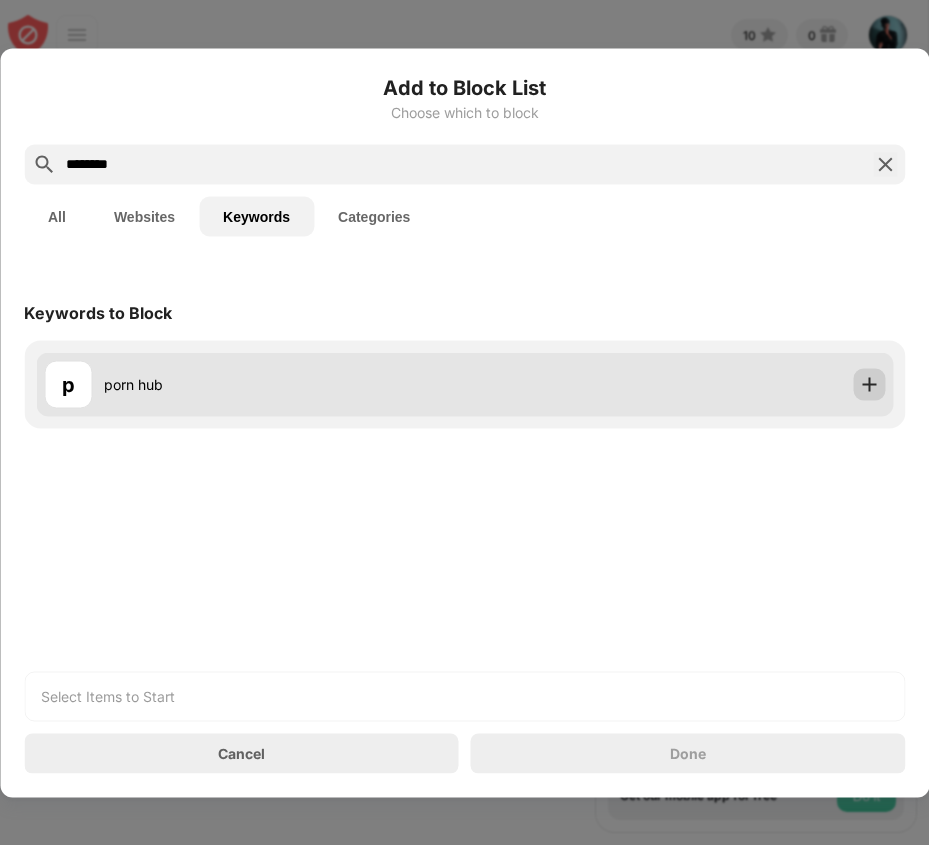 click at bounding box center (869, 384) 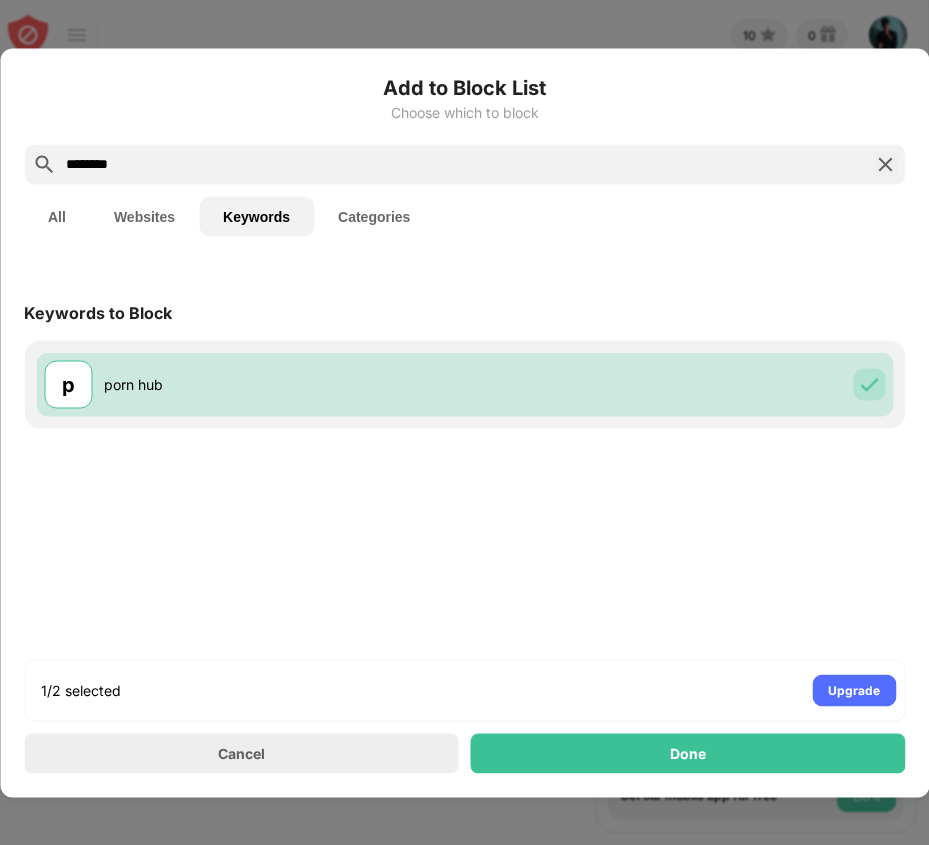 drag, startPoint x: 129, startPoint y: 170, endPoint x: -1, endPoint y: 141, distance: 133.19534 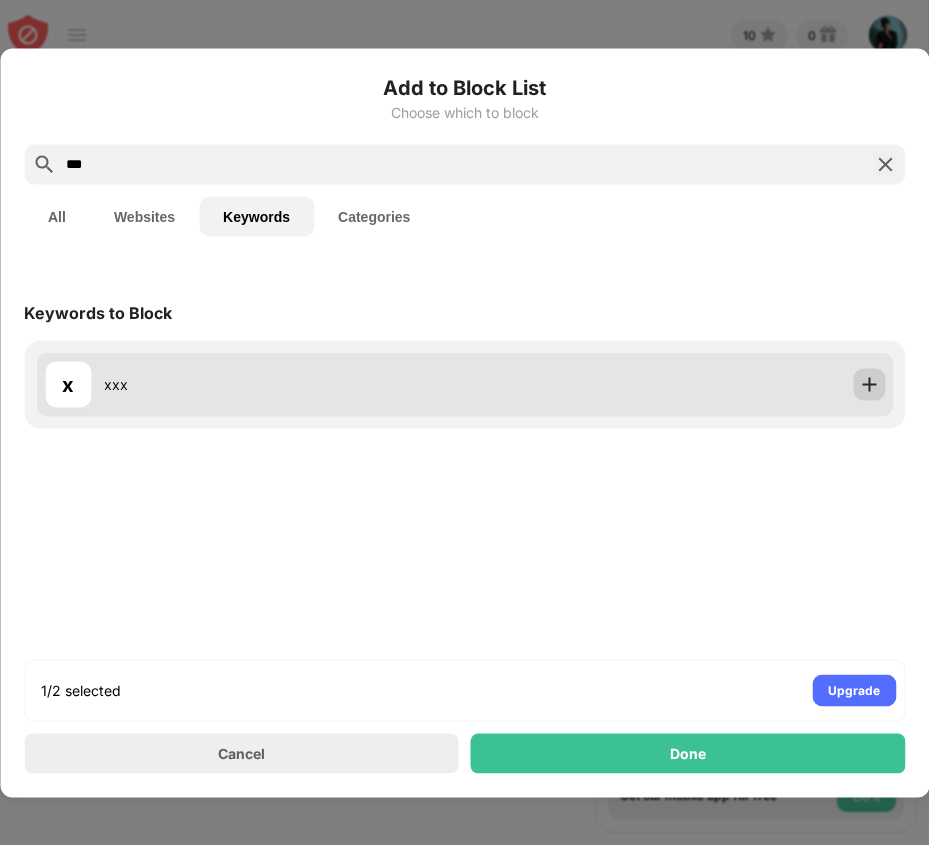 click at bounding box center [869, 384] 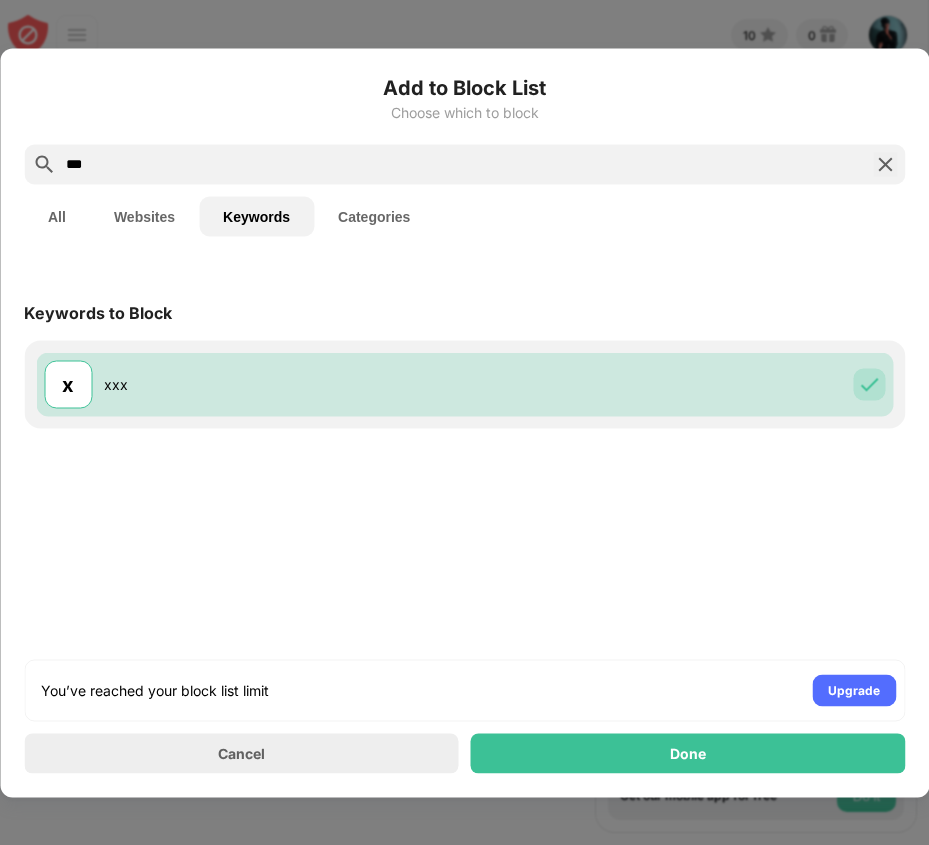 drag, startPoint x: 125, startPoint y: 164, endPoint x: 55, endPoint y: 164, distance: 70 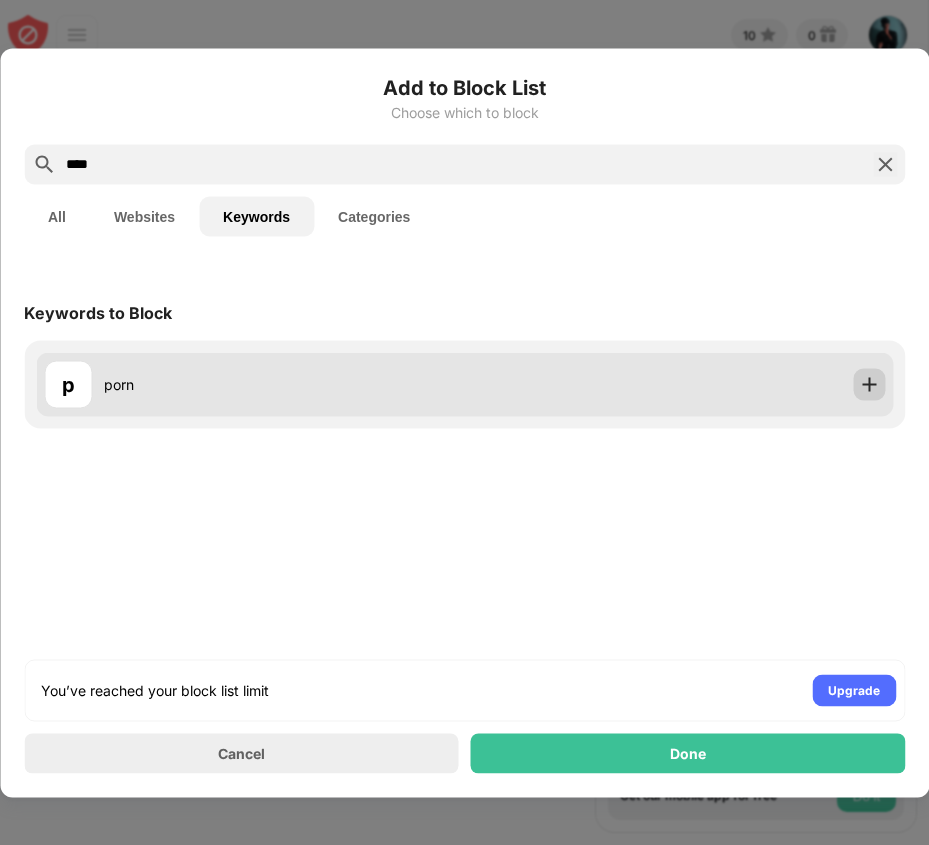 type on "****" 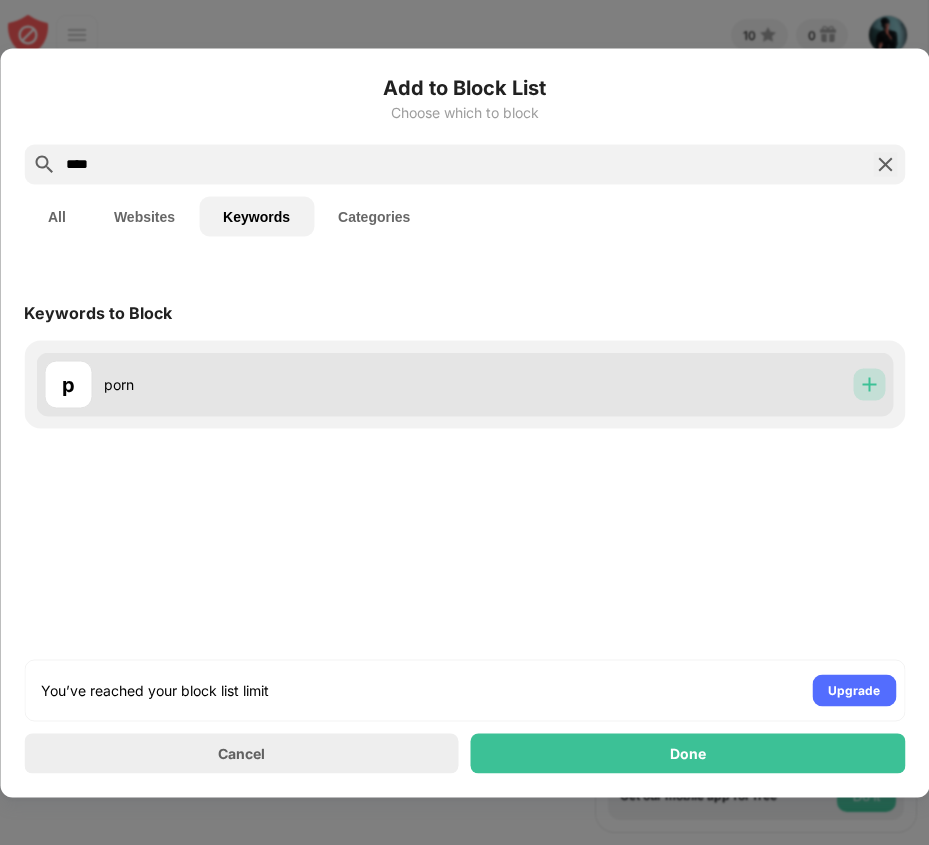 click at bounding box center [869, 384] 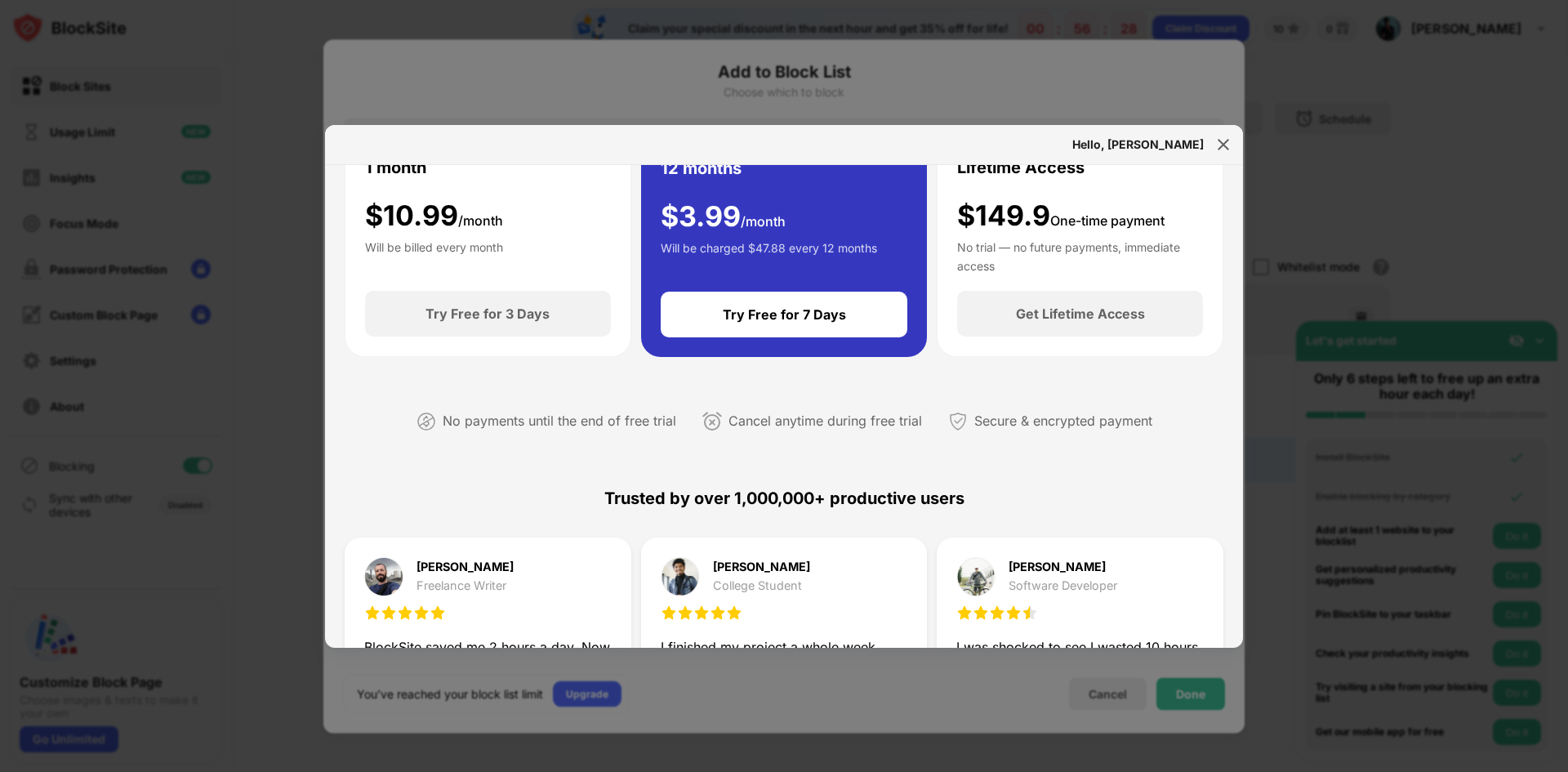 scroll, scrollTop: 120, scrollLeft: 0, axis: vertical 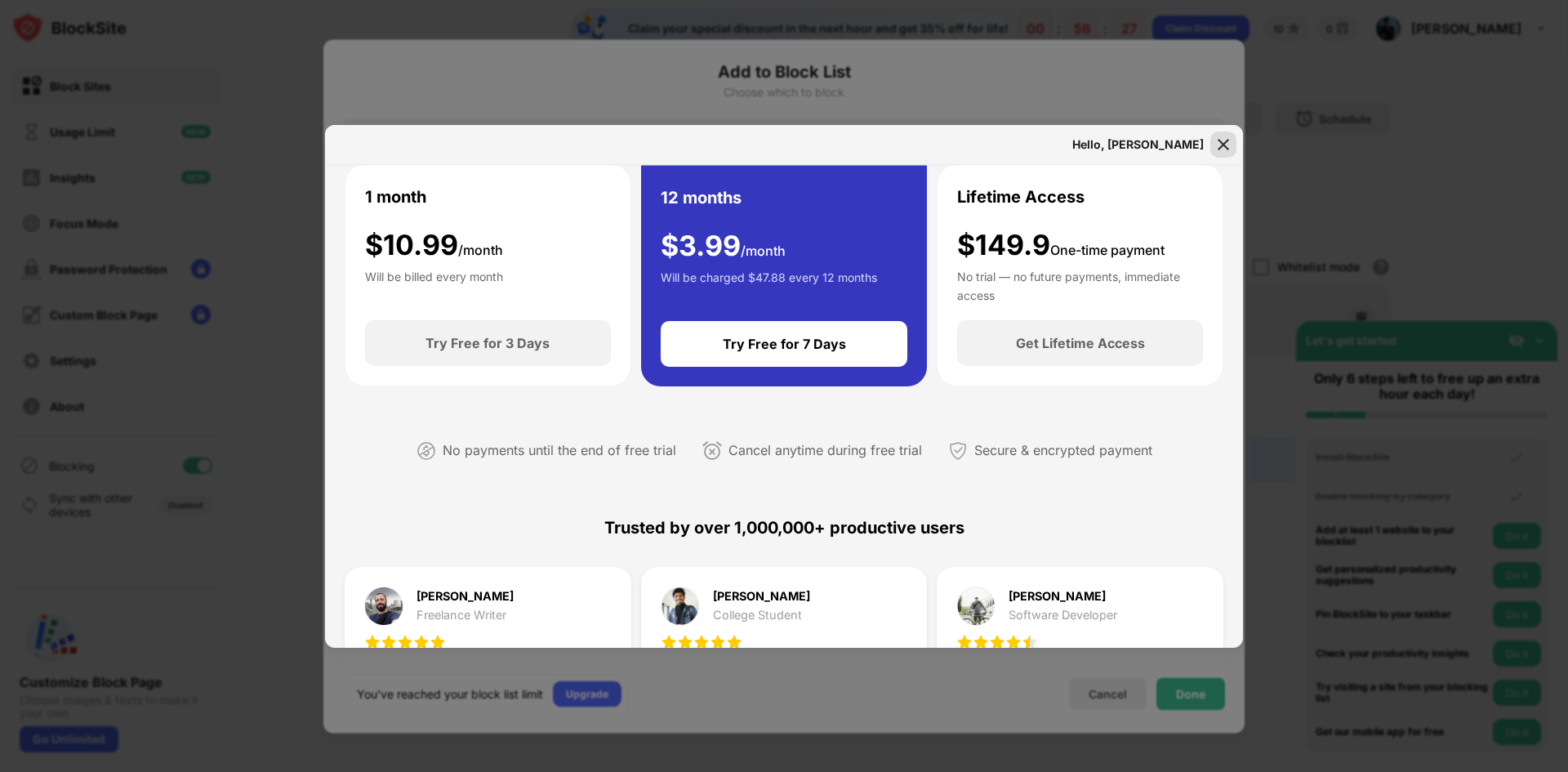 click at bounding box center (1223, 145) 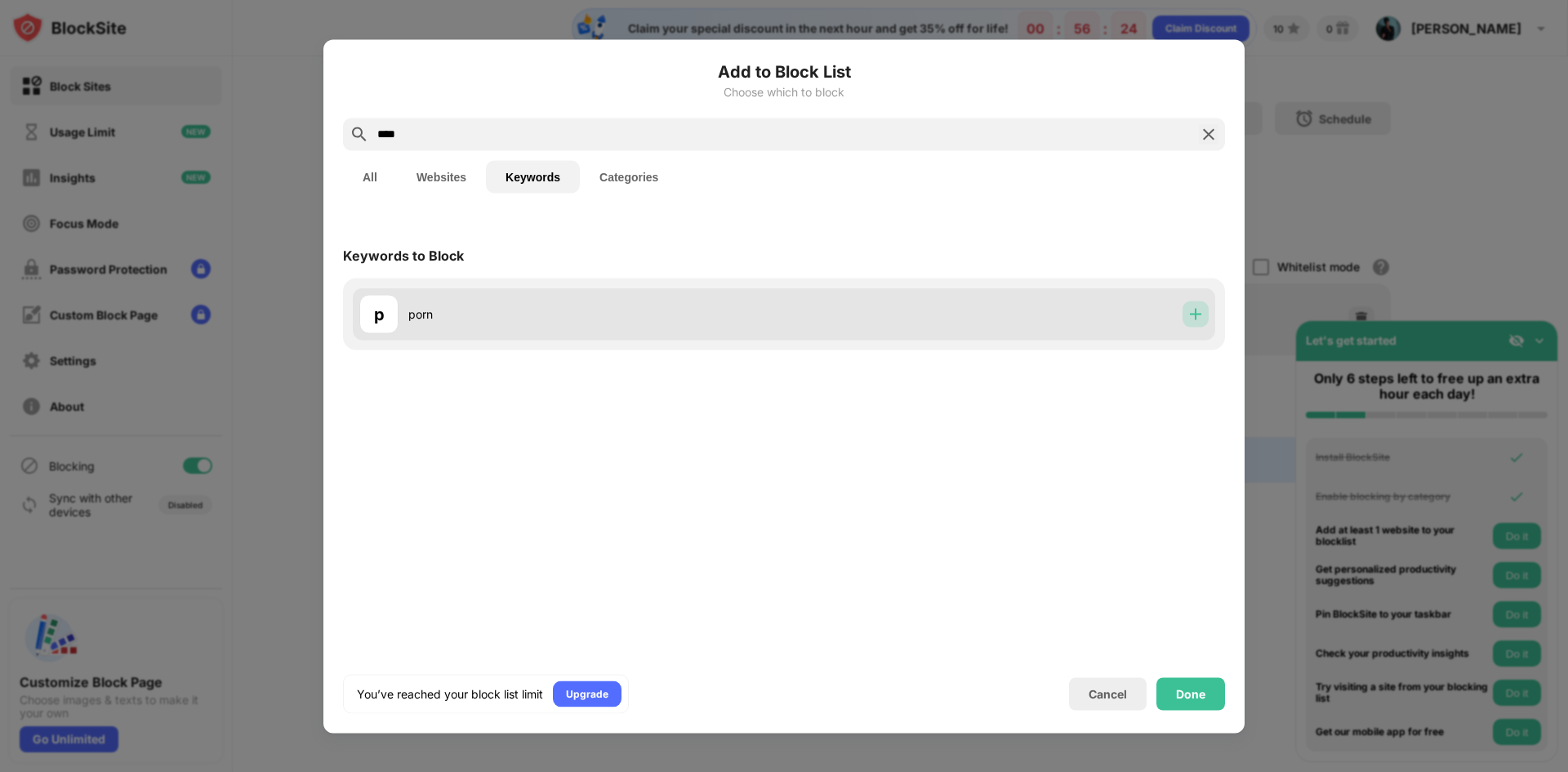 click at bounding box center (1196, 314) 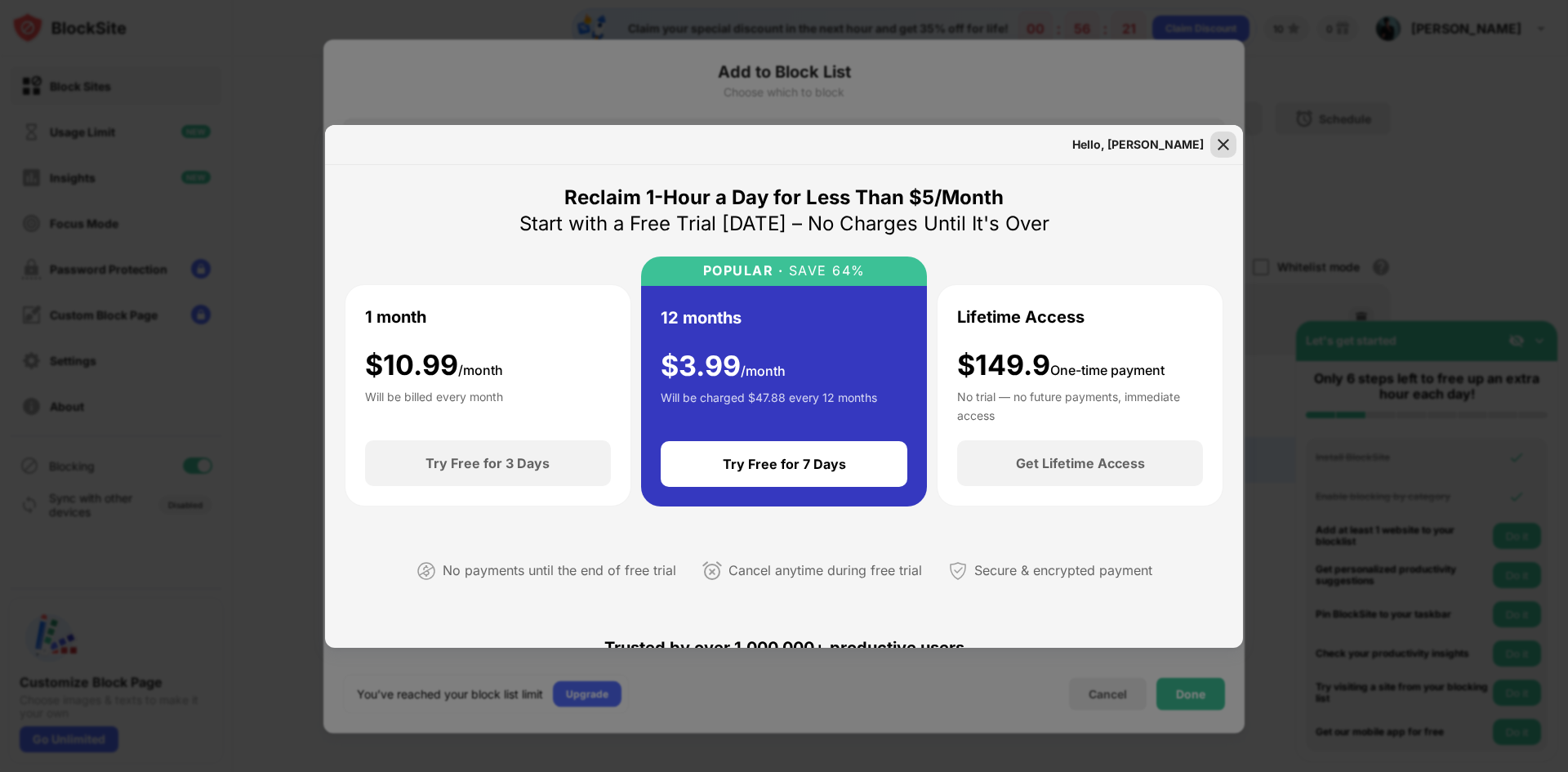 click at bounding box center [1223, 145] 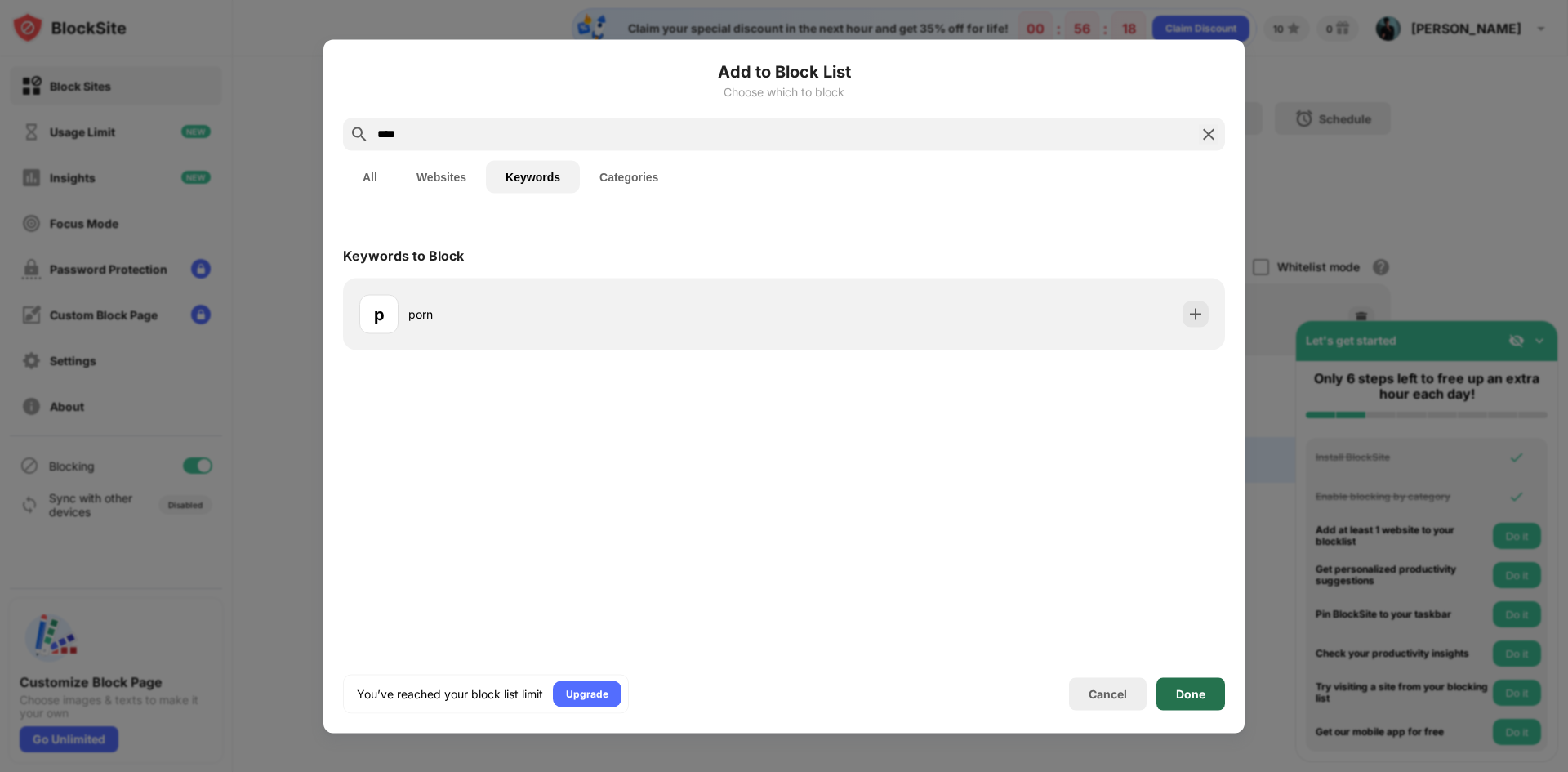 click on "Done" at bounding box center [1191, 694] 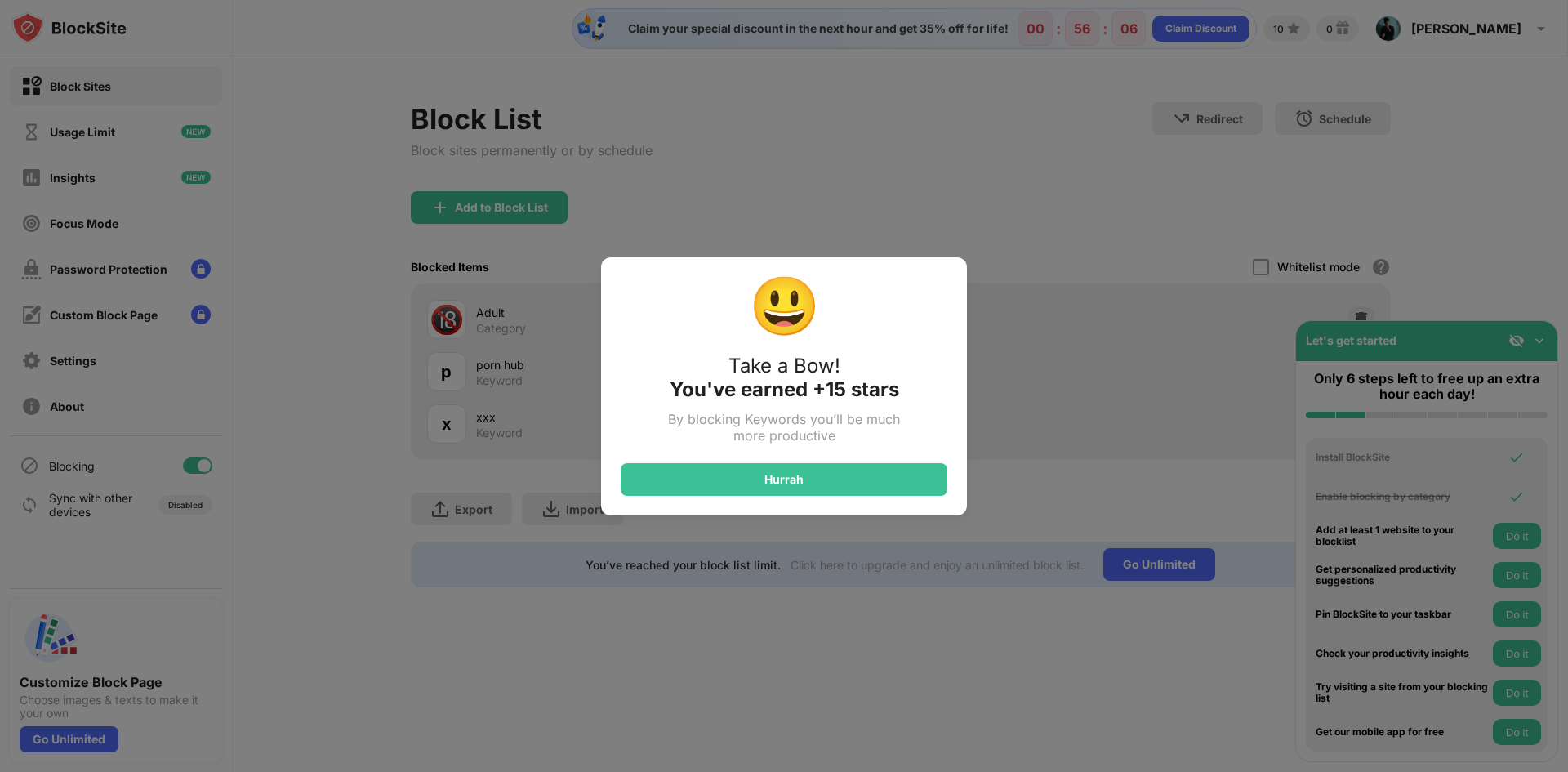 click on "😃 Take a Bow! You've earned +15 stars By blocking Keywords you’ll be much more productive Hurrah" at bounding box center [784, 386] 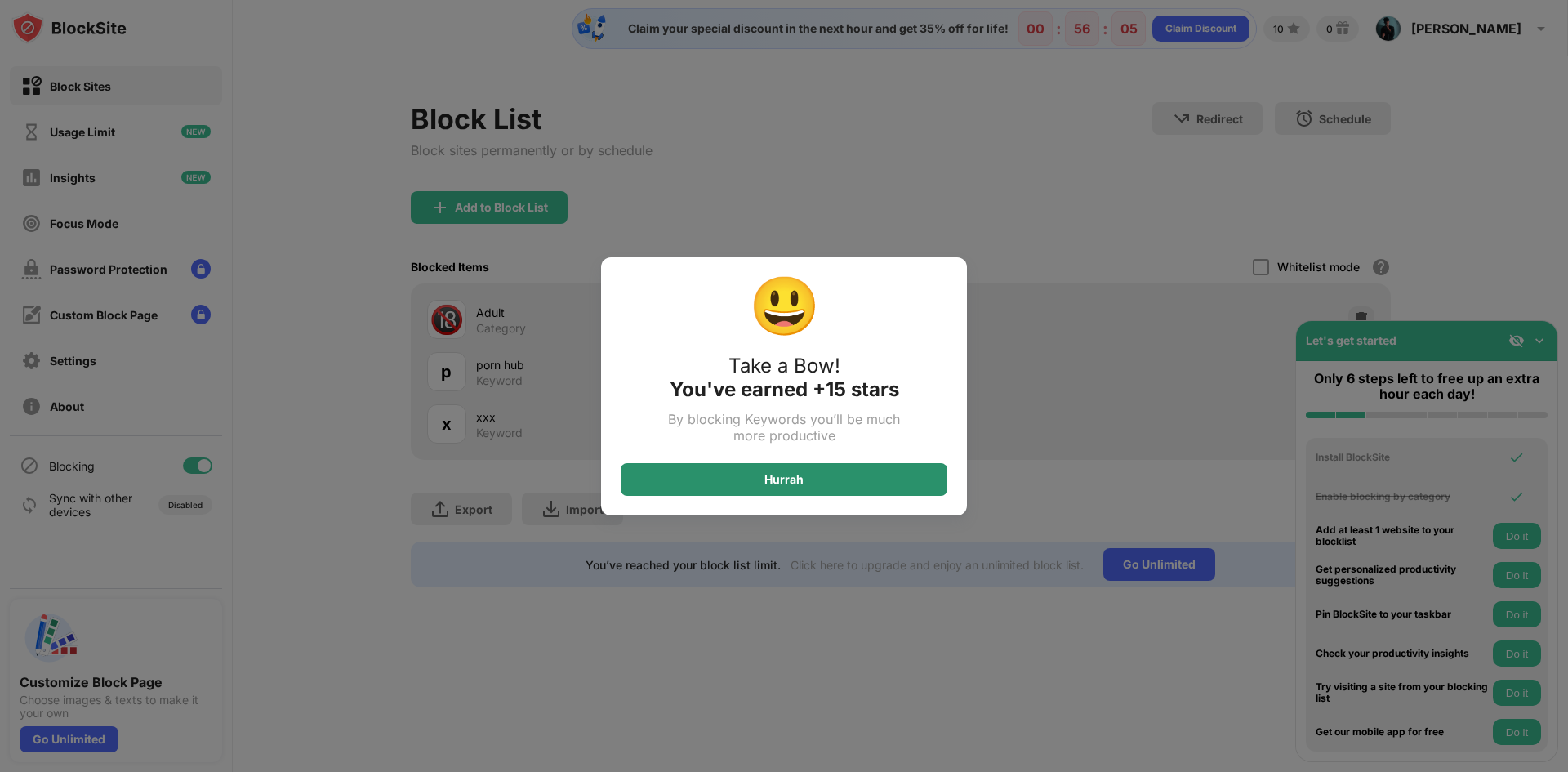 click on "Hurrah" at bounding box center (784, 480) 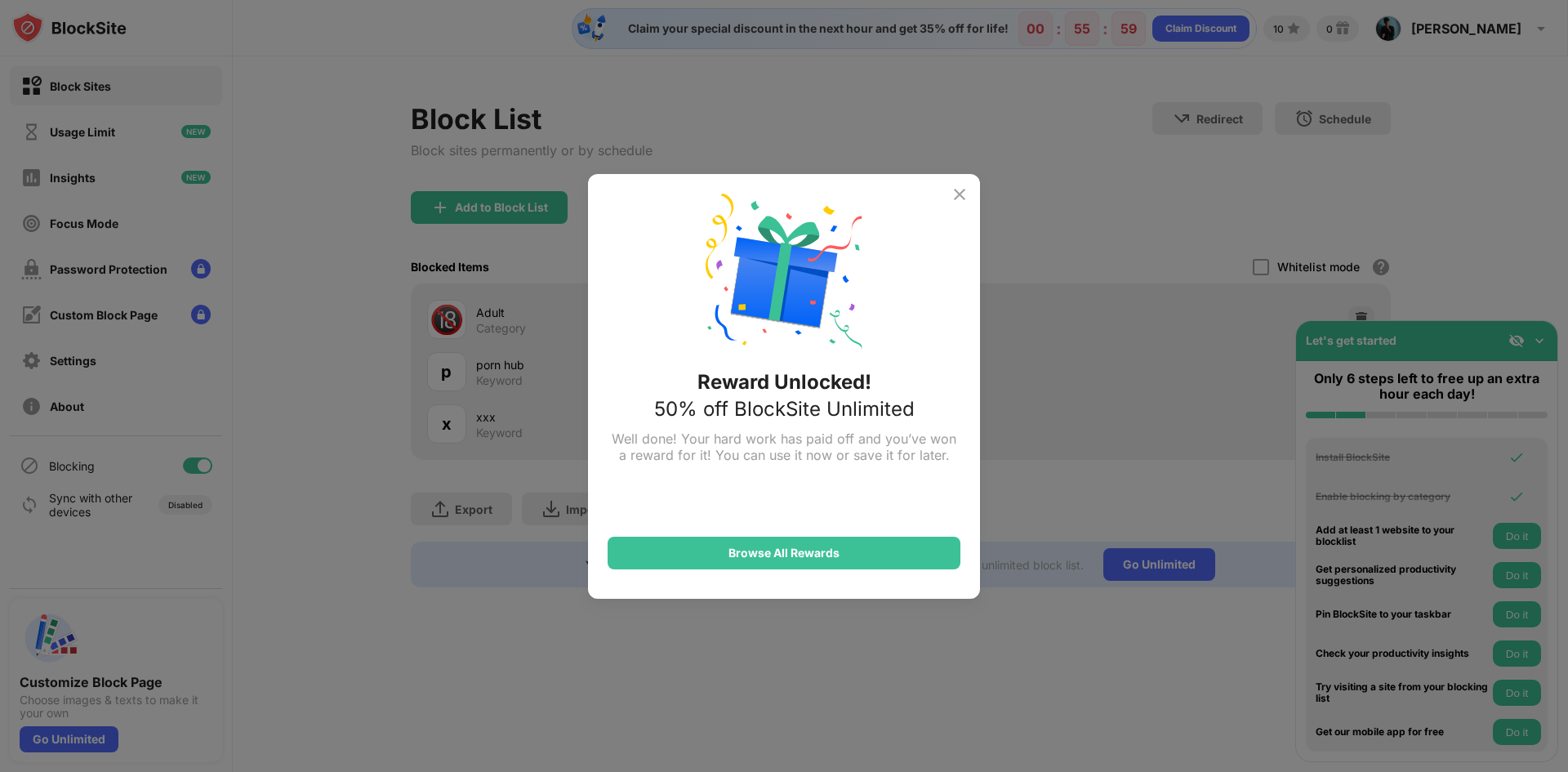 click at bounding box center [960, 194] 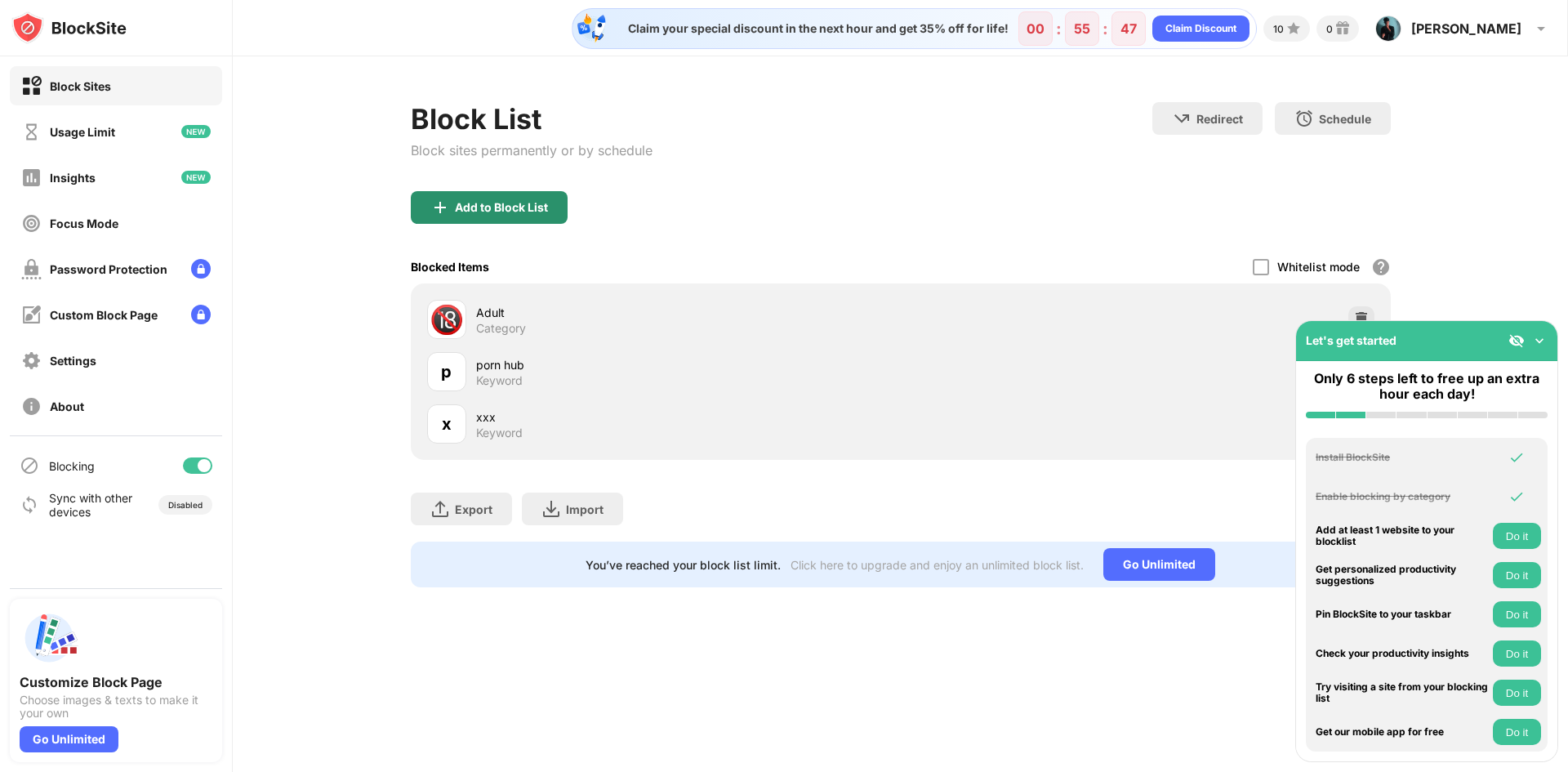 click on "Add to Block List" at bounding box center [501, 208] 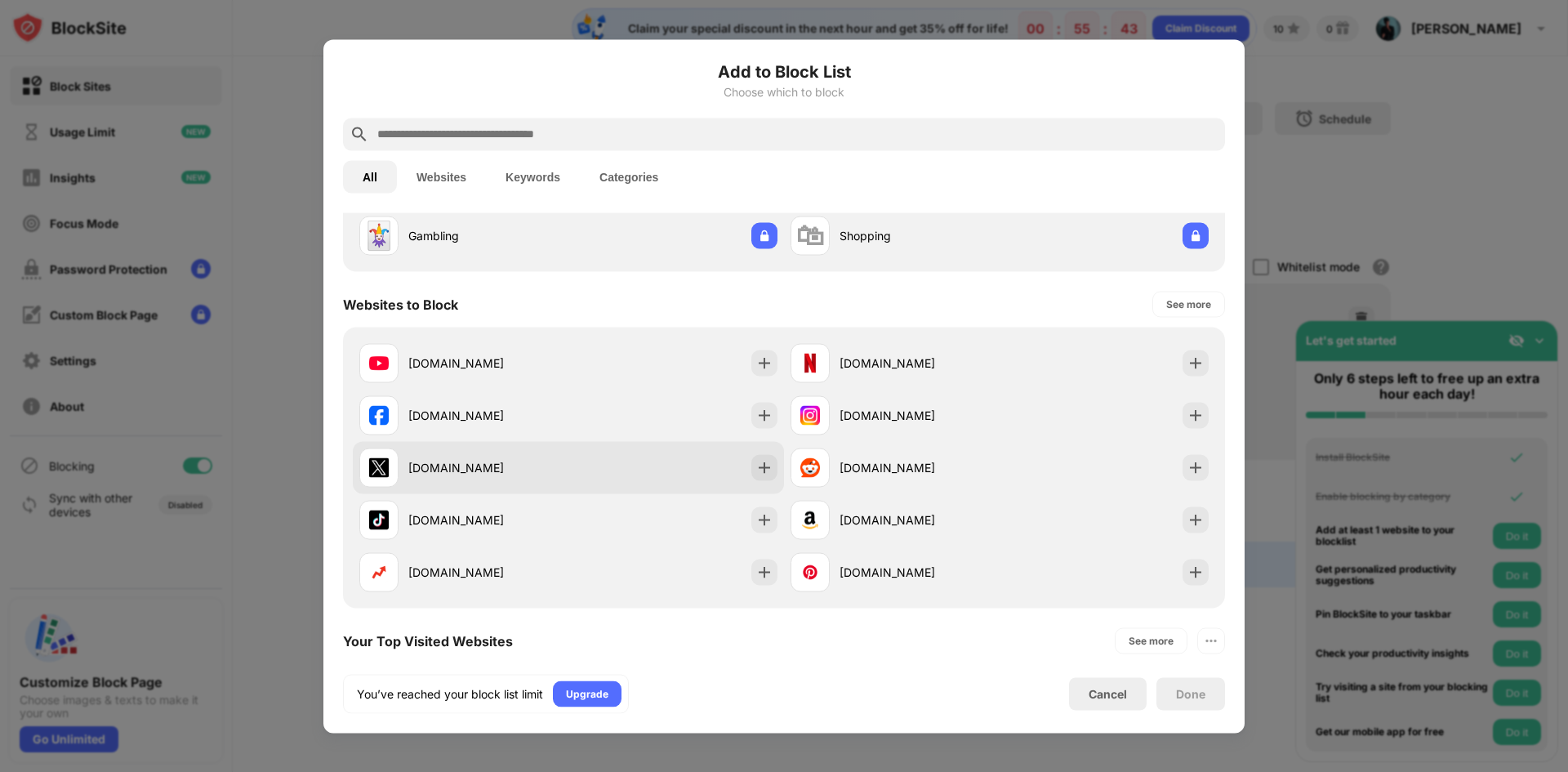 scroll, scrollTop: 0, scrollLeft: 0, axis: both 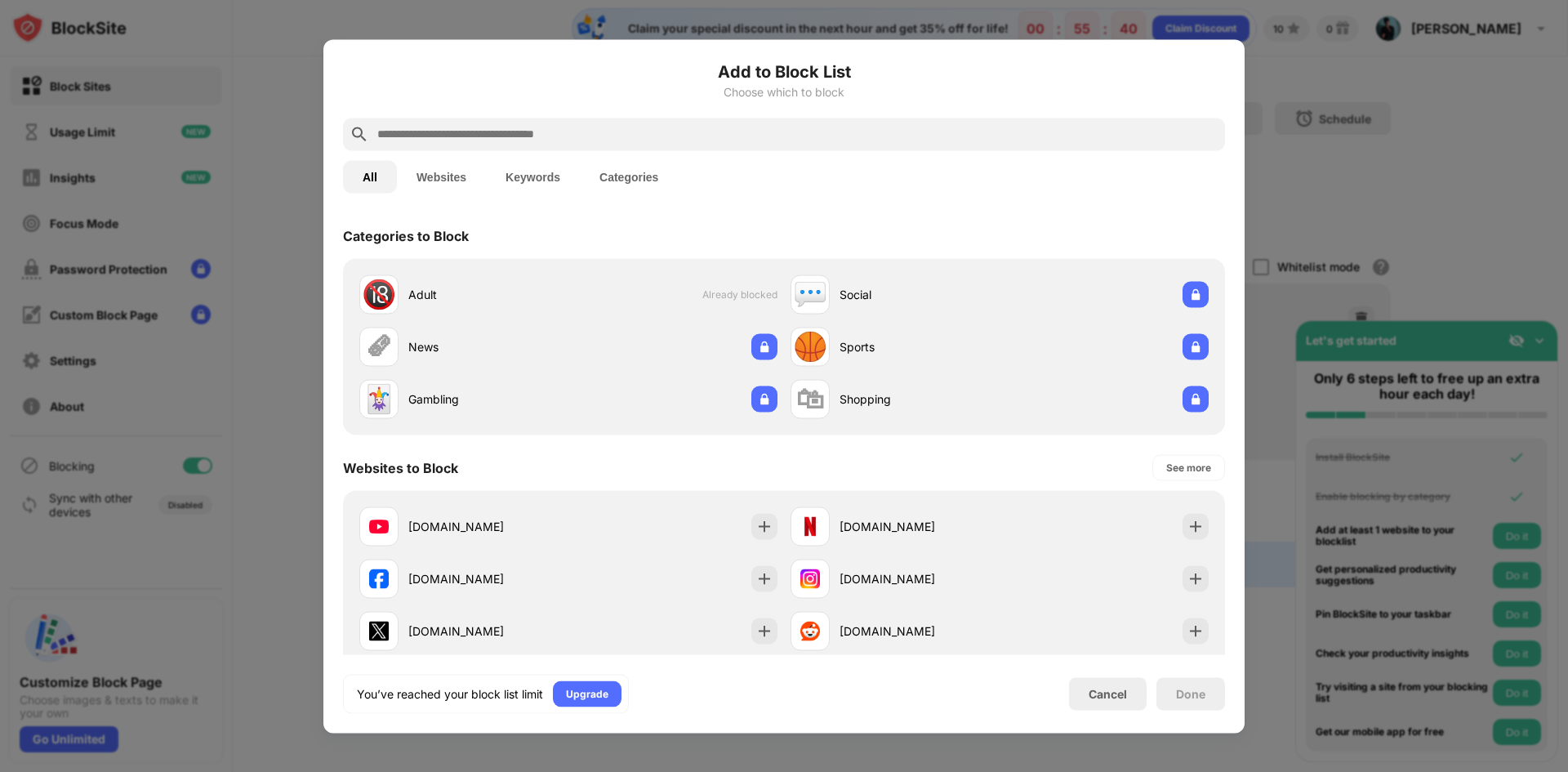 click on "Websites" at bounding box center (441, 176) 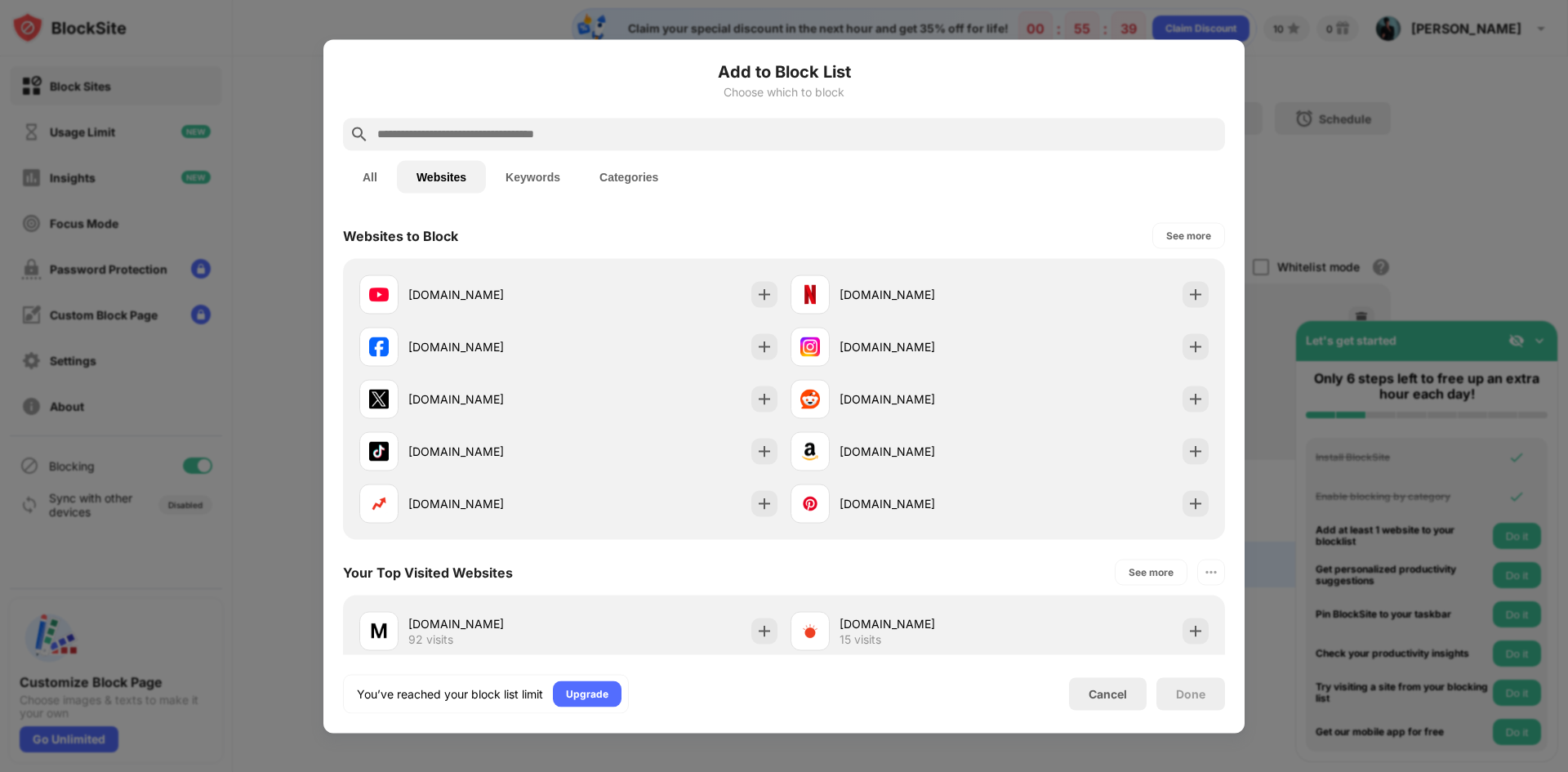 click at bounding box center [797, 134] 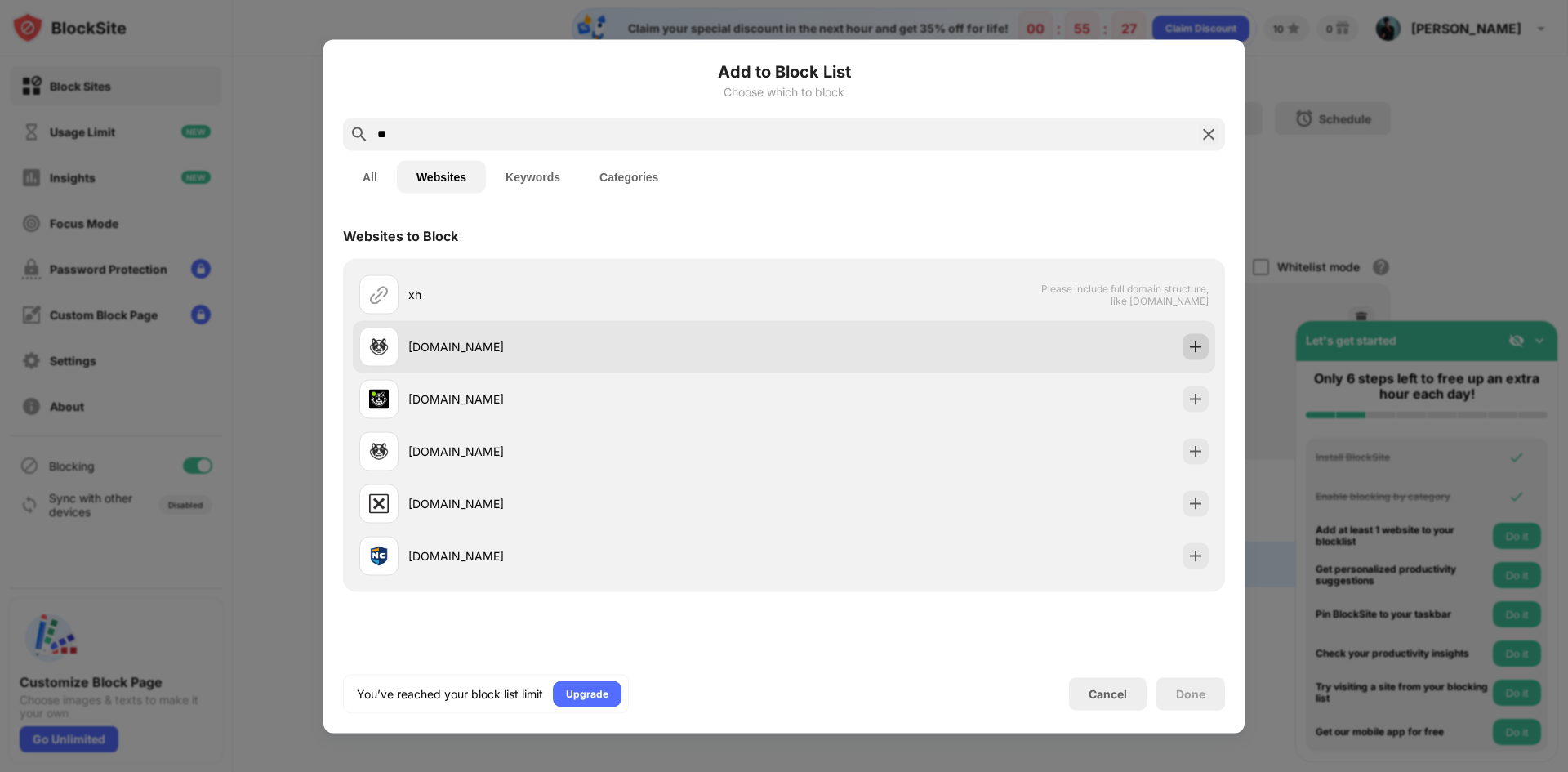 type on "**" 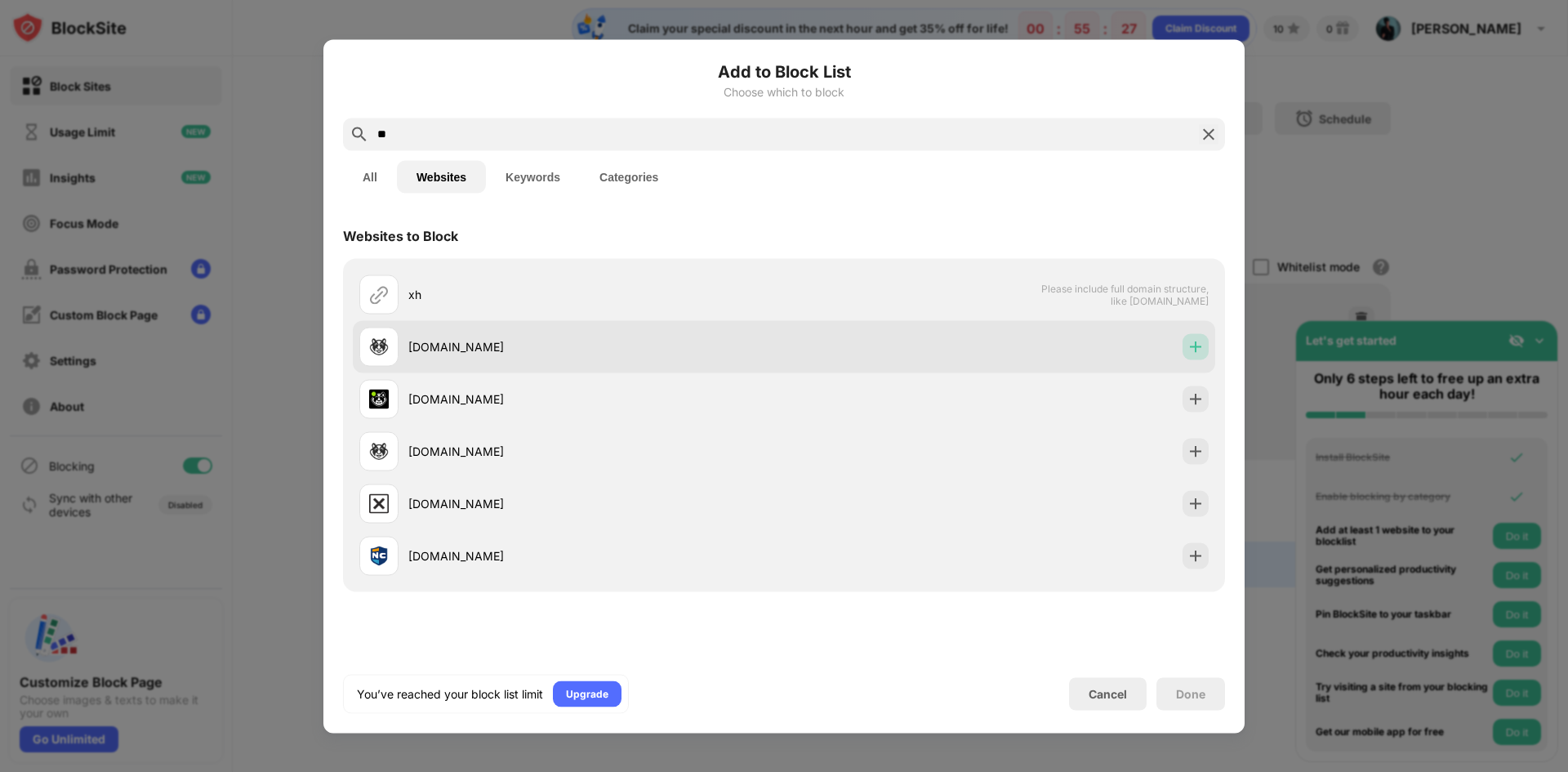 click at bounding box center (1196, 346) 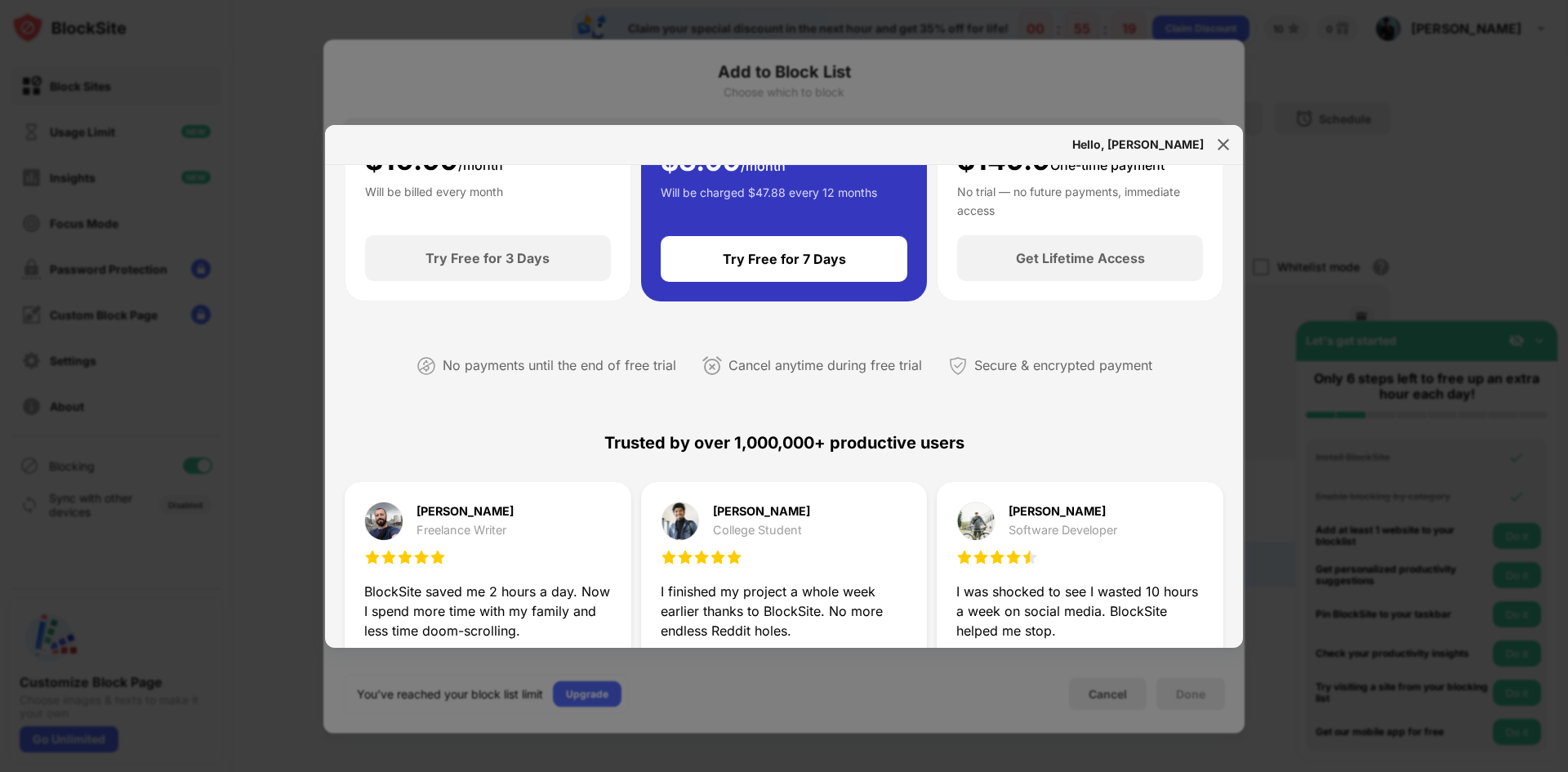 scroll, scrollTop: 0, scrollLeft: 0, axis: both 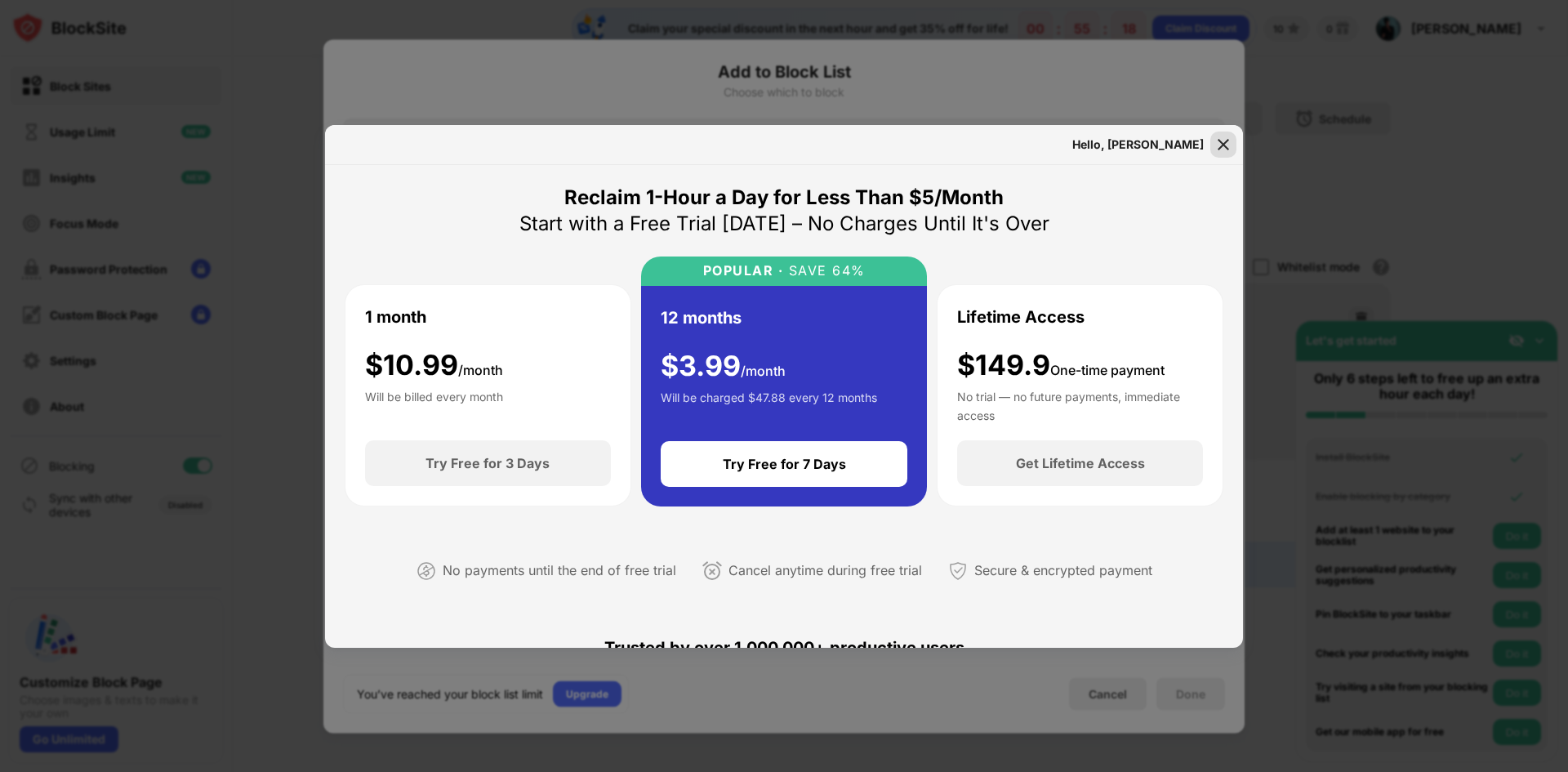 click at bounding box center (1223, 145) 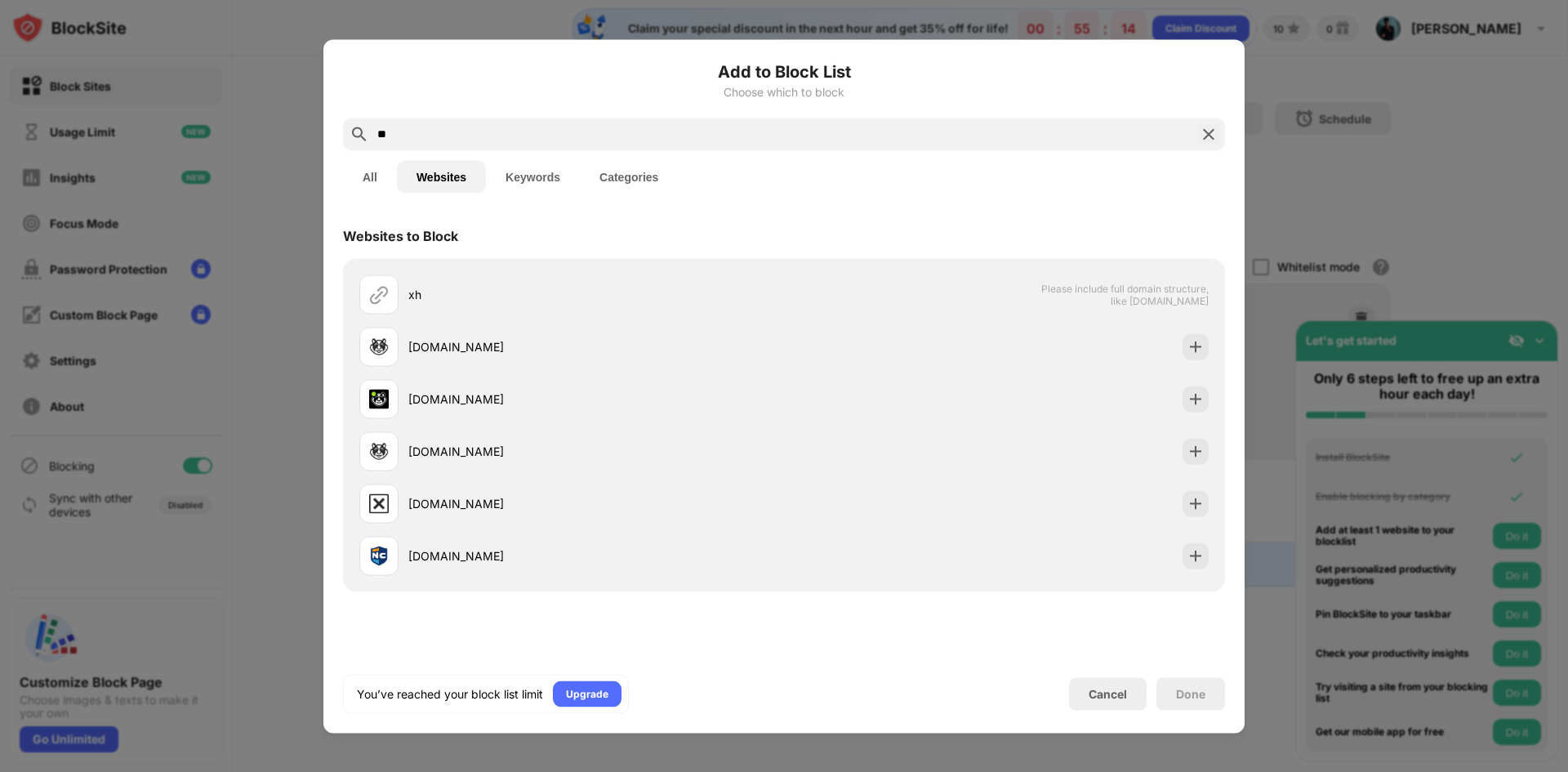 click at bounding box center (1209, 134) 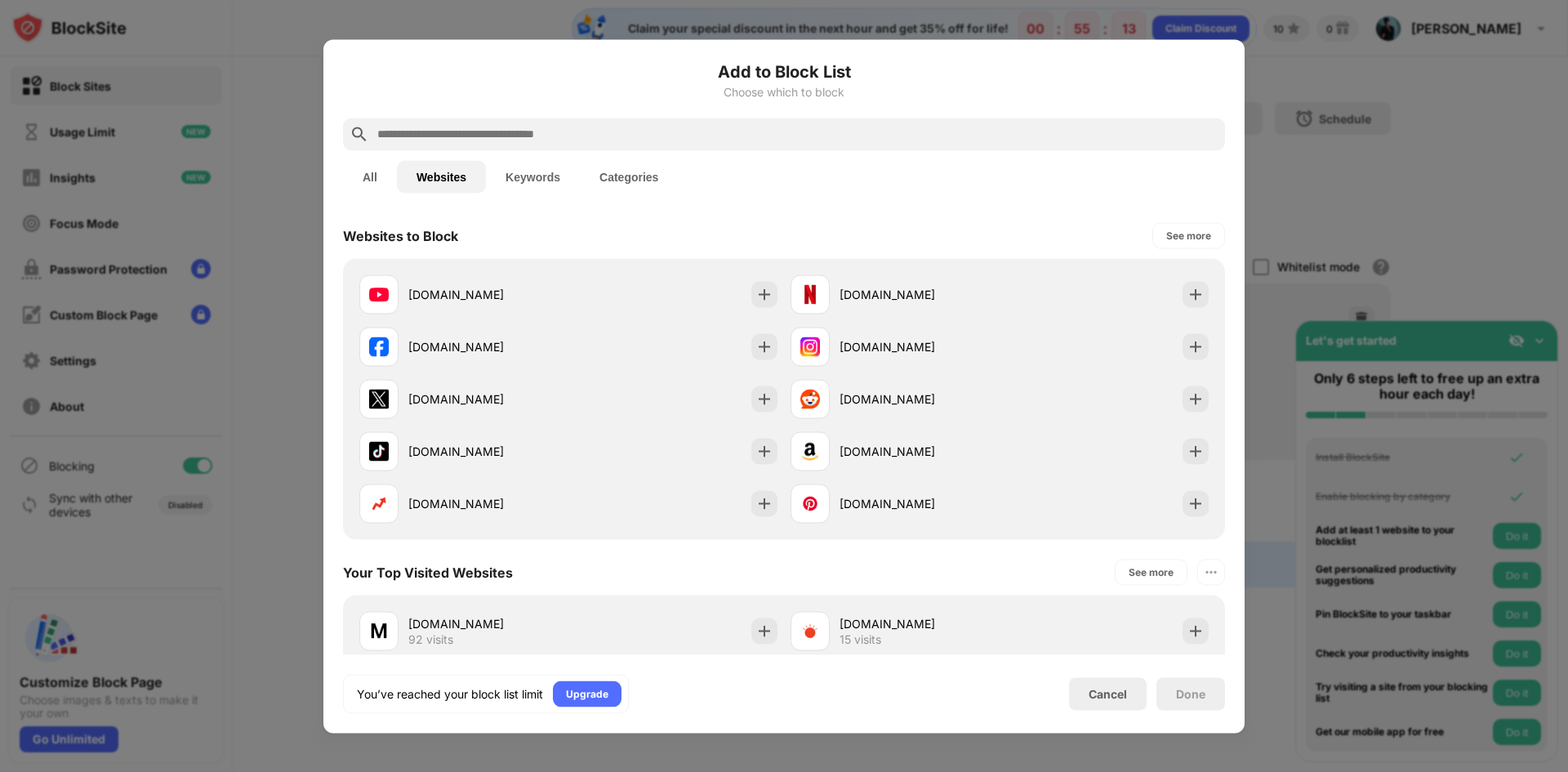 click at bounding box center [784, 386] 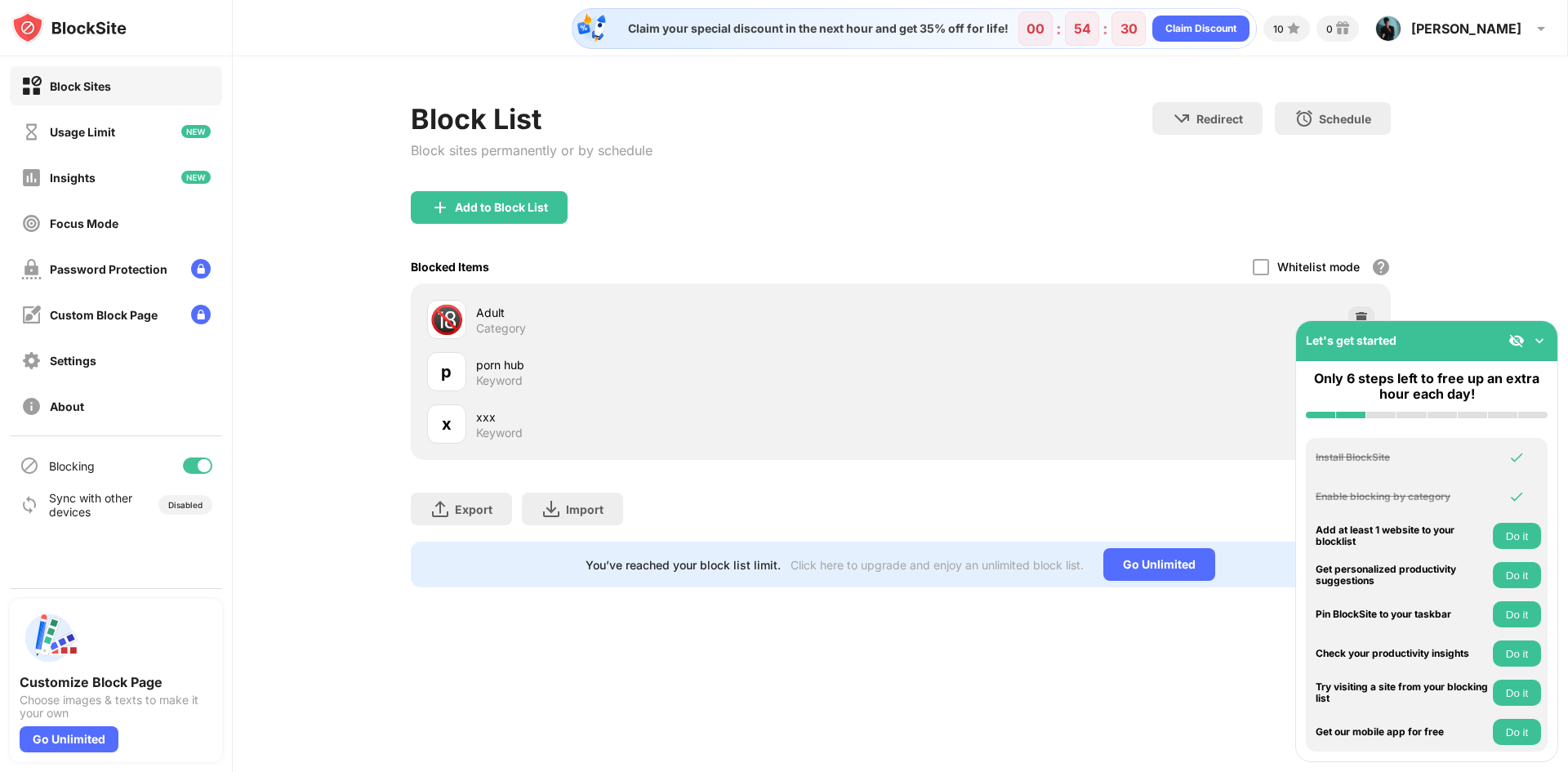 click at bounding box center (1539, 341) 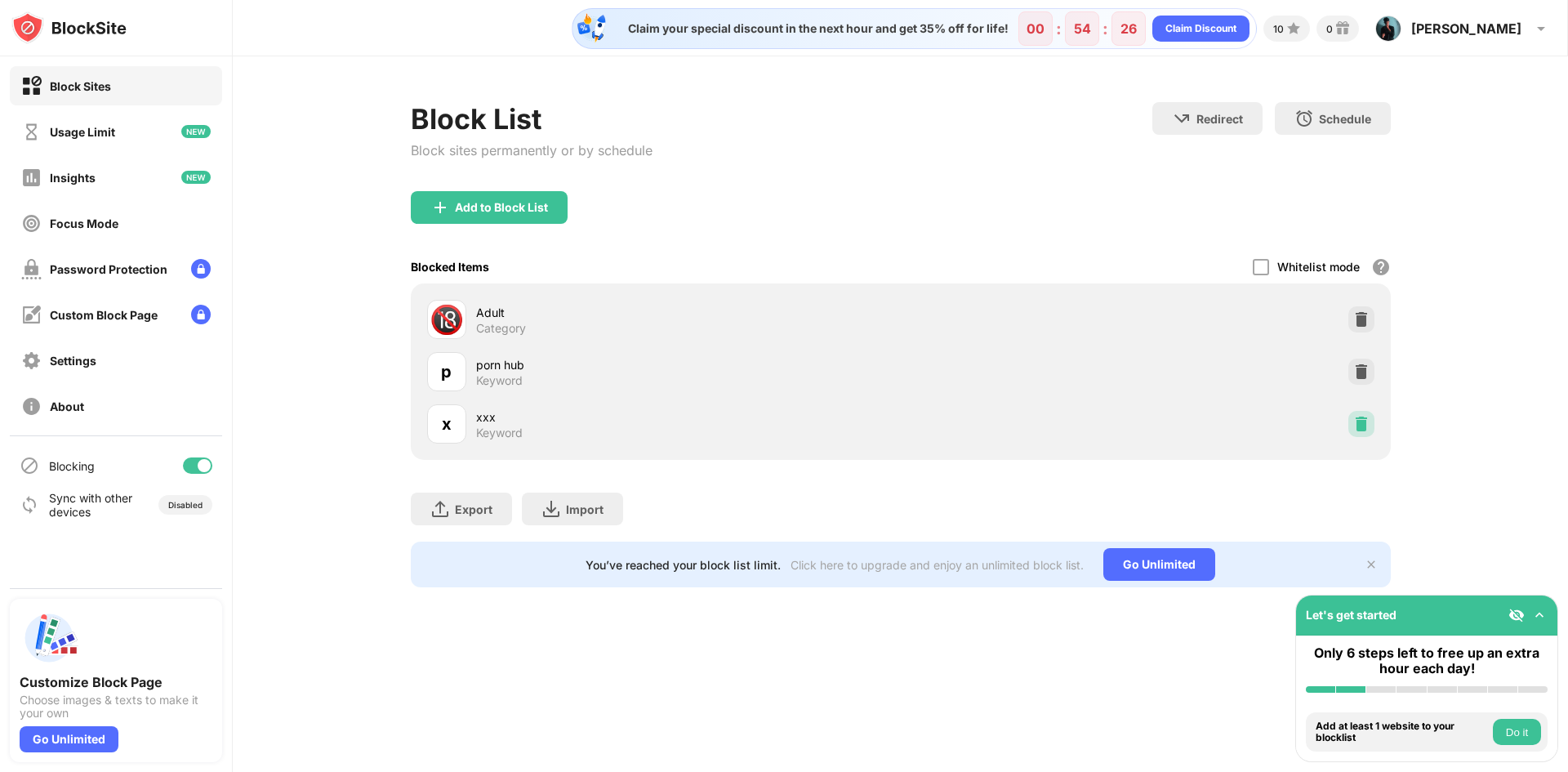 click at bounding box center (1361, 424) 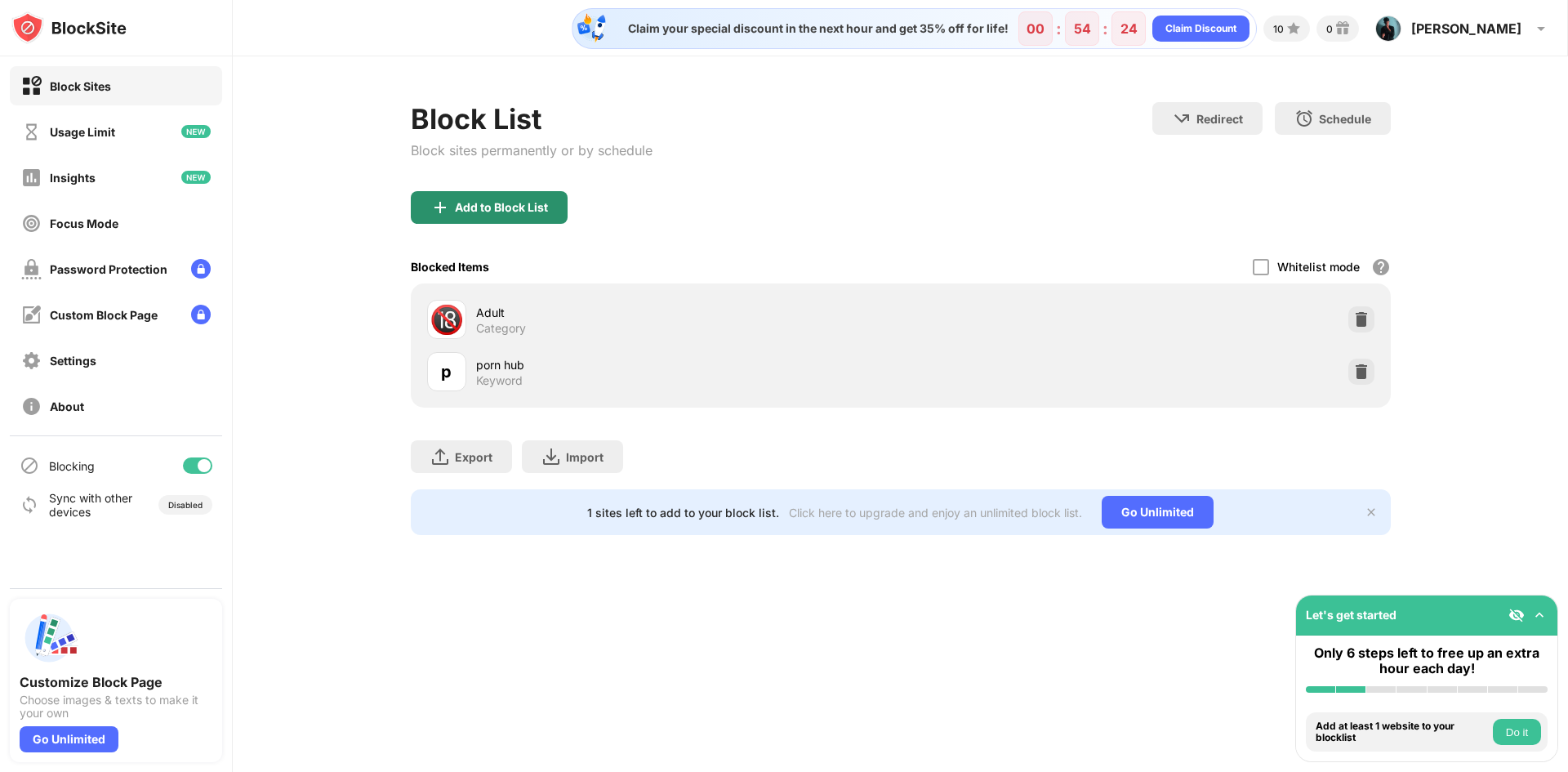 click on "Add to Block List" at bounding box center [501, 208] 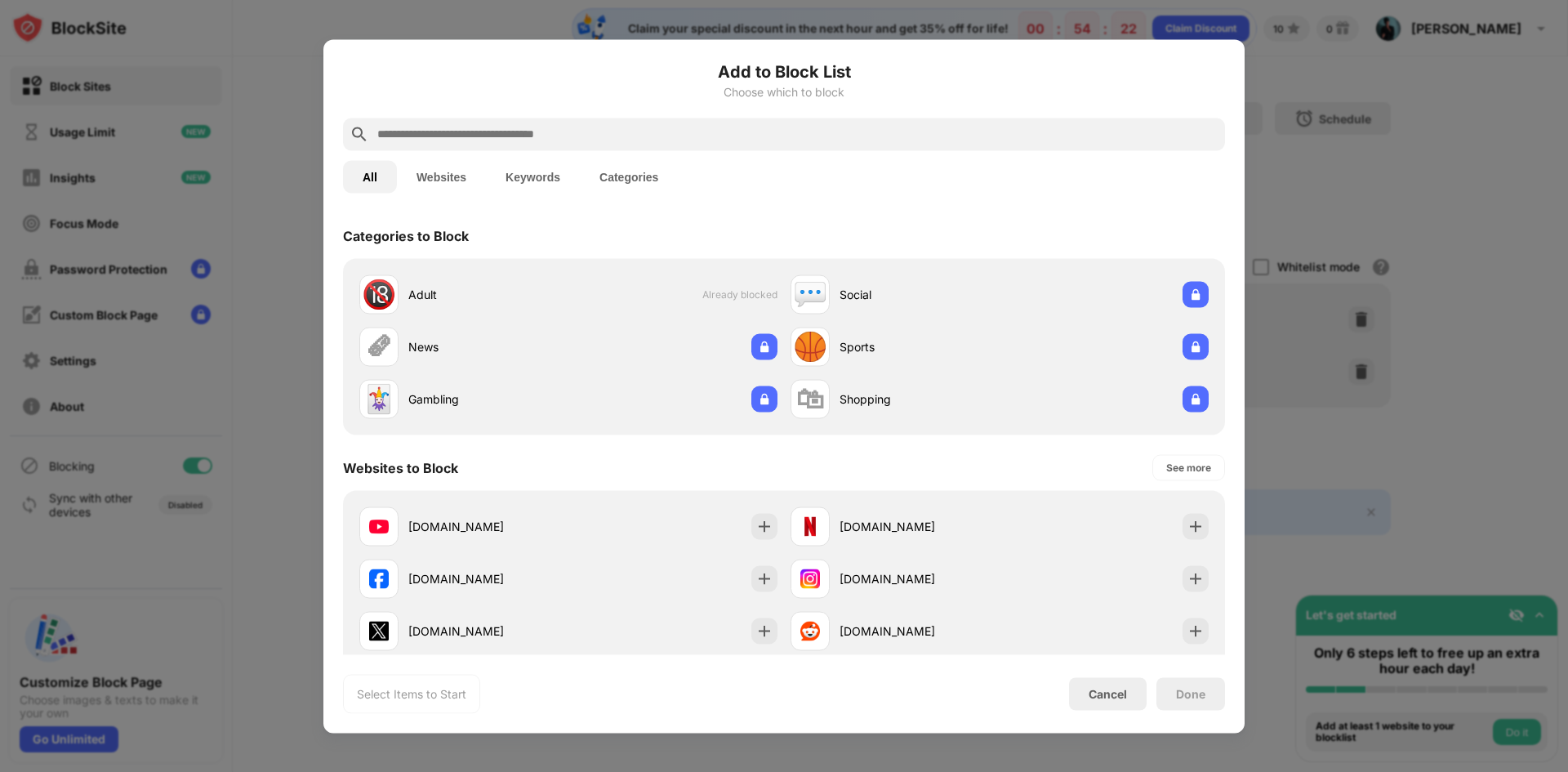 click at bounding box center (797, 134) 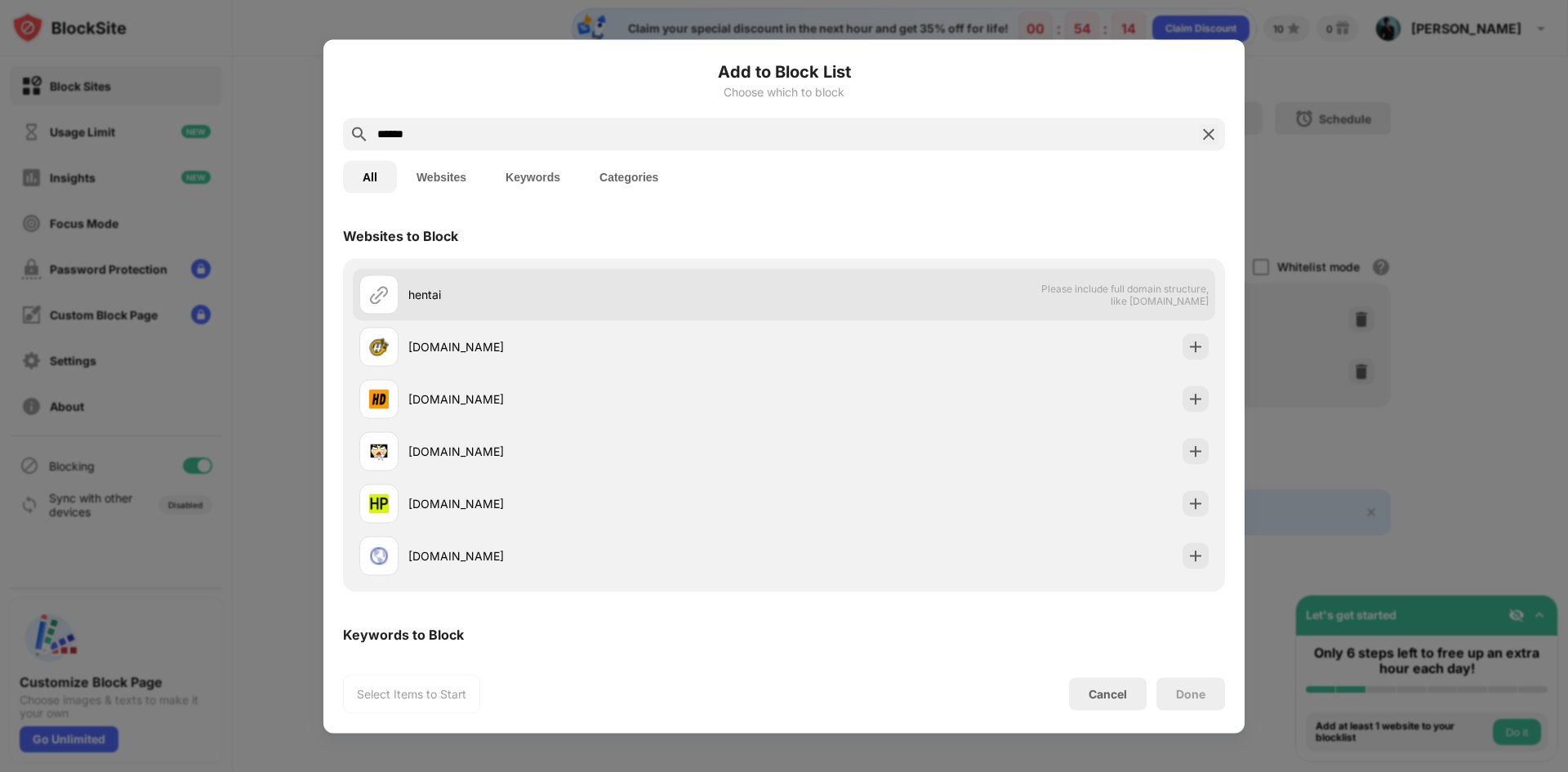 type on "******" 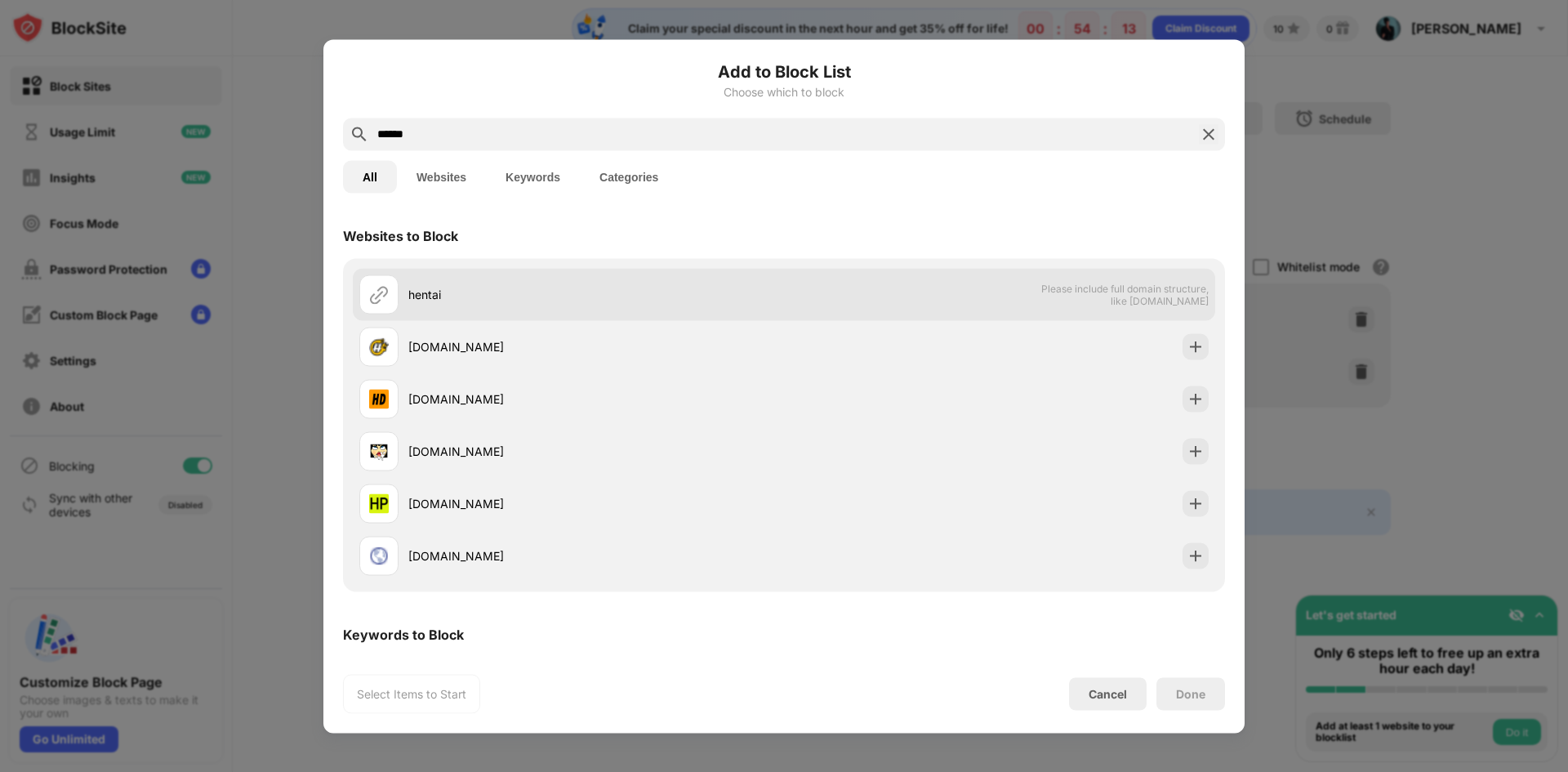 click on "hentai" at bounding box center [596, 294] 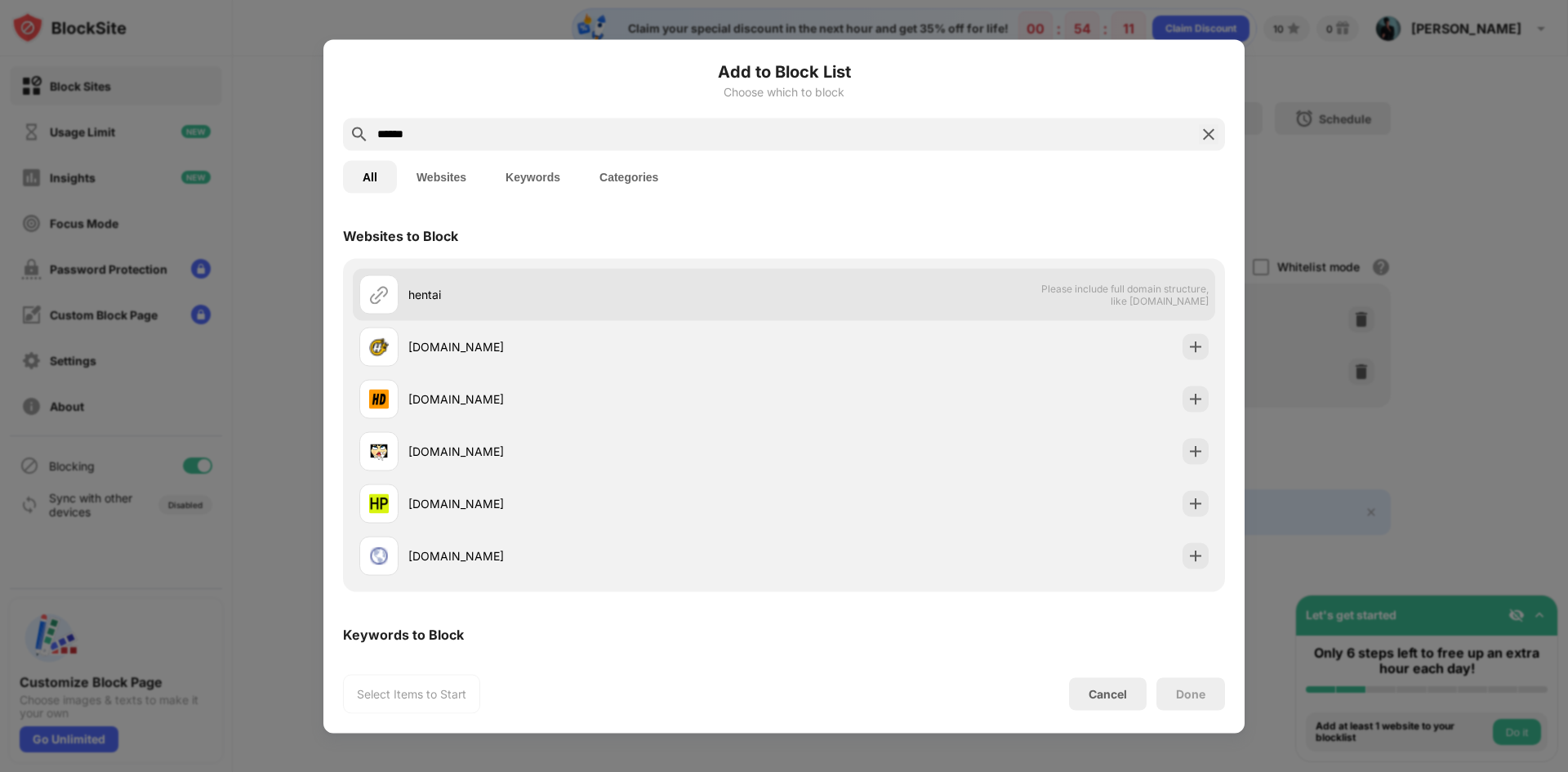 click at bounding box center [379, 294] 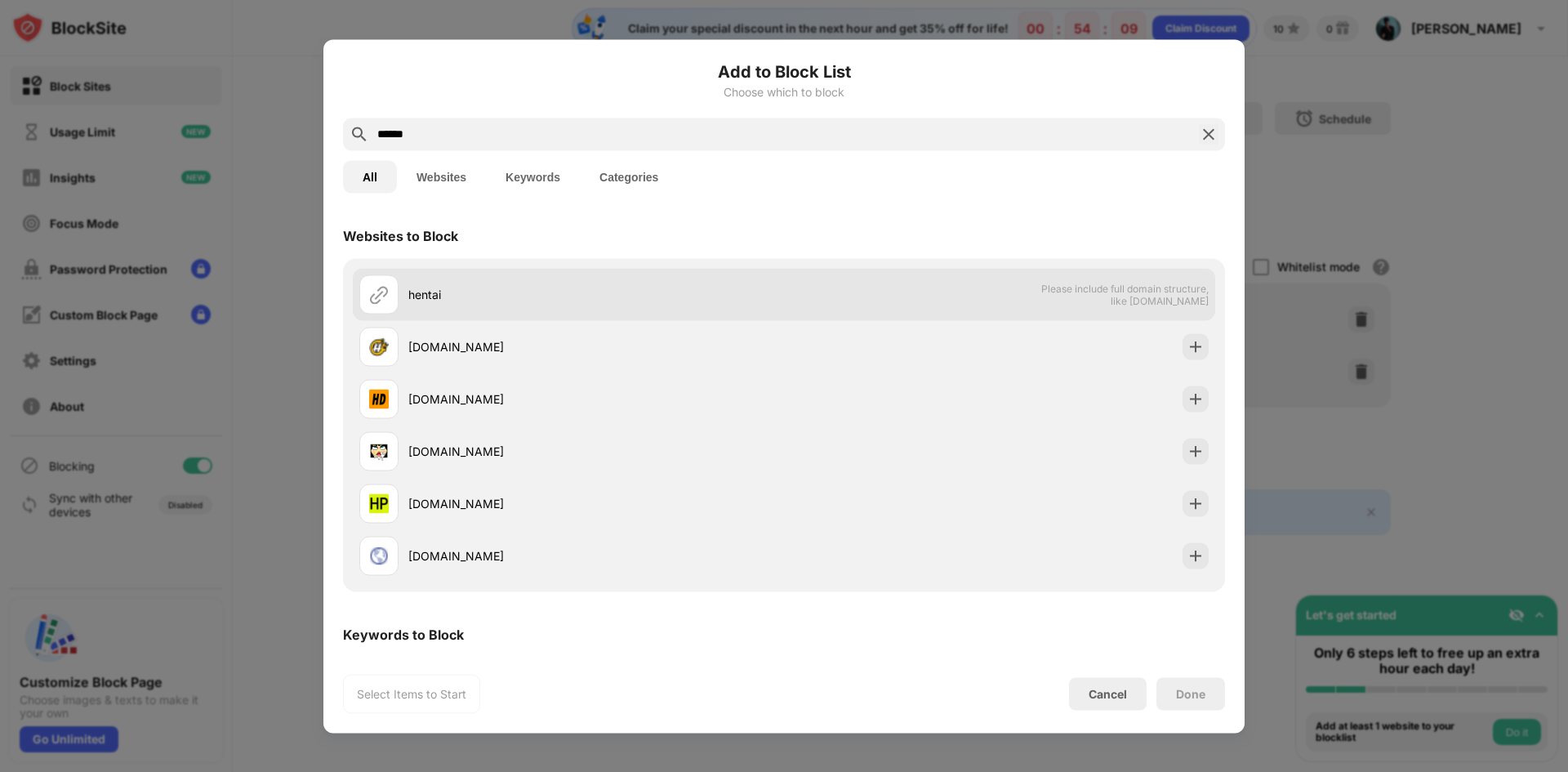click on "Please include full domain structure, like domain.com" at bounding box center [1125, 294] 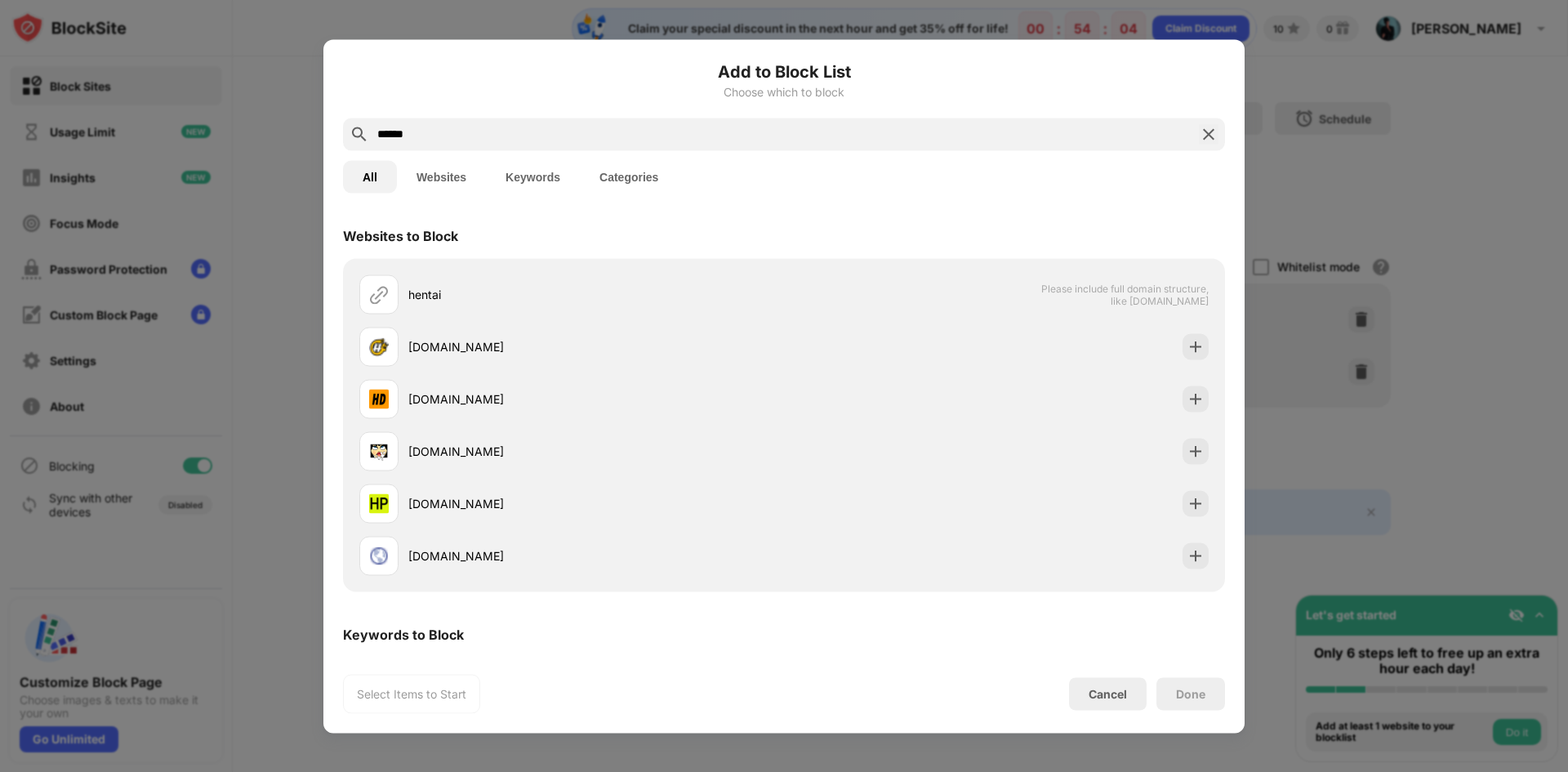 click on "Keywords" at bounding box center (532, 176) 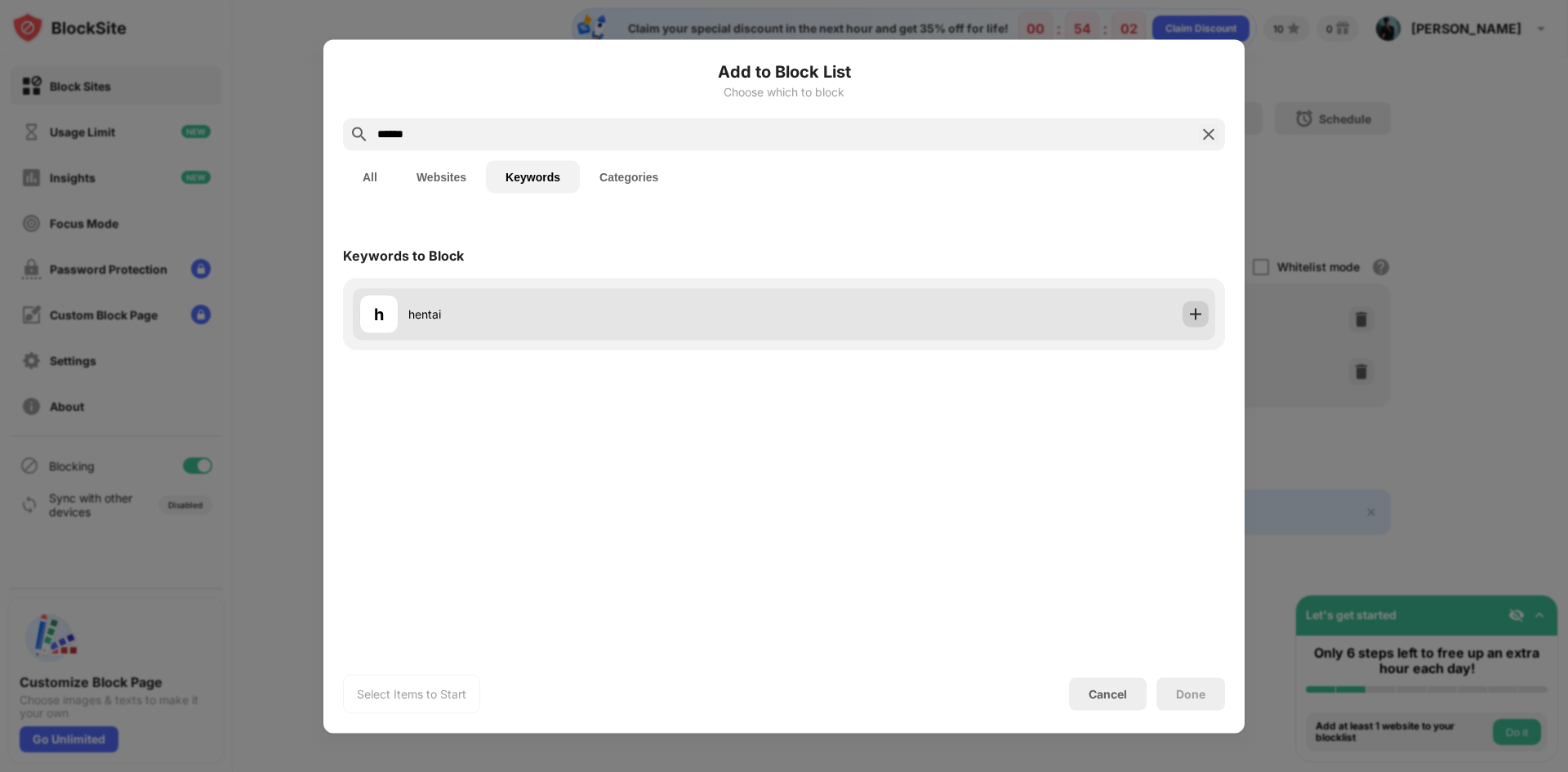 click at bounding box center [1196, 314] 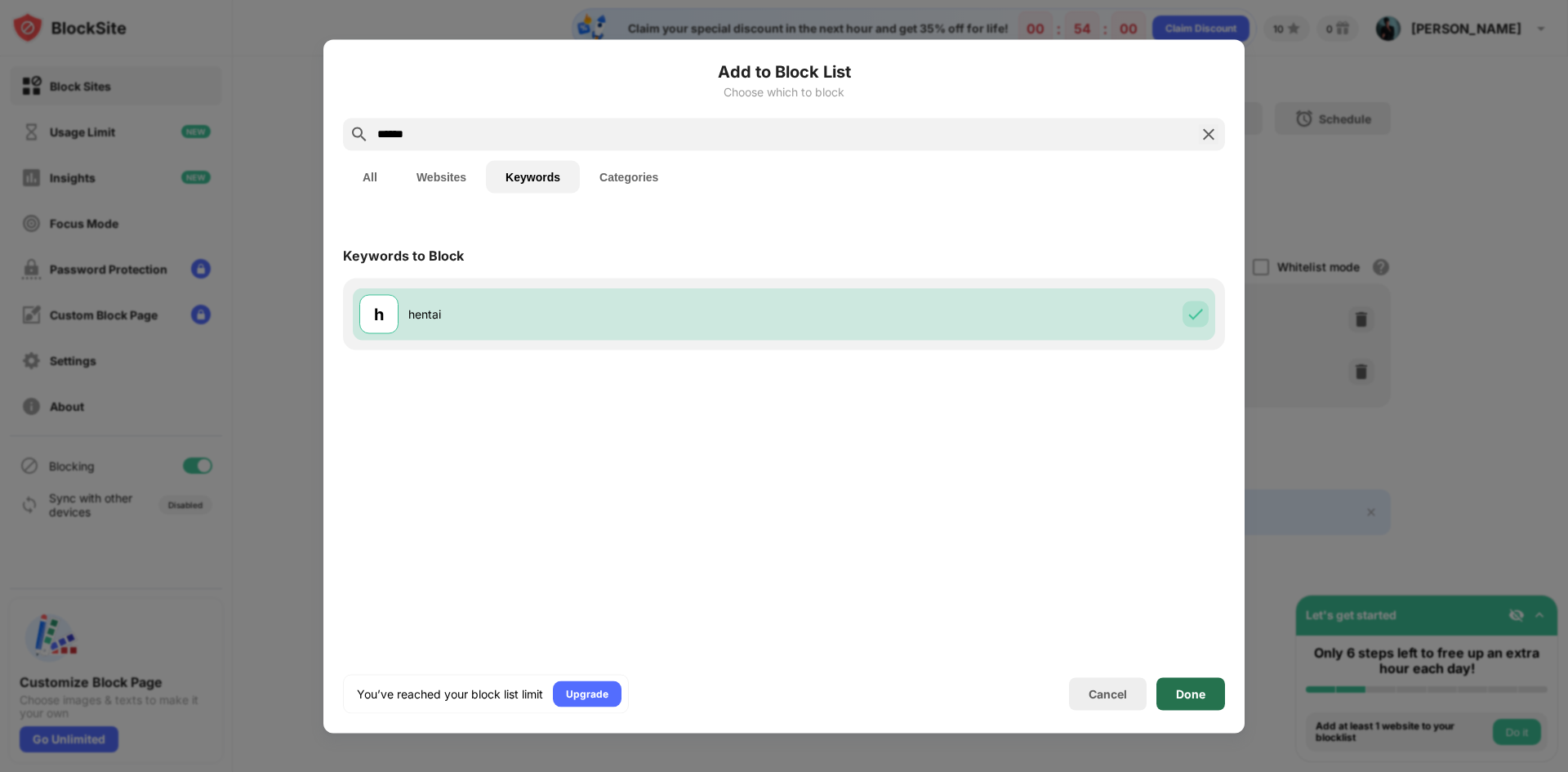 click on "Done" at bounding box center (1191, 694) 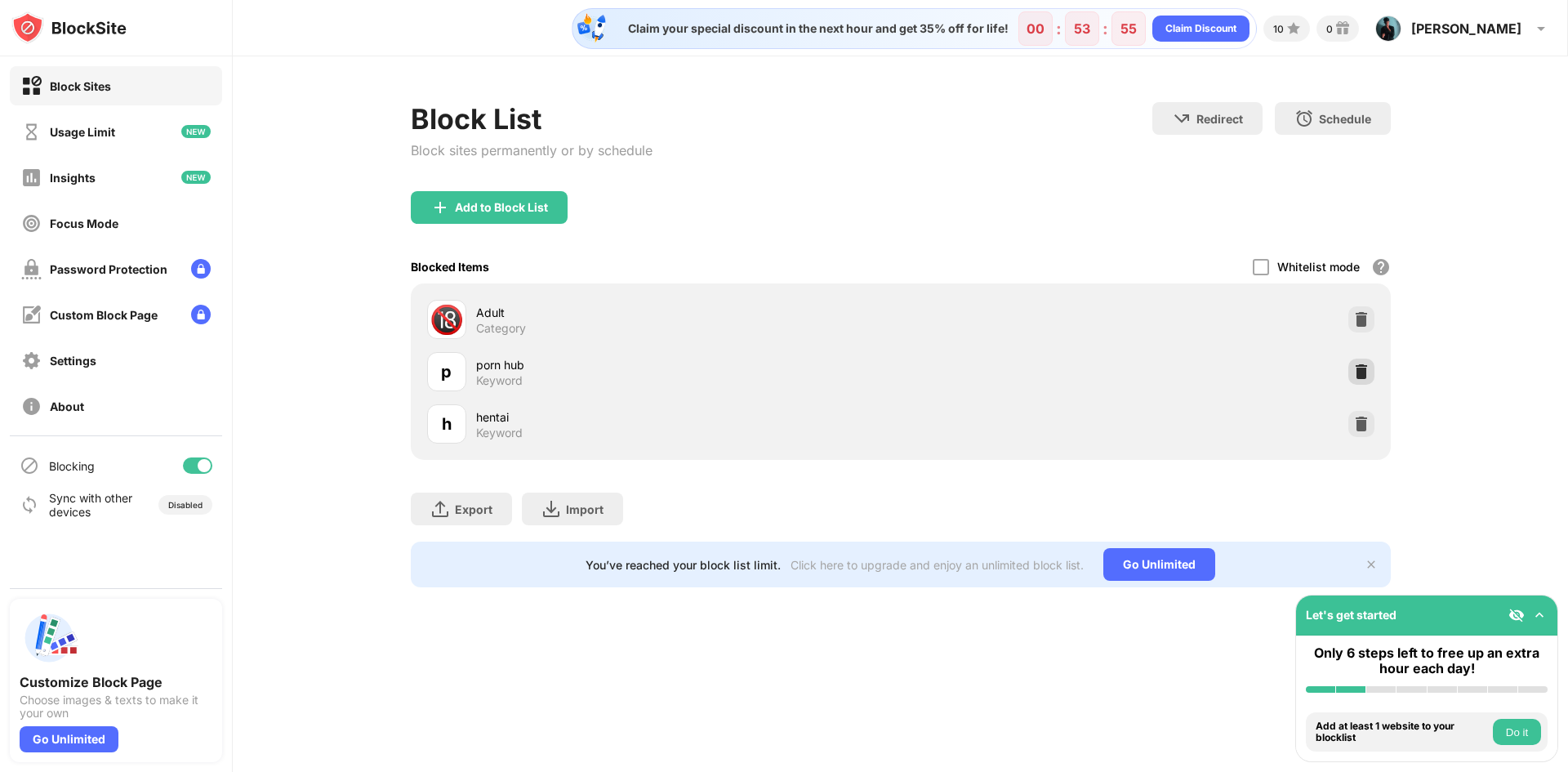 click at bounding box center (1361, 372) 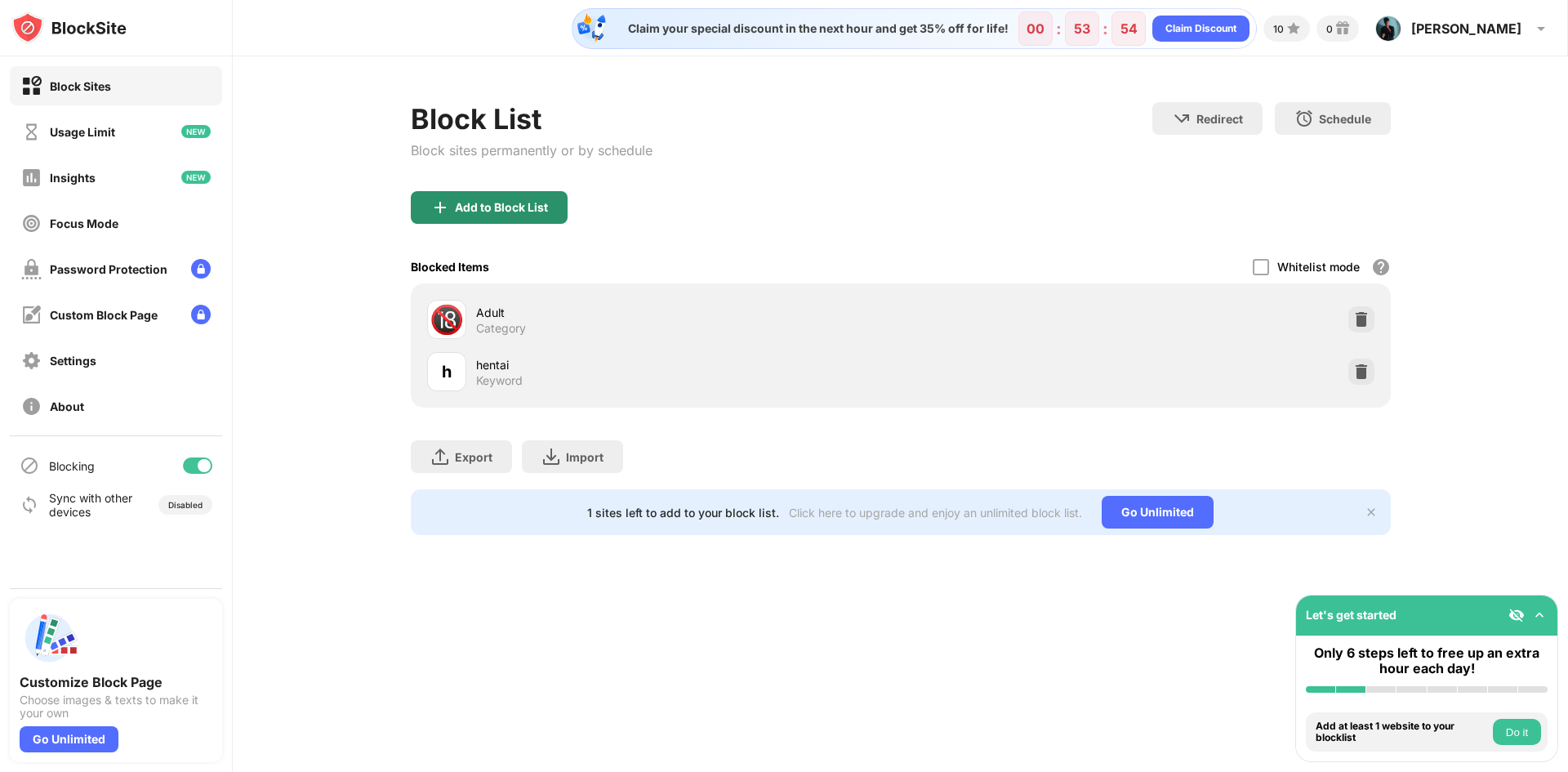 click on "Add to Block List" at bounding box center (501, 208) 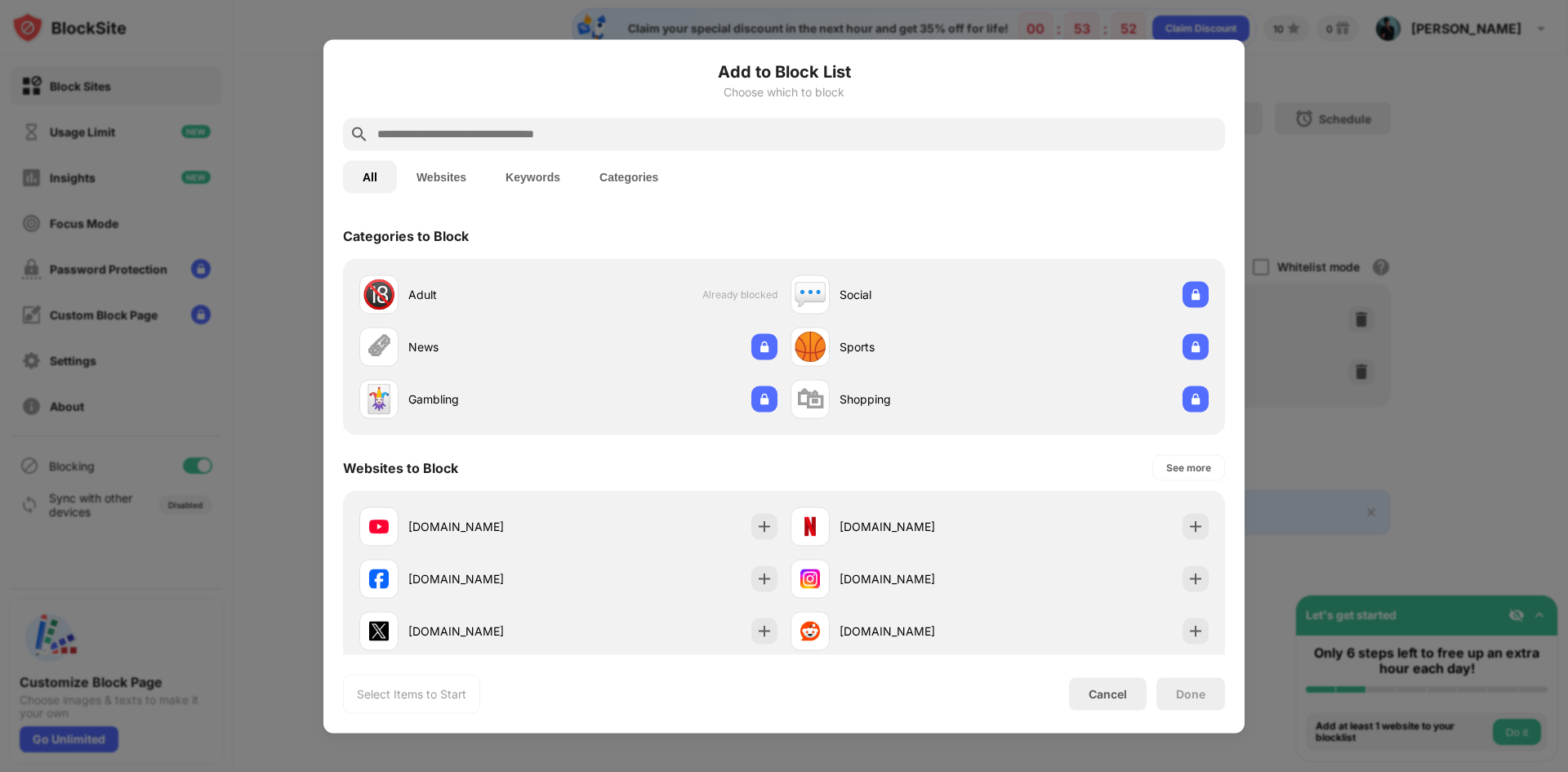 click on "Keywords" at bounding box center (532, 176) 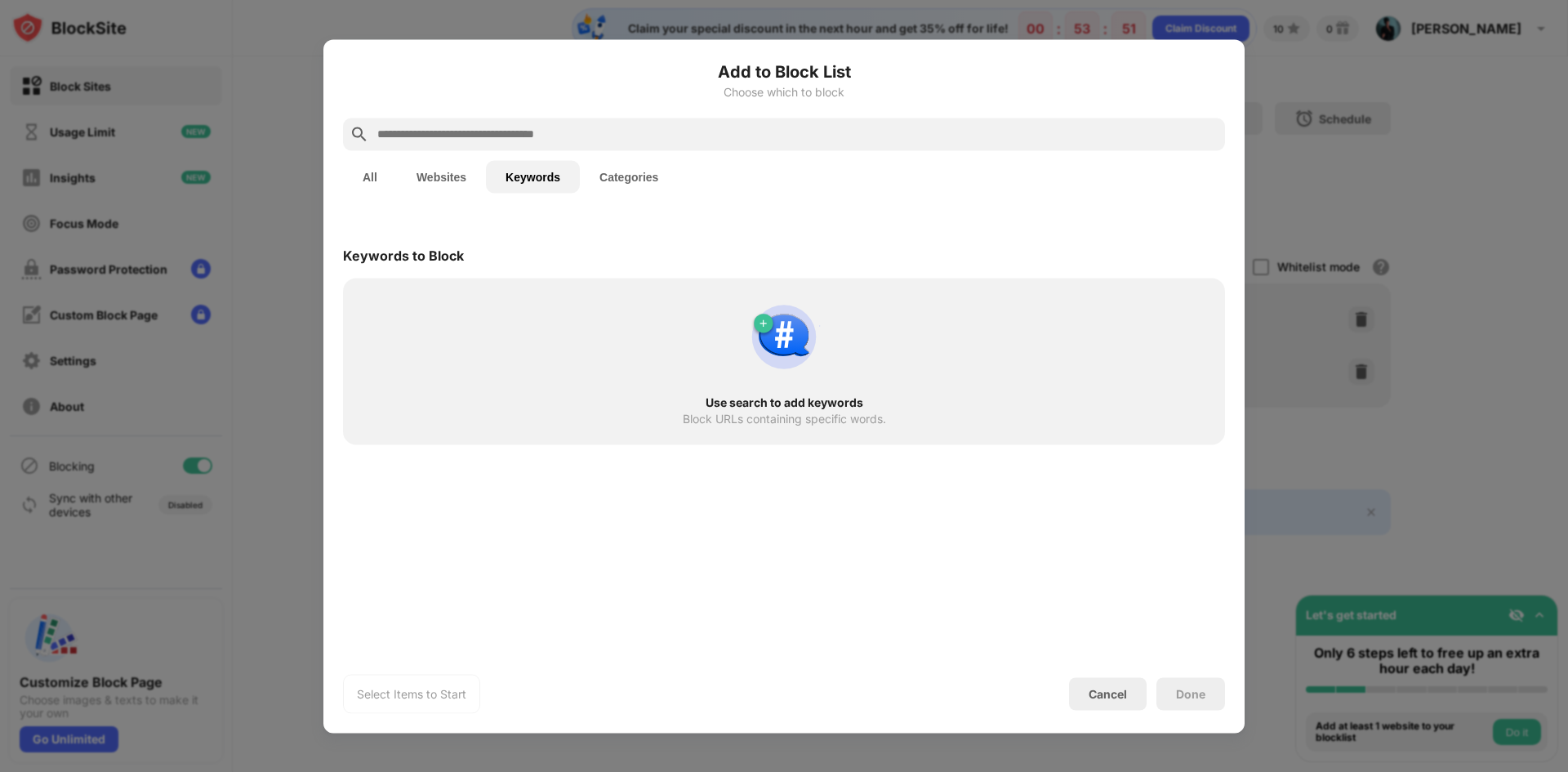 click at bounding box center [797, 134] 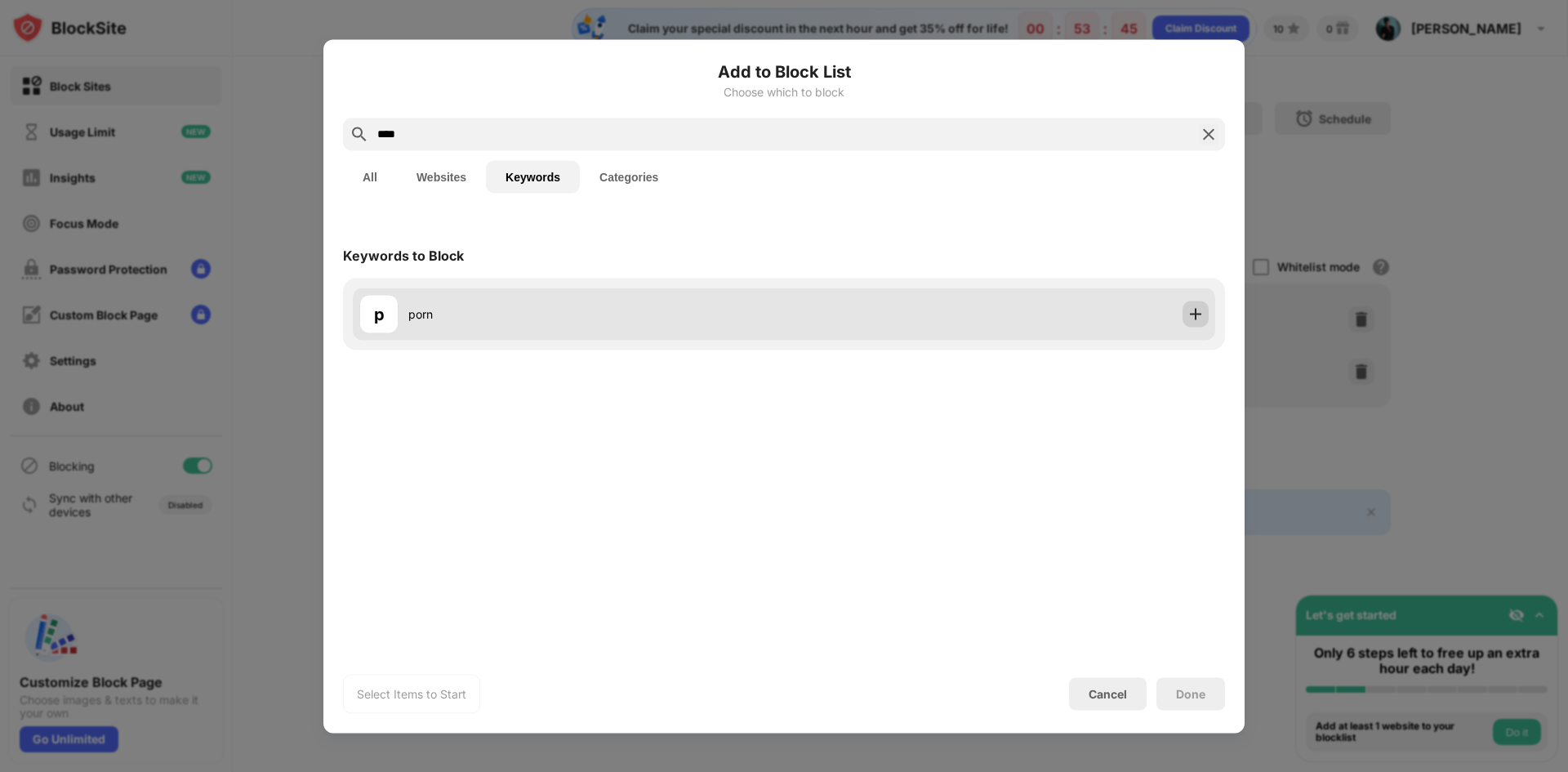 type on "****" 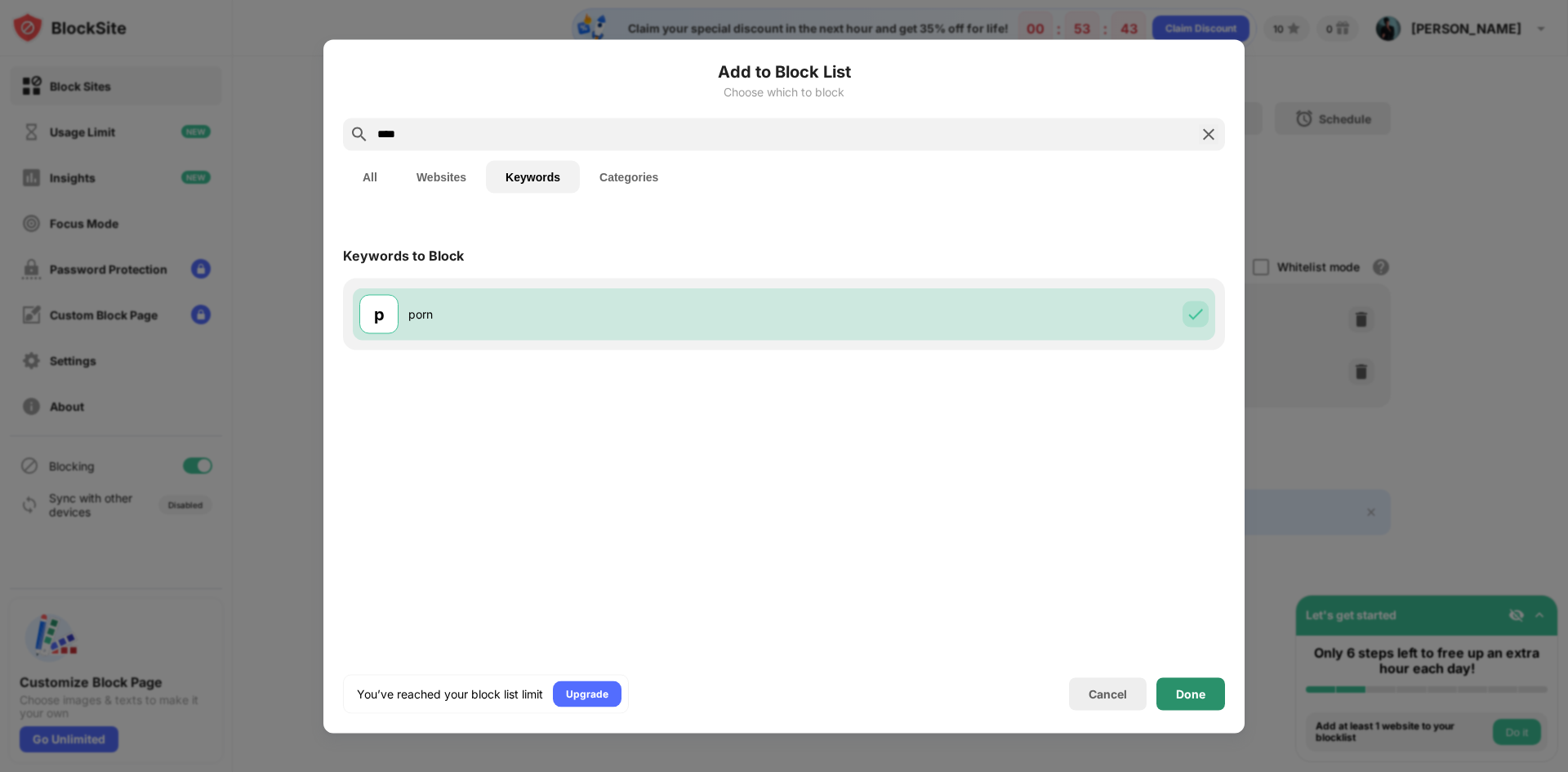 click on "Done" at bounding box center (1191, 694) 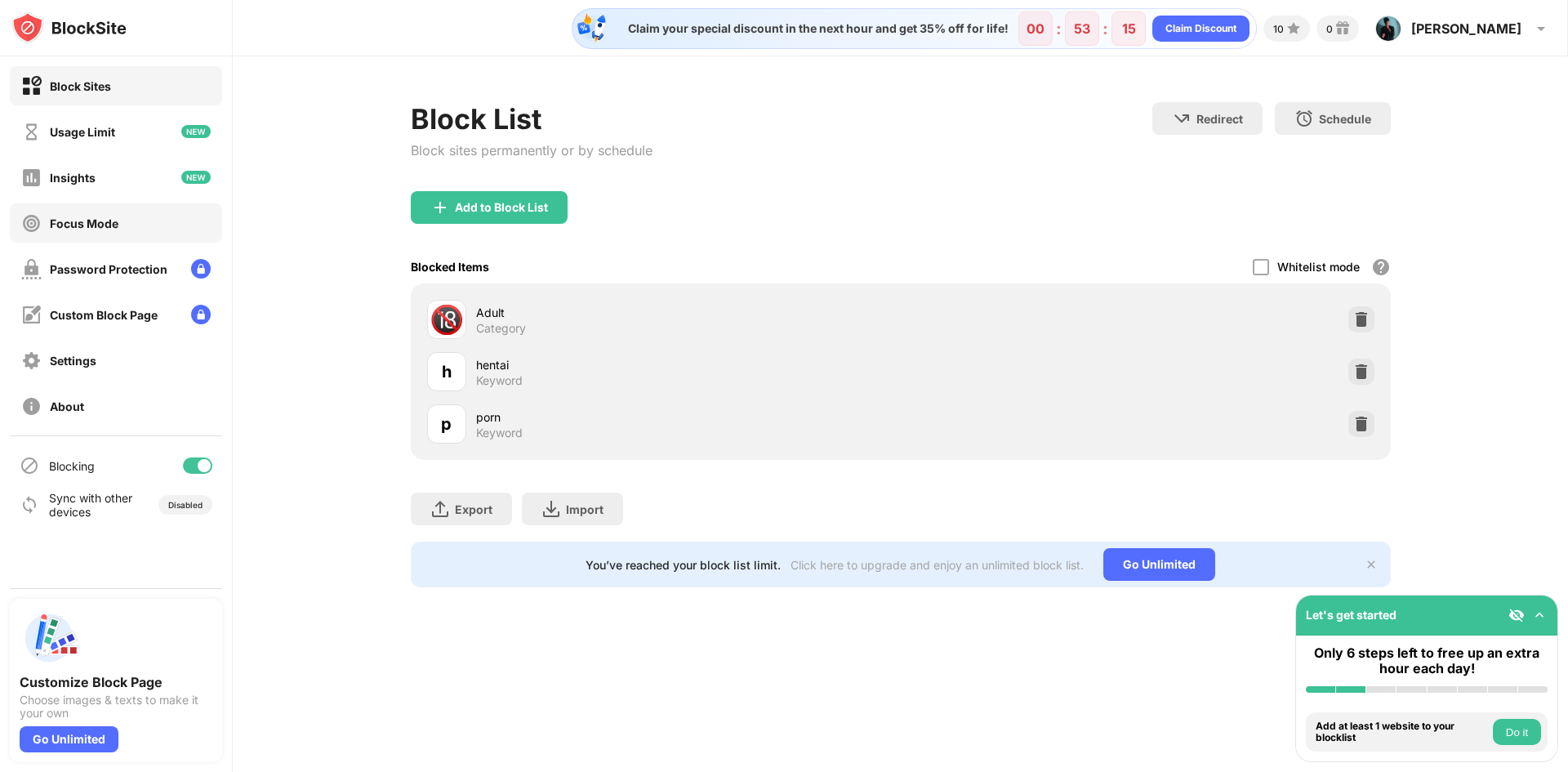 click on "Focus Mode" at bounding box center [84, 223] 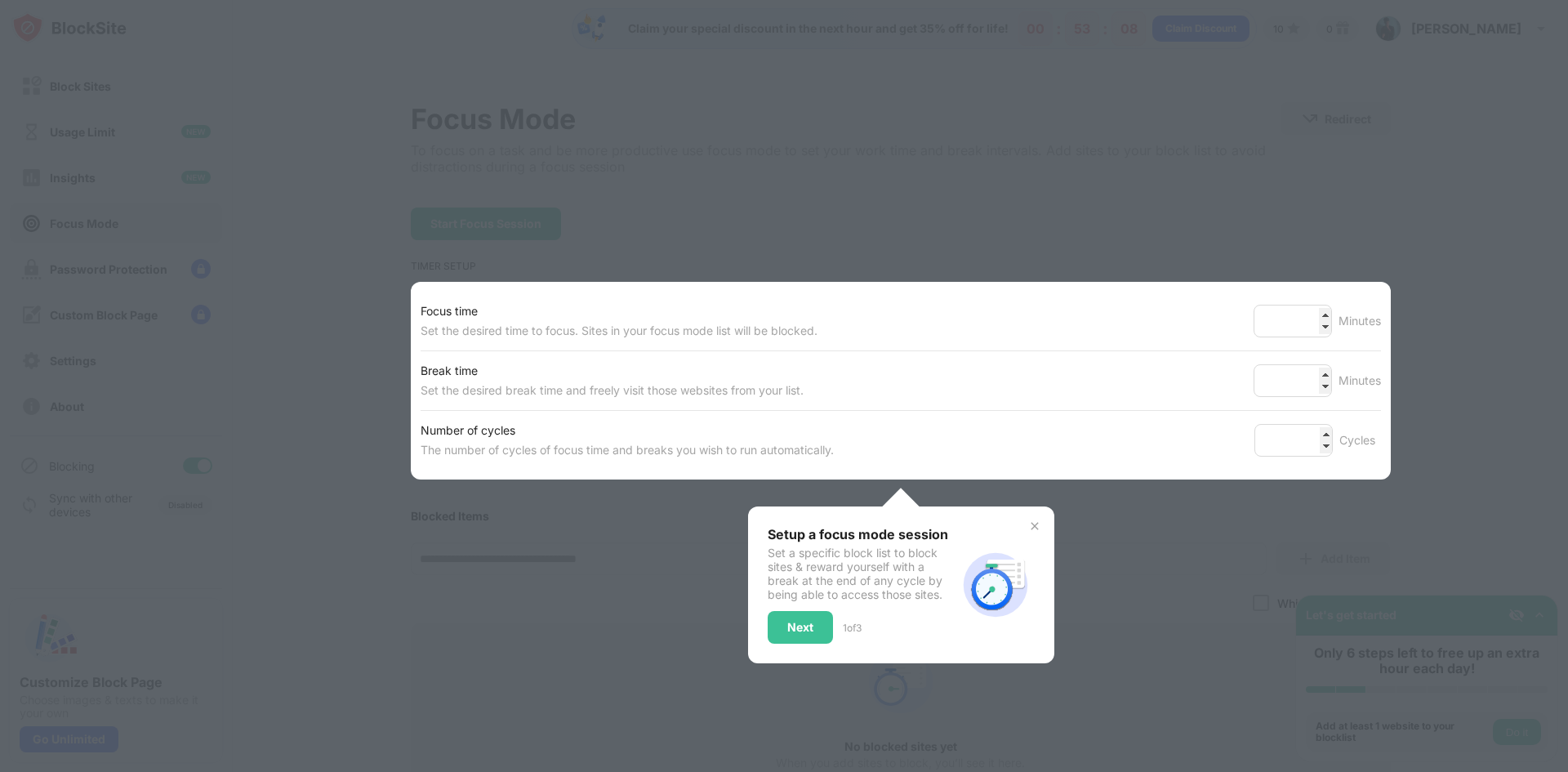 click at bounding box center (784, 386) 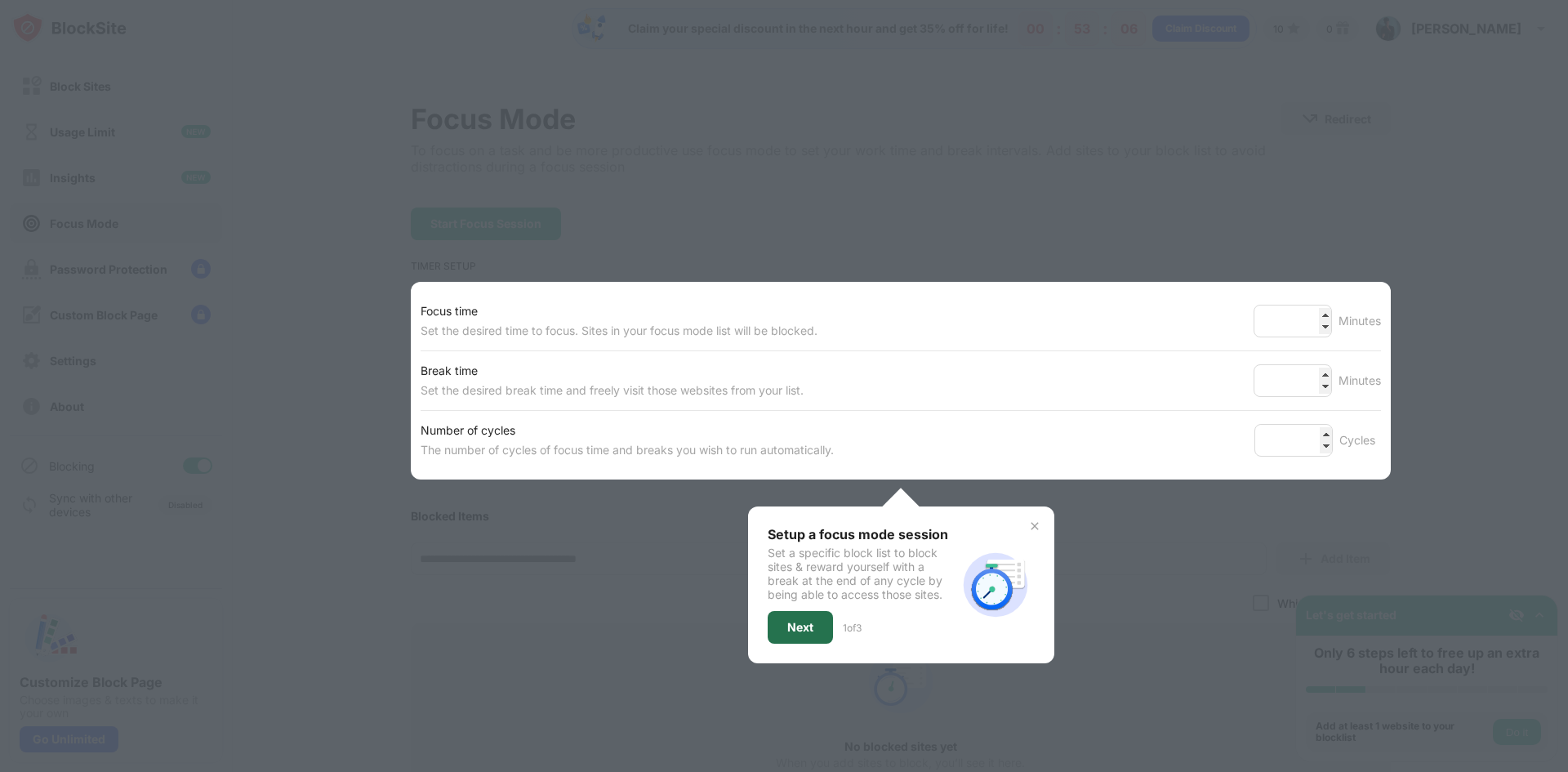 click on "Next" at bounding box center (800, 627) 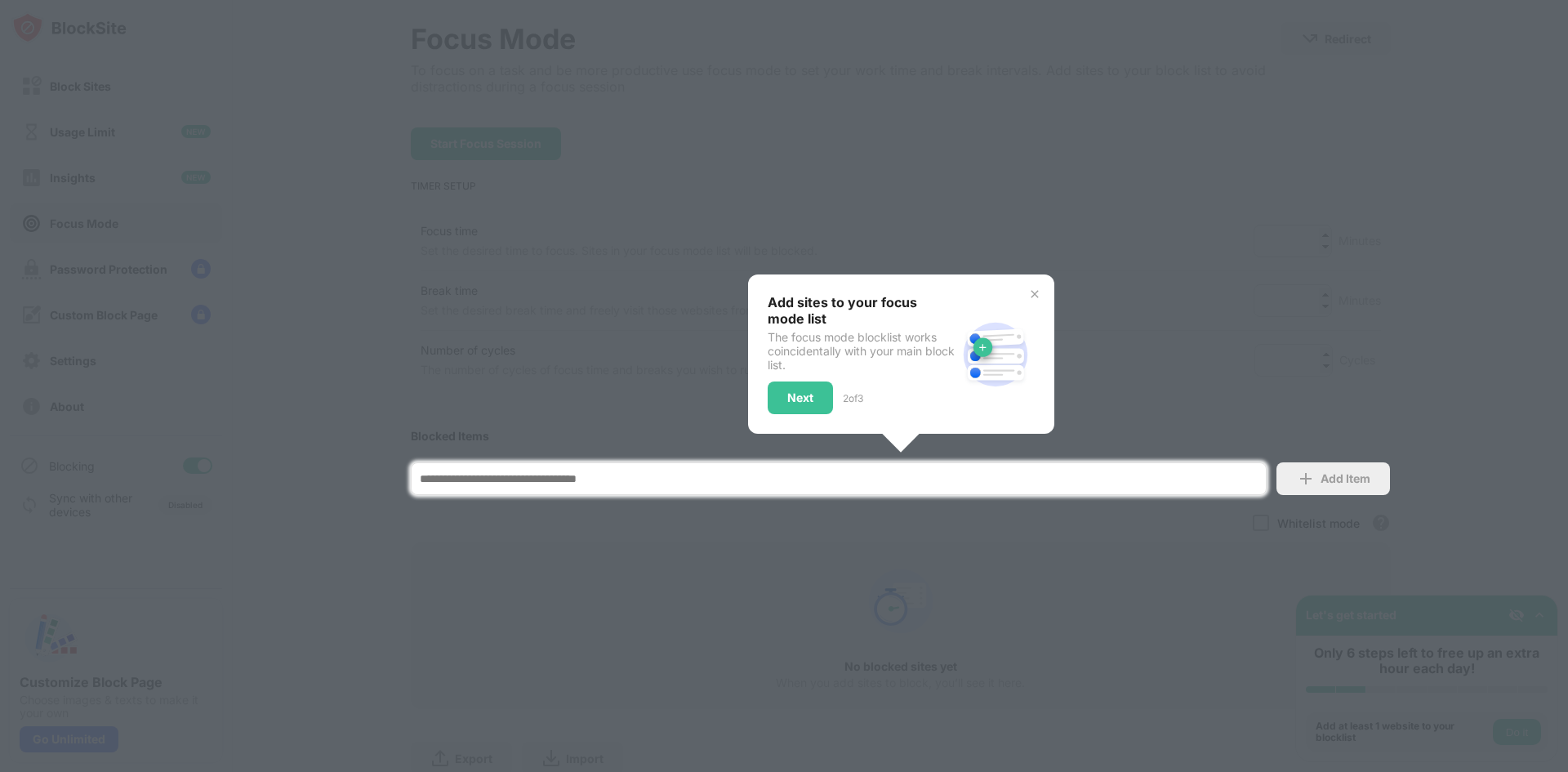 scroll, scrollTop: 157, scrollLeft: 0, axis: vertical 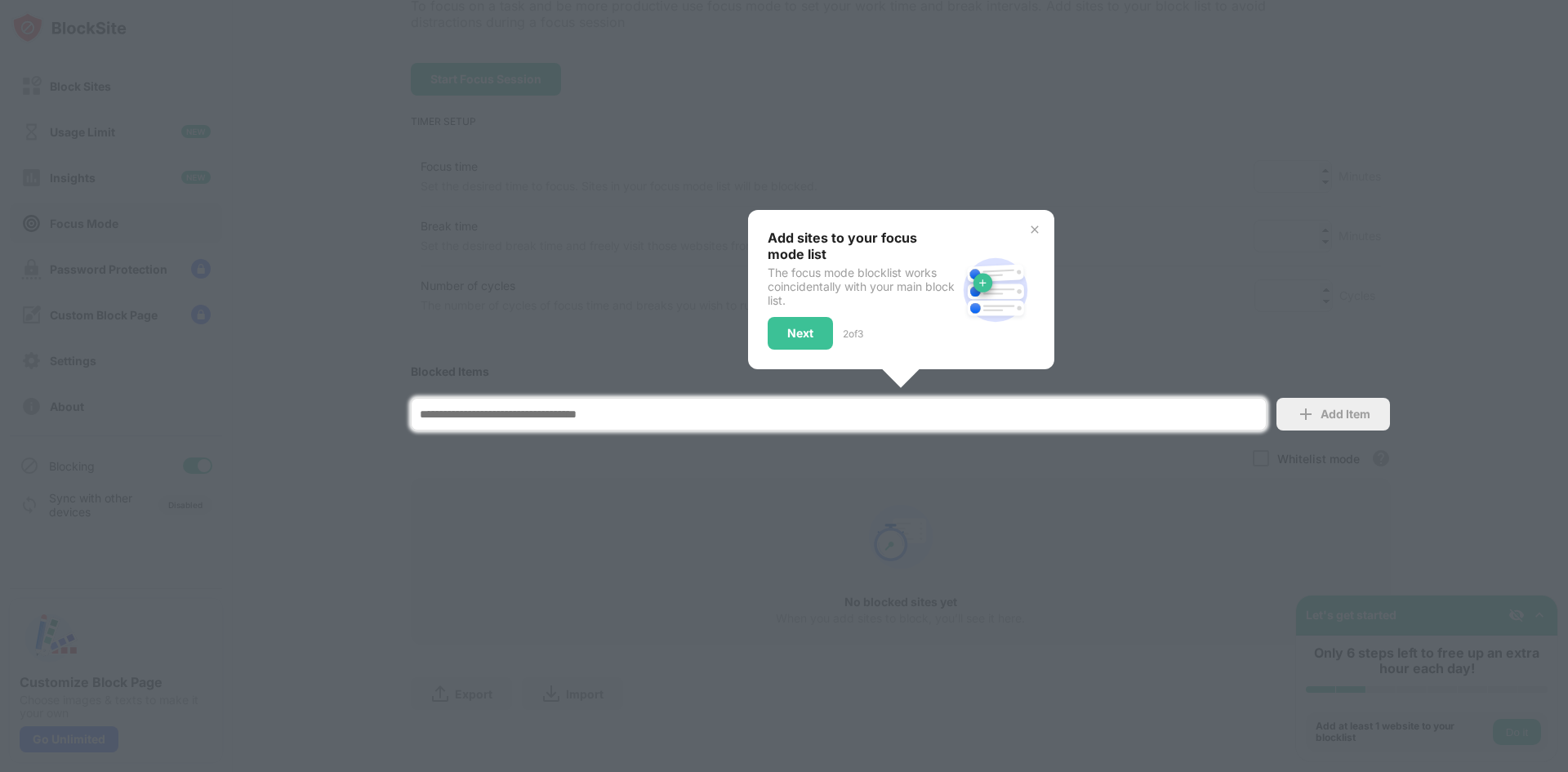 click at bounding box center (1035, 230) 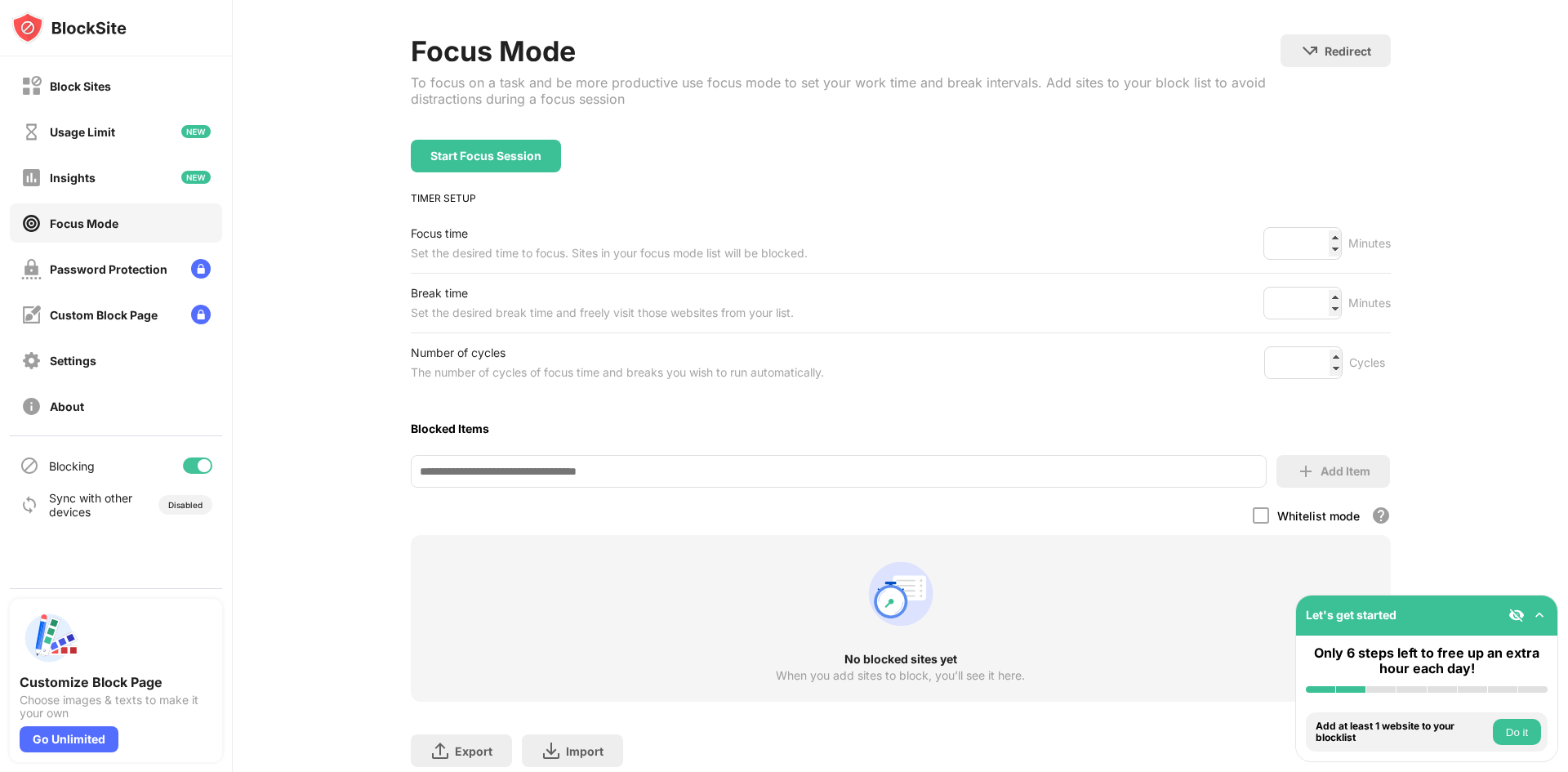 scroll, scrollTop: 0, scrollLeft: 0, axis: both 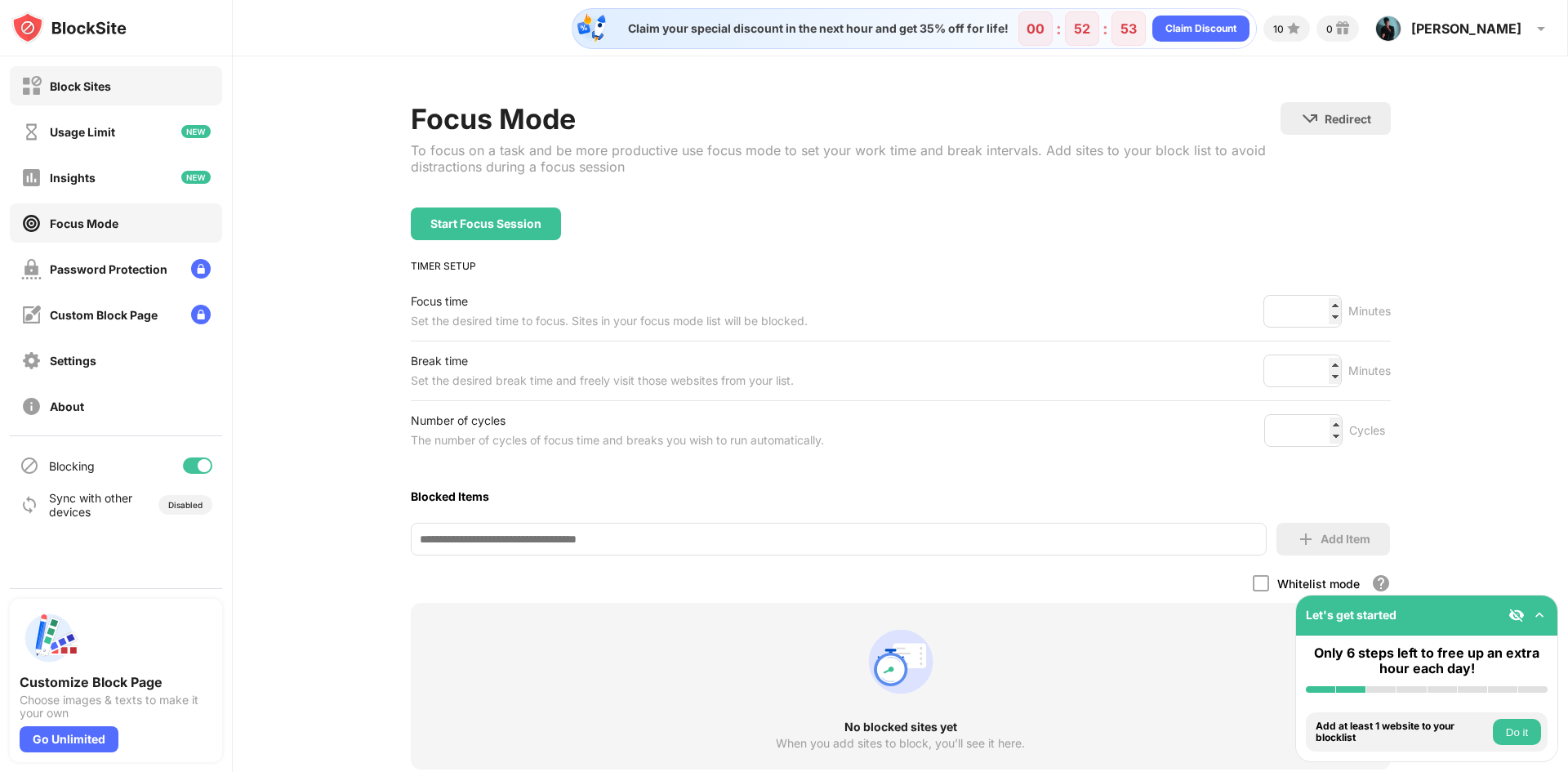 click on "Block Sites" at bounding box center [80, 86] 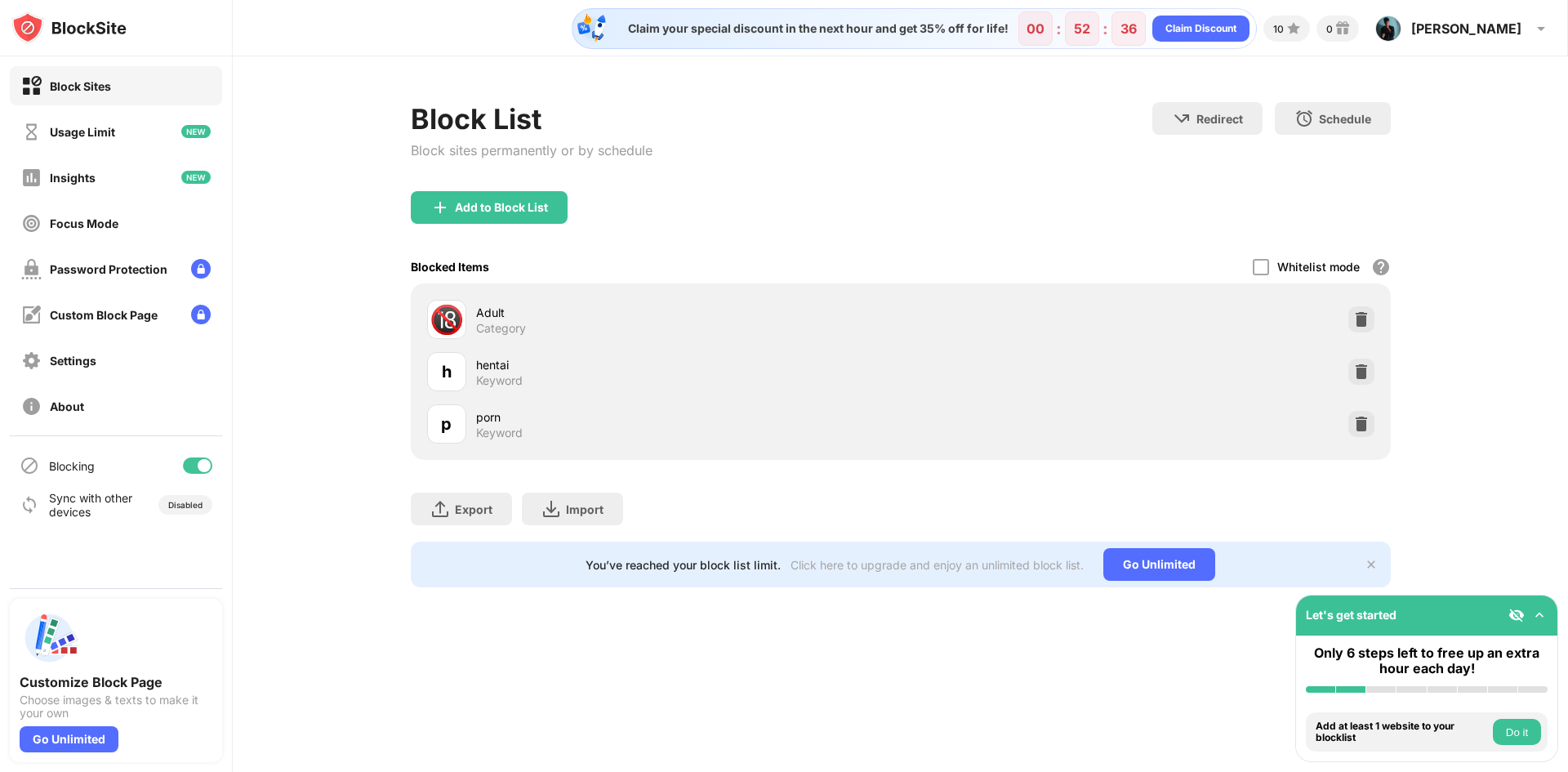 click at bounding box center (1371, 564) 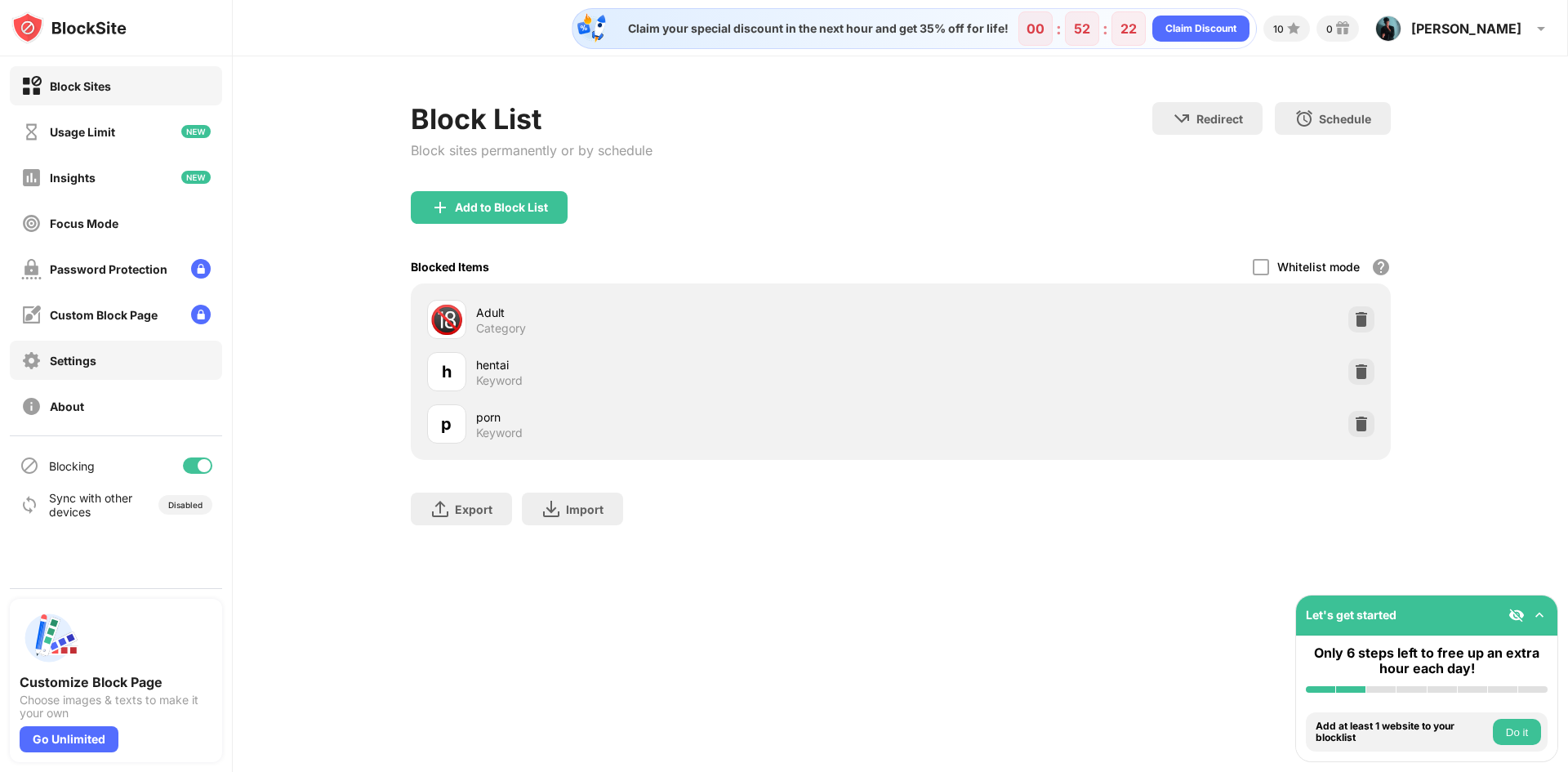 click on "Settings" at bounding box center (73, 360) 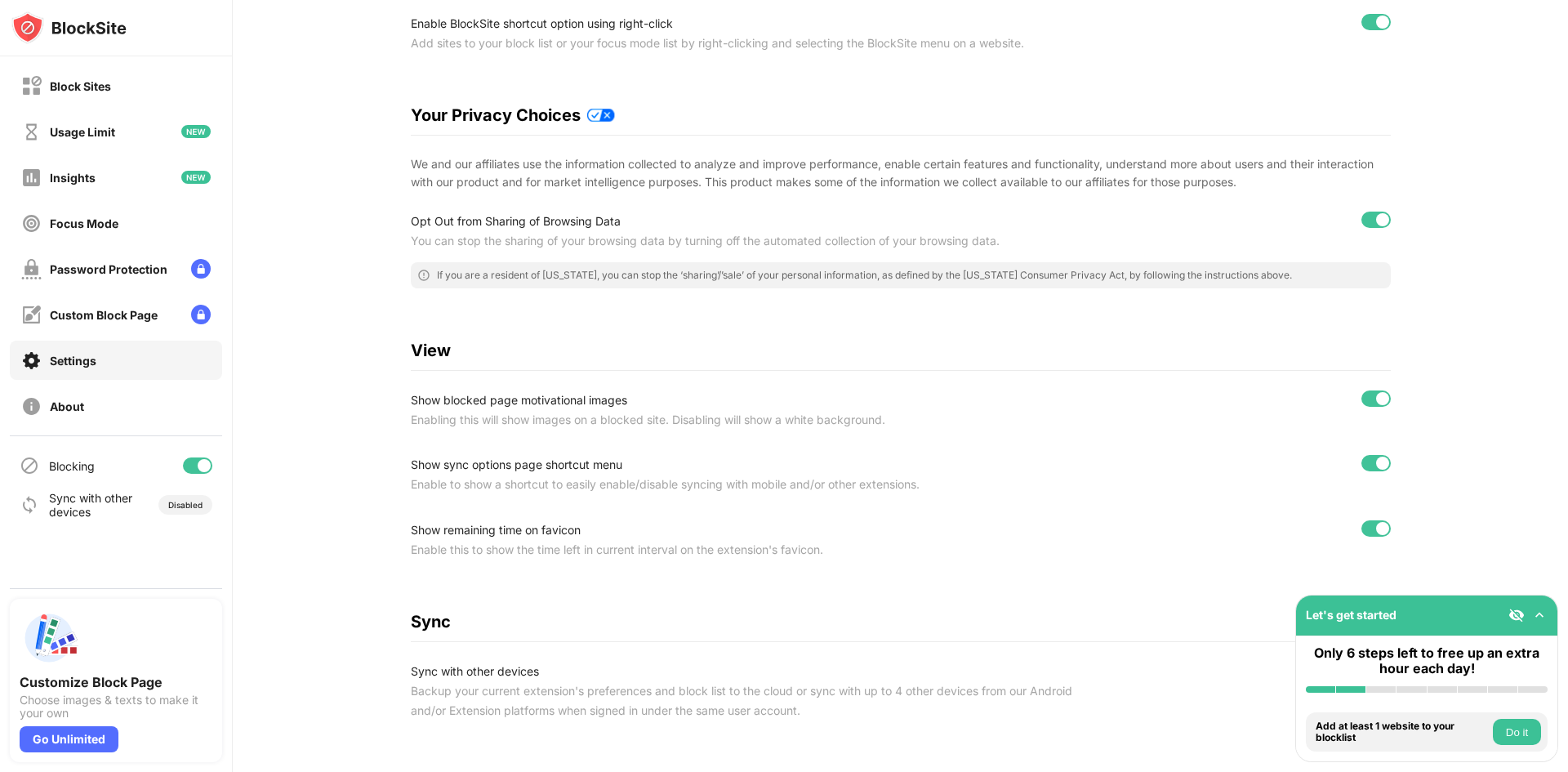 scroll, scrollTop: 215, scrollLeft: 0, axis: vertical 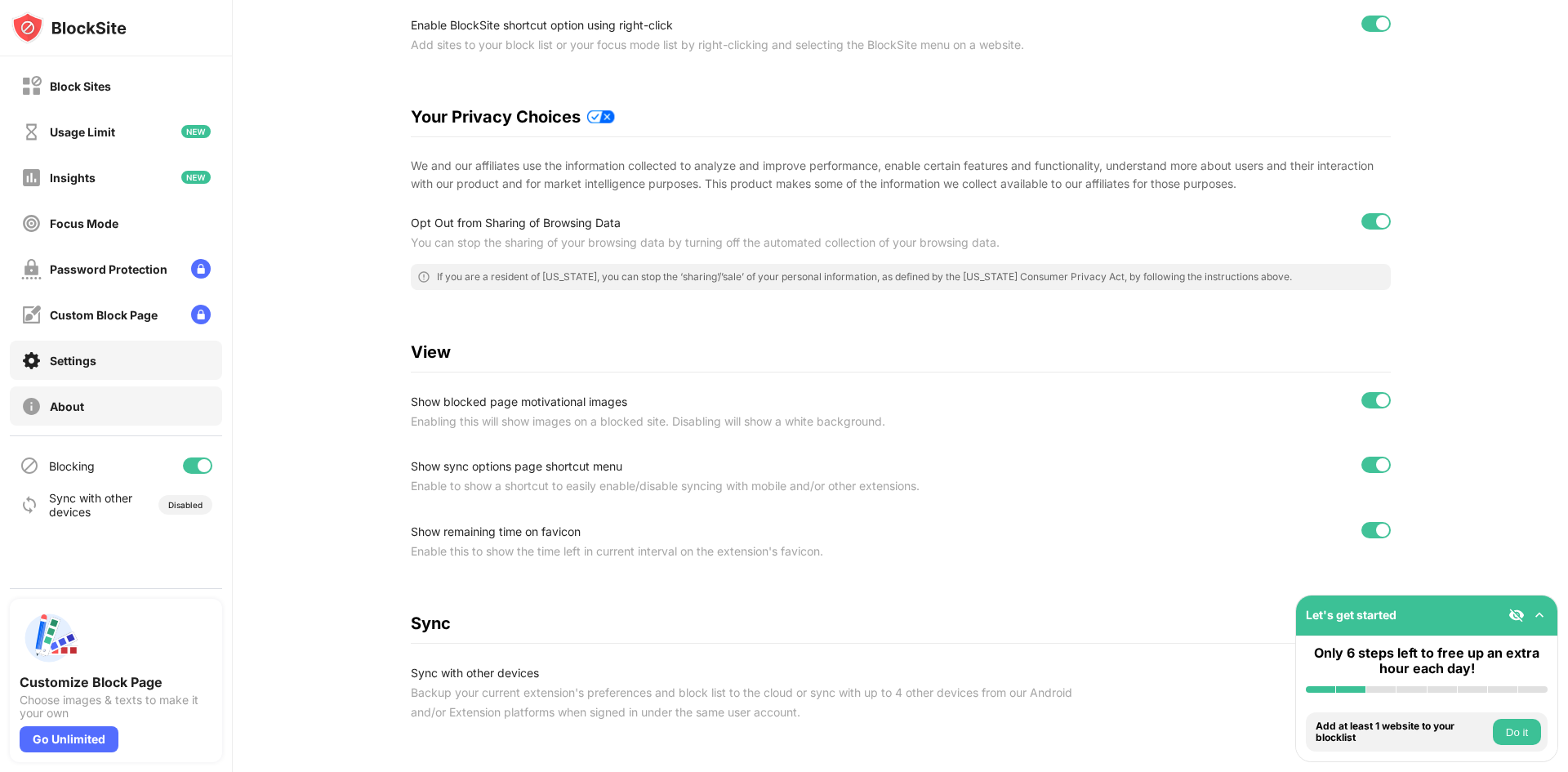 click on "About" at bounding box center (116, 406) 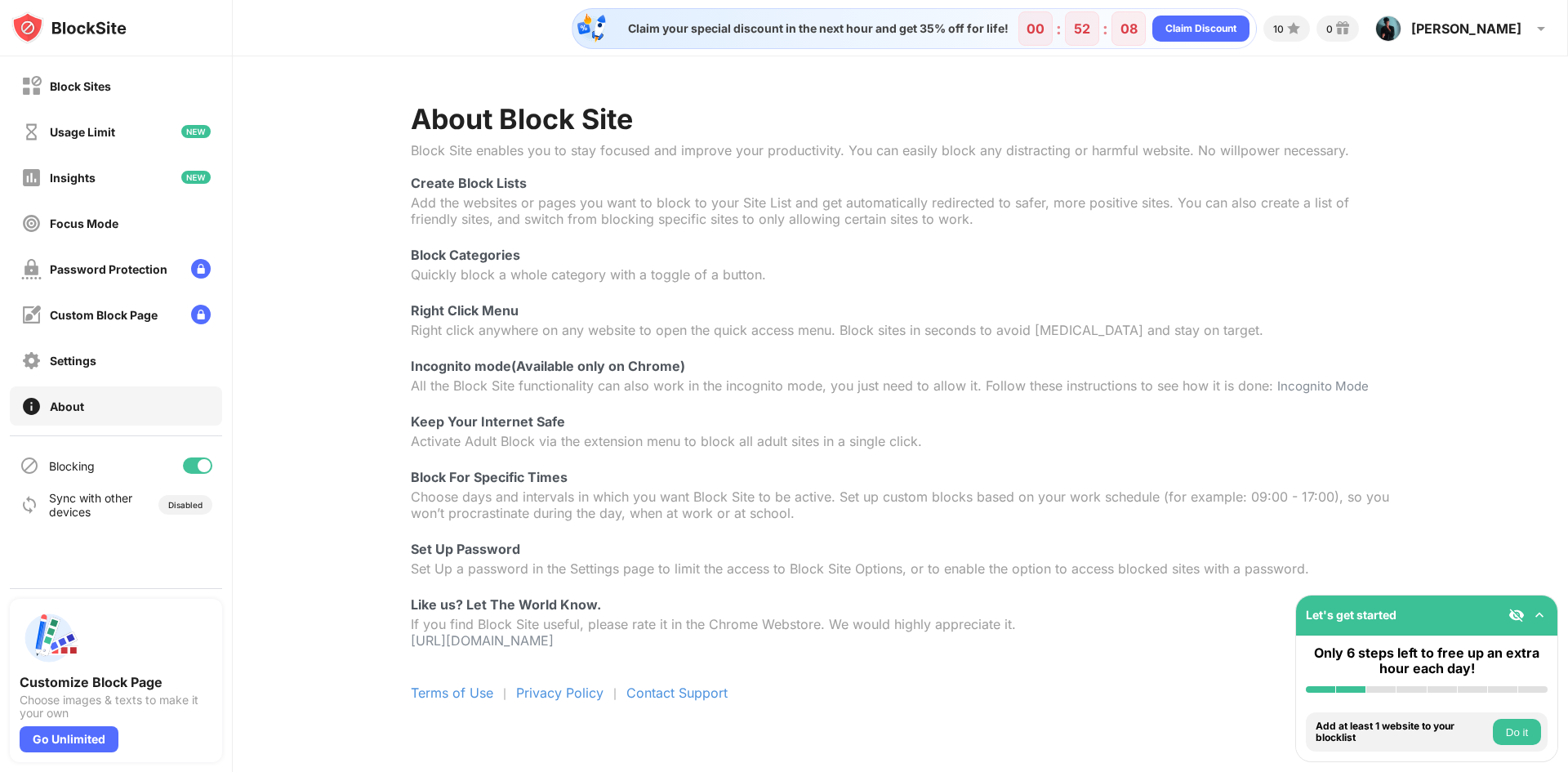 scroll, scrollTop: 0, scrollLeft: 0, axis: both 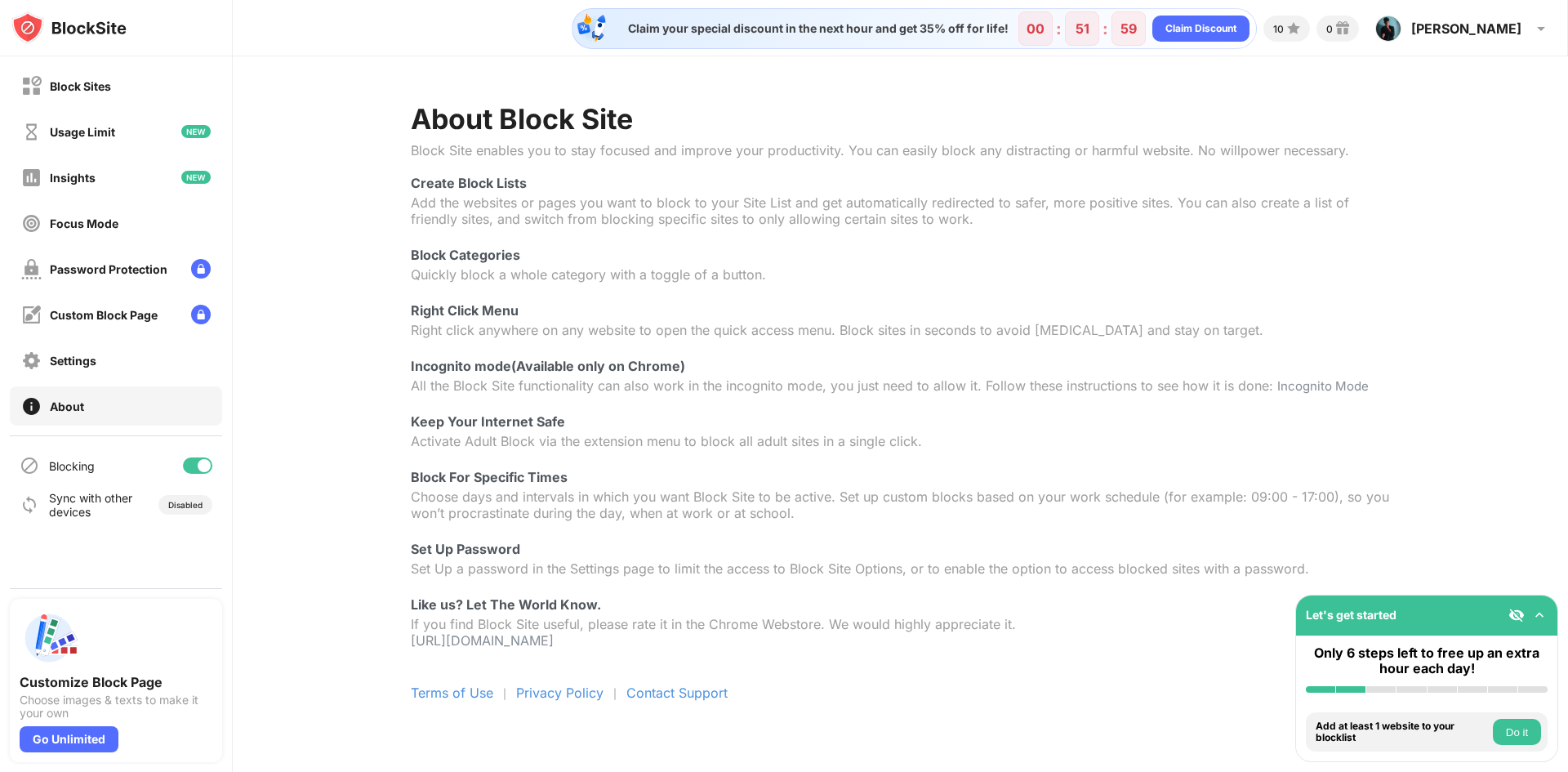 click on "All the Block Site functionality can also work in the incognito mode, you just need to allow it. Follow these instructions to see how it is done:    Incognito Mode" at bounding box center (901, 386) 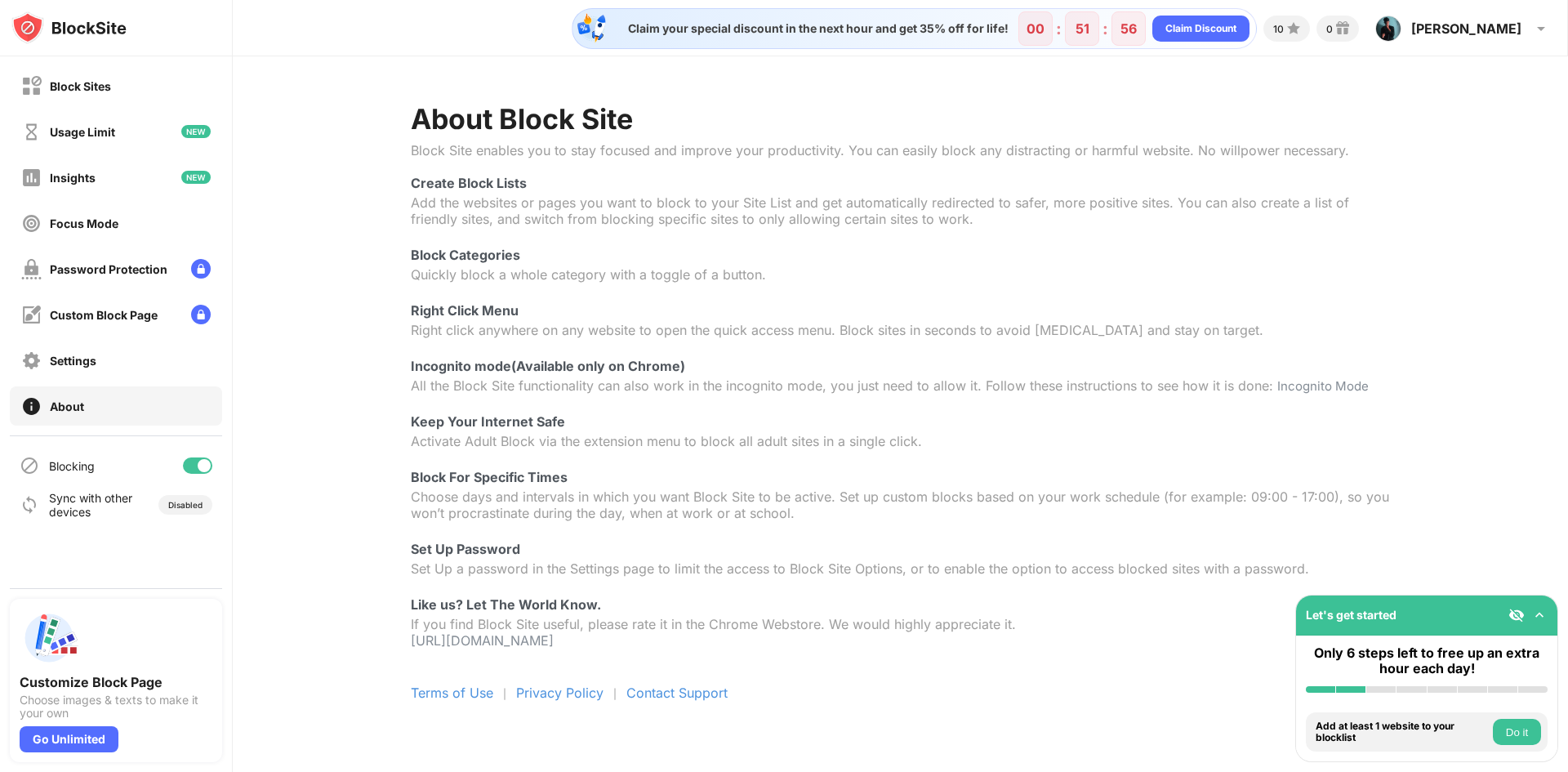click on "About Block Site Block Site enables you to stay focused and improve your productivity. You can easily block any distracting or harmful website. No willpower necessary. Create Block Lists Add the websites or pages you want to block to your Site List and get automatically redirected to safer, more positive sites. You can also create a list of friendly sites, and switch from blocking specific sites to only allowing certain sites to work. Block Categories Quickly block a whole category with a toggle of a button. Right Click Menu Right click anywhere on any website to open the quick access menu. Block sites in seconds to avoid procrastination and stay on target. Incognito mode(Available only on Chrome) All the Block Site functionality can also work in the incognito mode, you just need to allow it. Follow these instructions to see how it is done:    Incognito Mode Keep Your Internet Safe Activate Adult Block via the extension menu to block all adult sites in a single click.  Block For Specific Times Set Up Password" at bounding box center (900, 401) 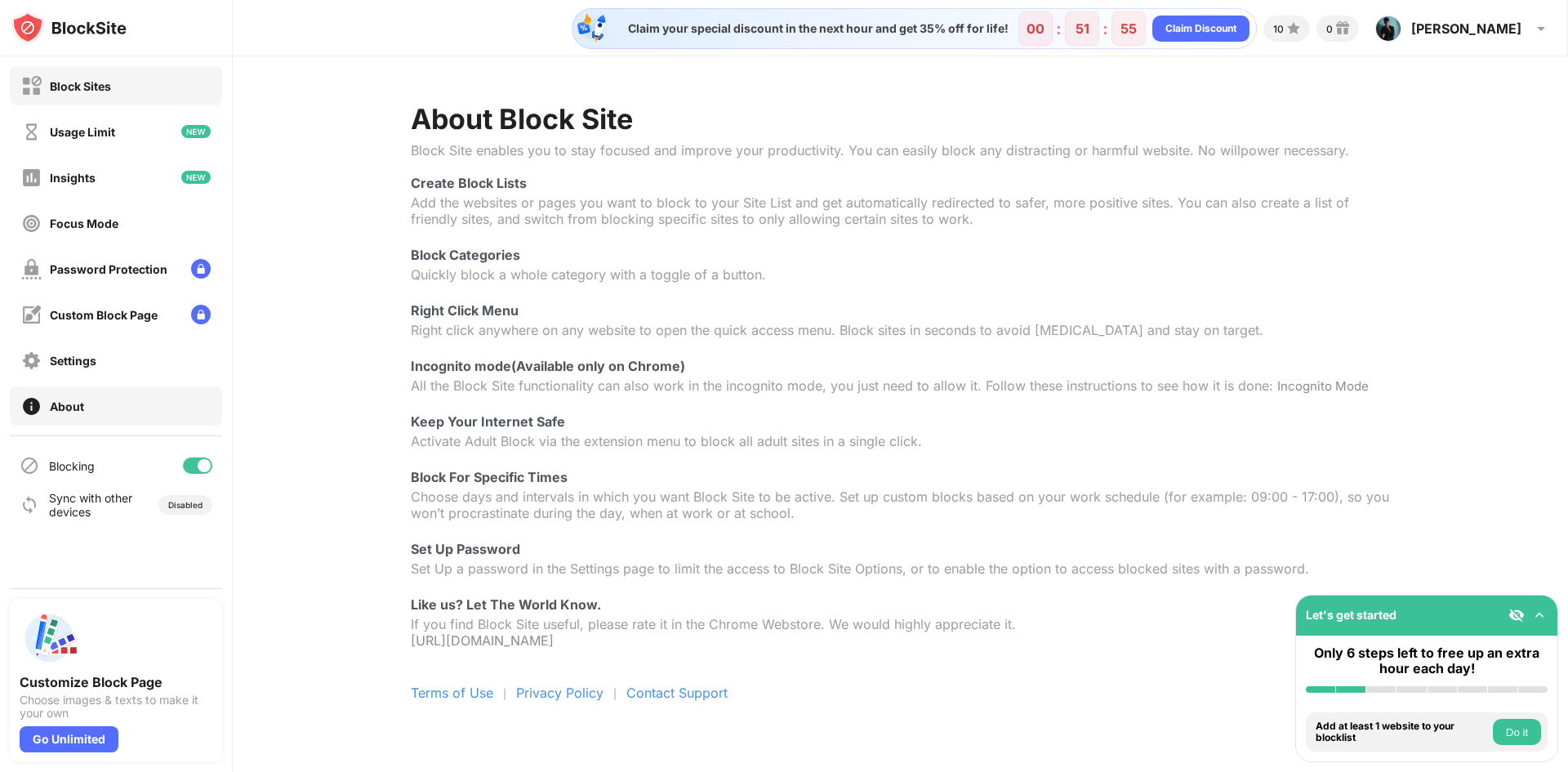 click on "Block Sites" at bounding box center [116, 86] 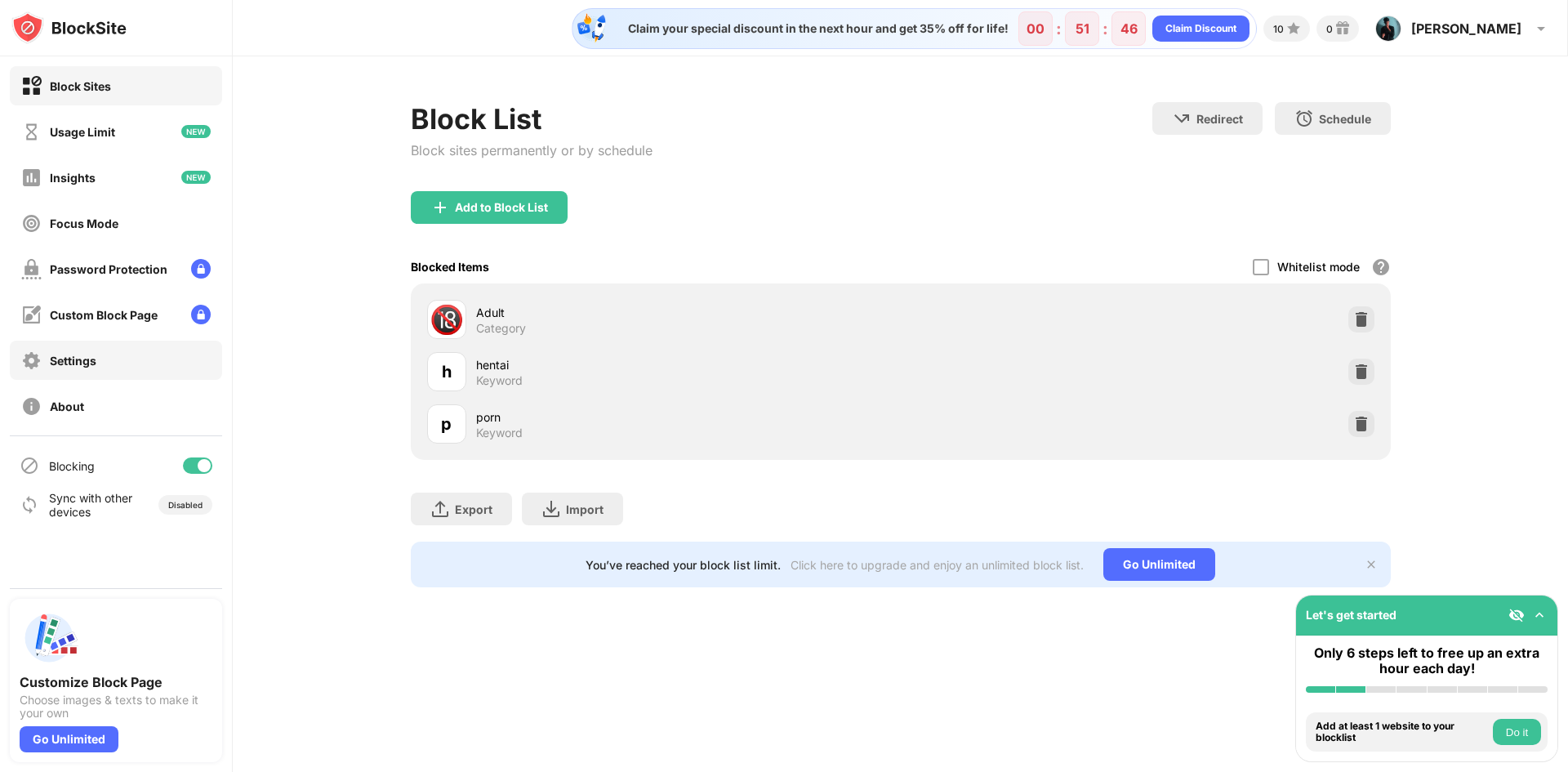 click on "Settings" at bounding box center (116, 360) 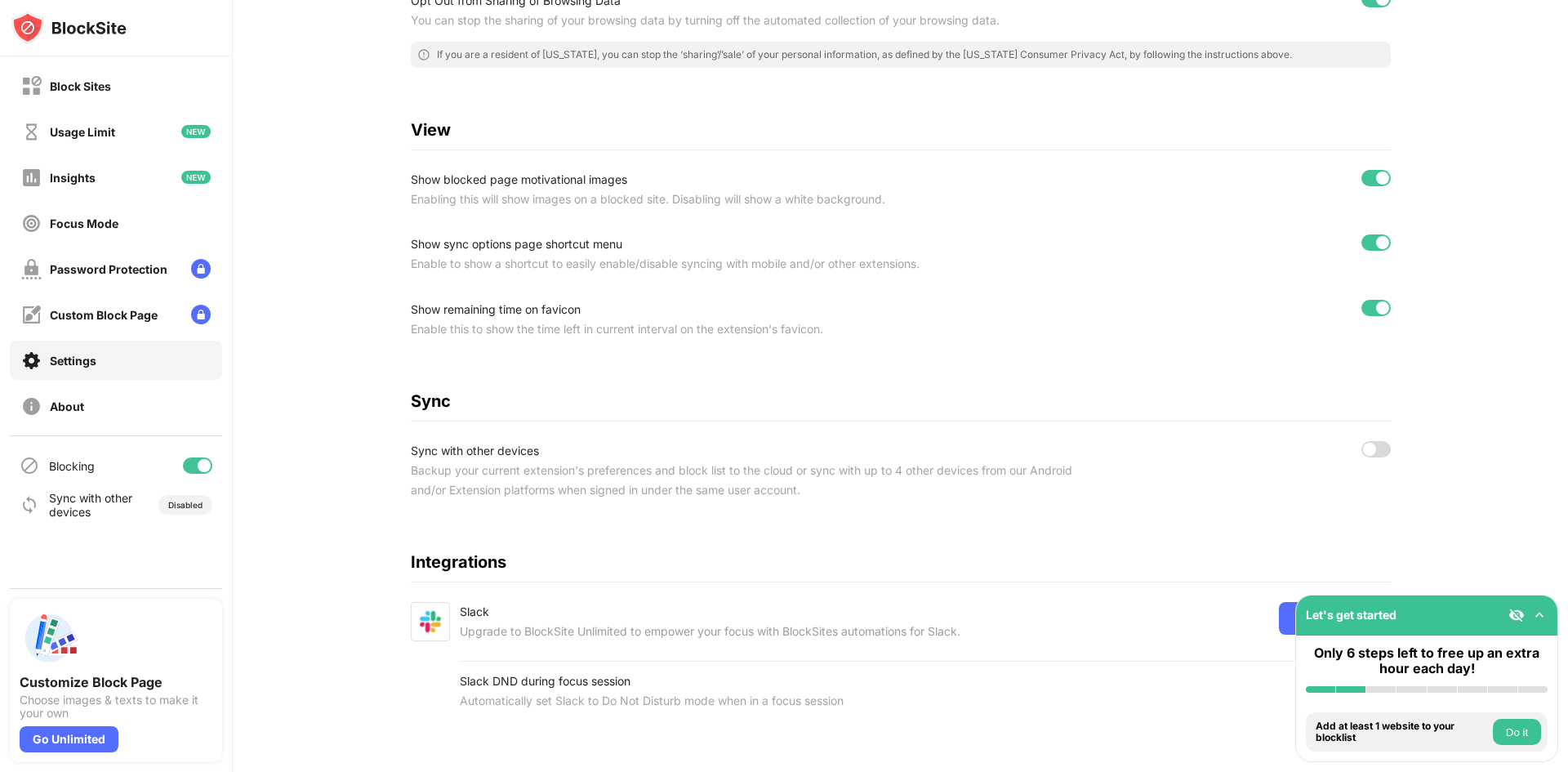 scroll, scrollTop: 460, scrollLeft: 0, axis: vertical 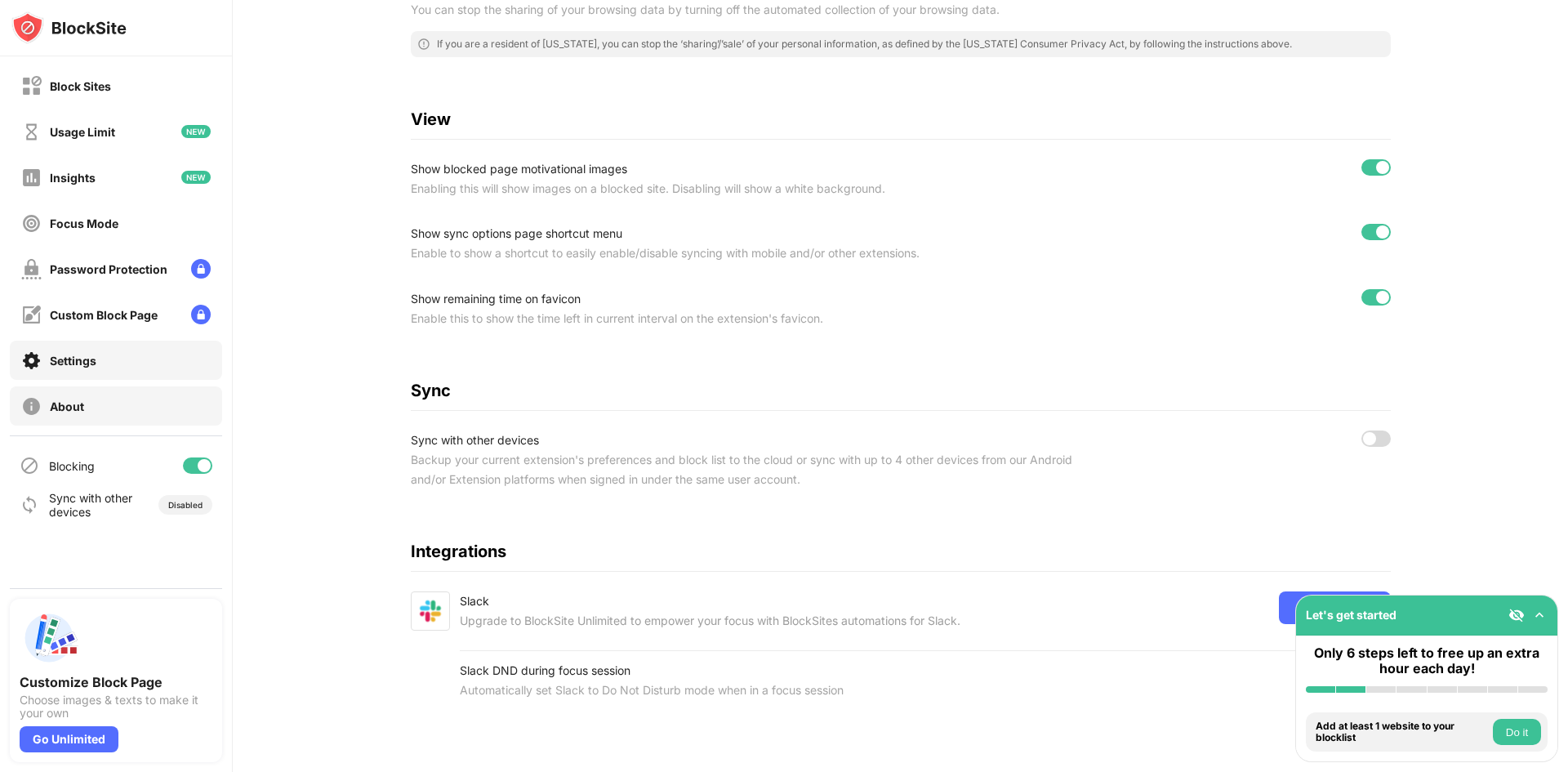 click on "About" at bounding box center [116, 406] 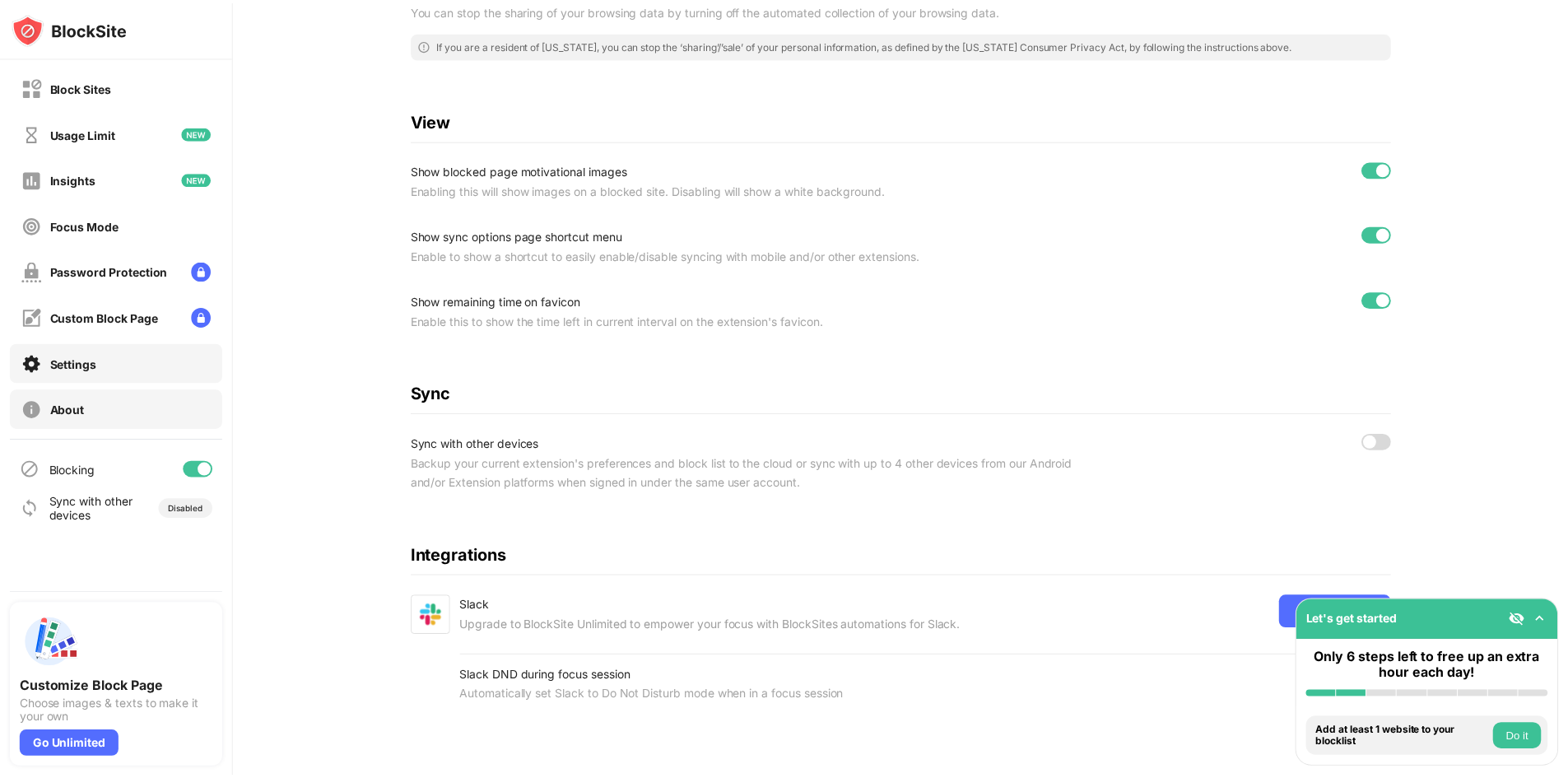 scroll, scrollTop: 0, scrollLeft: 0, axis: both 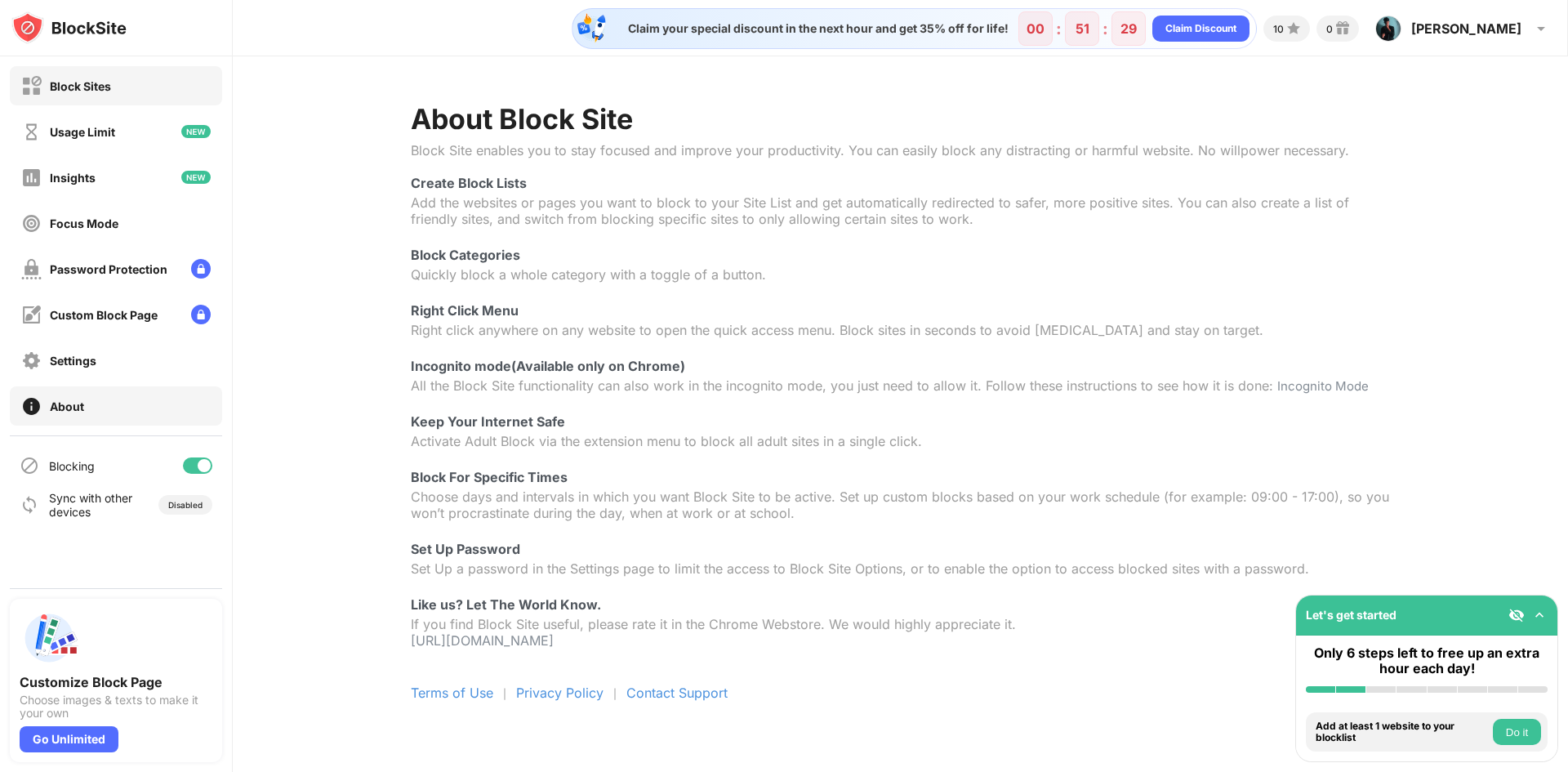 click on "Block Sites" at bounding box center [80, 86] 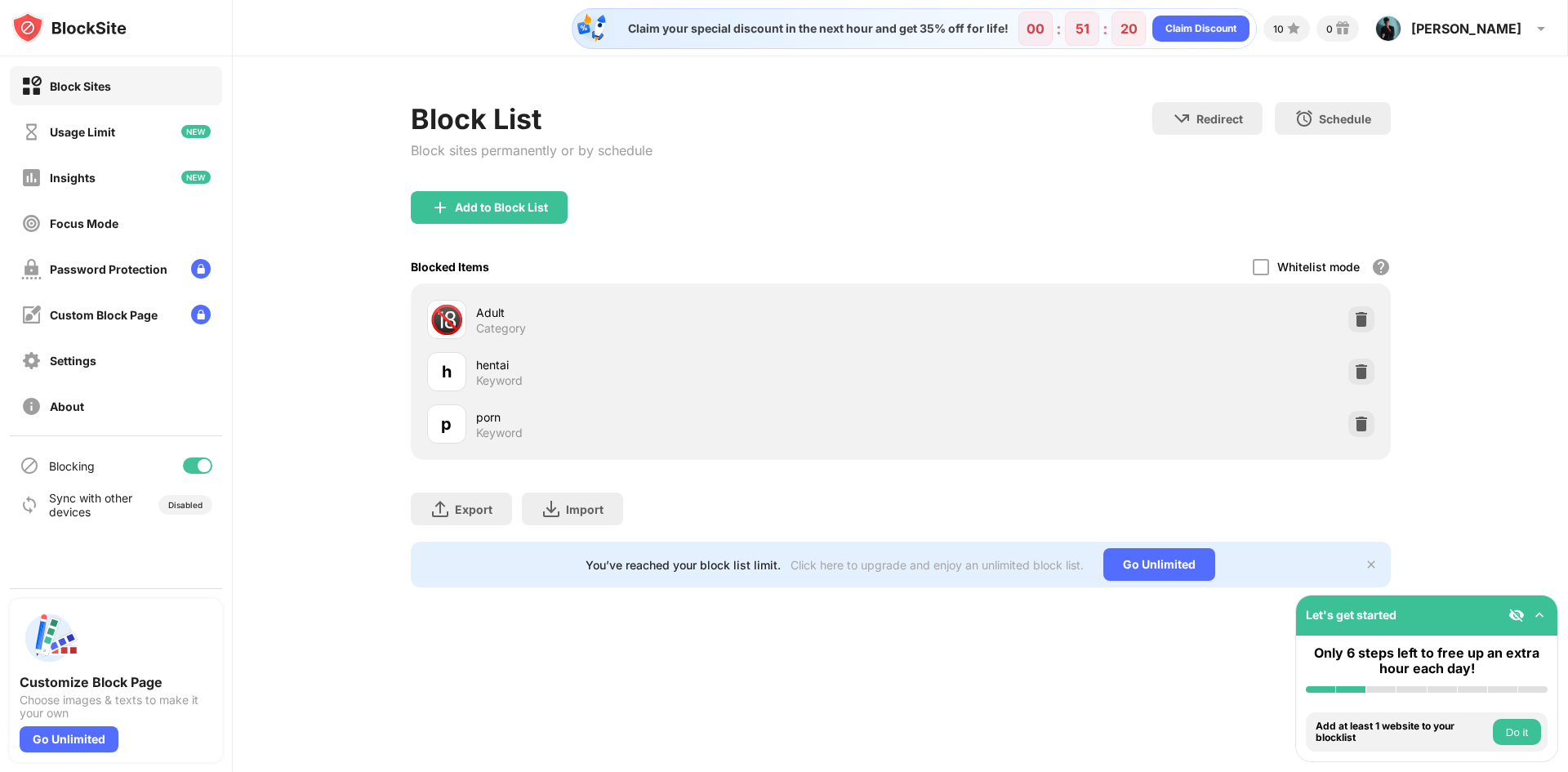 click on "Claim your special discount in the next hour and get 35% off for life! 00 : 51 : 20 Claim Discount" at bounding box center [914, 29] 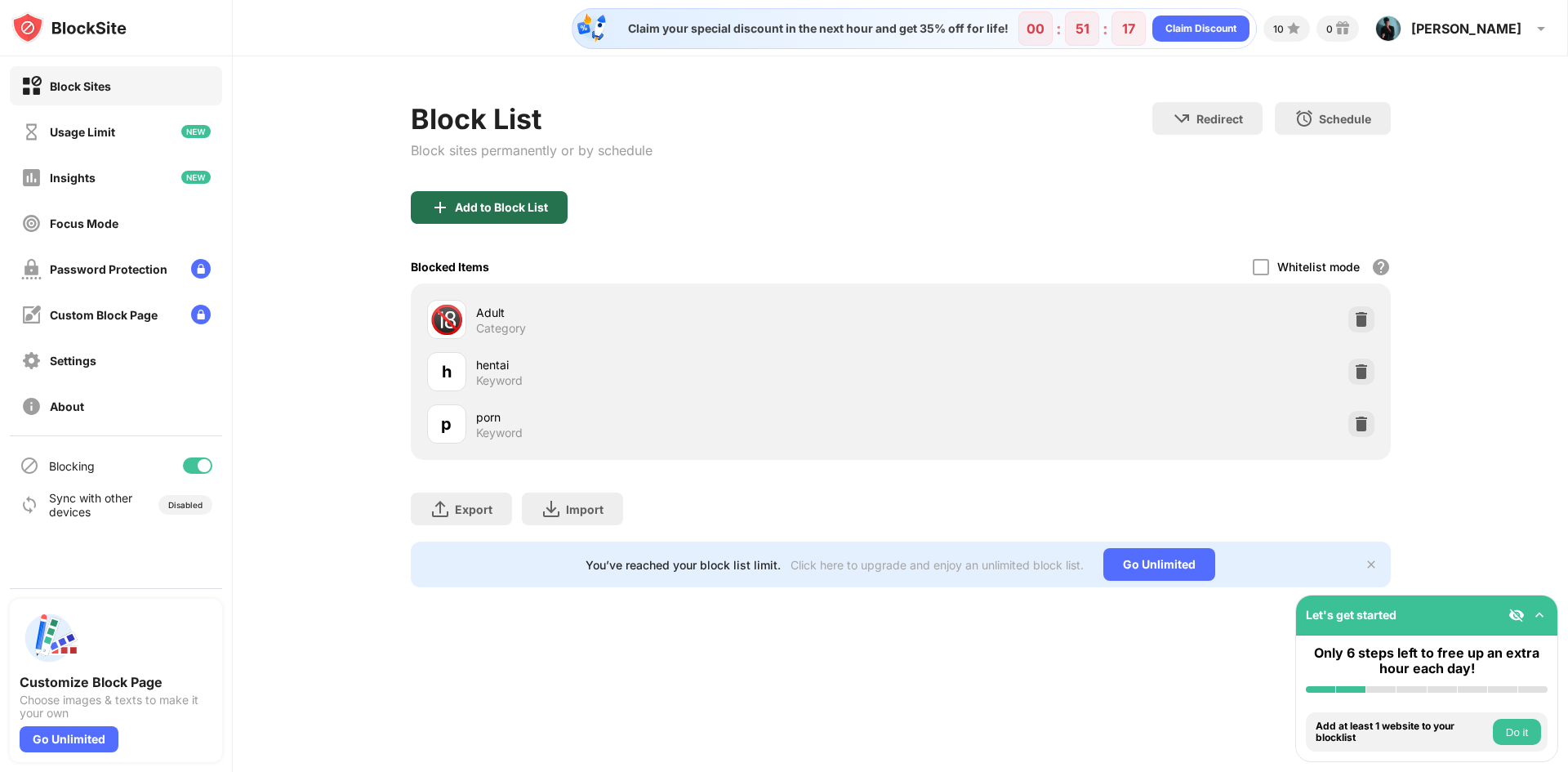 click on "Add to Block List" at bounding box center [489, 208] 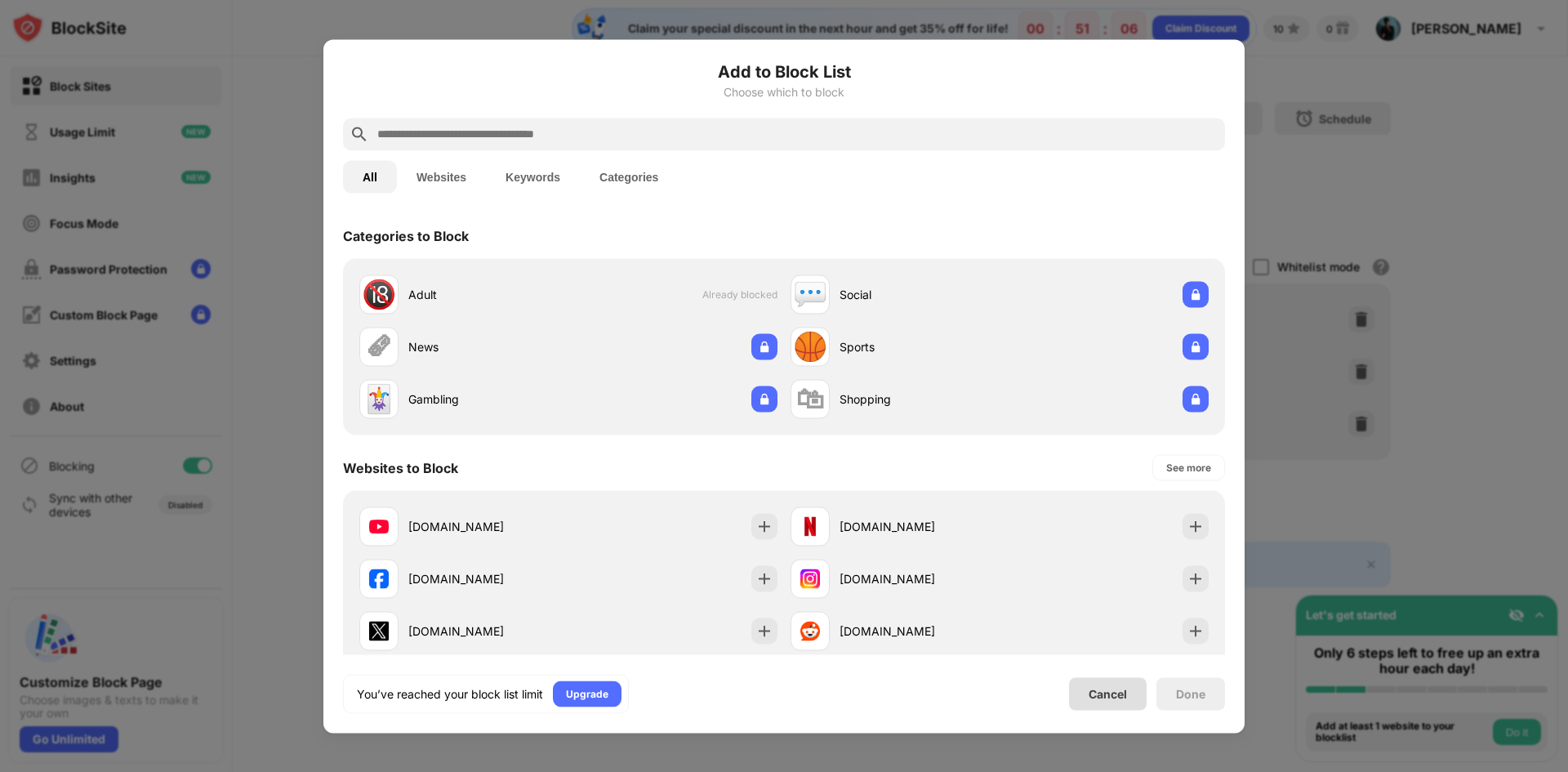 click on "Cancel" at bounding box center [1107, 694] 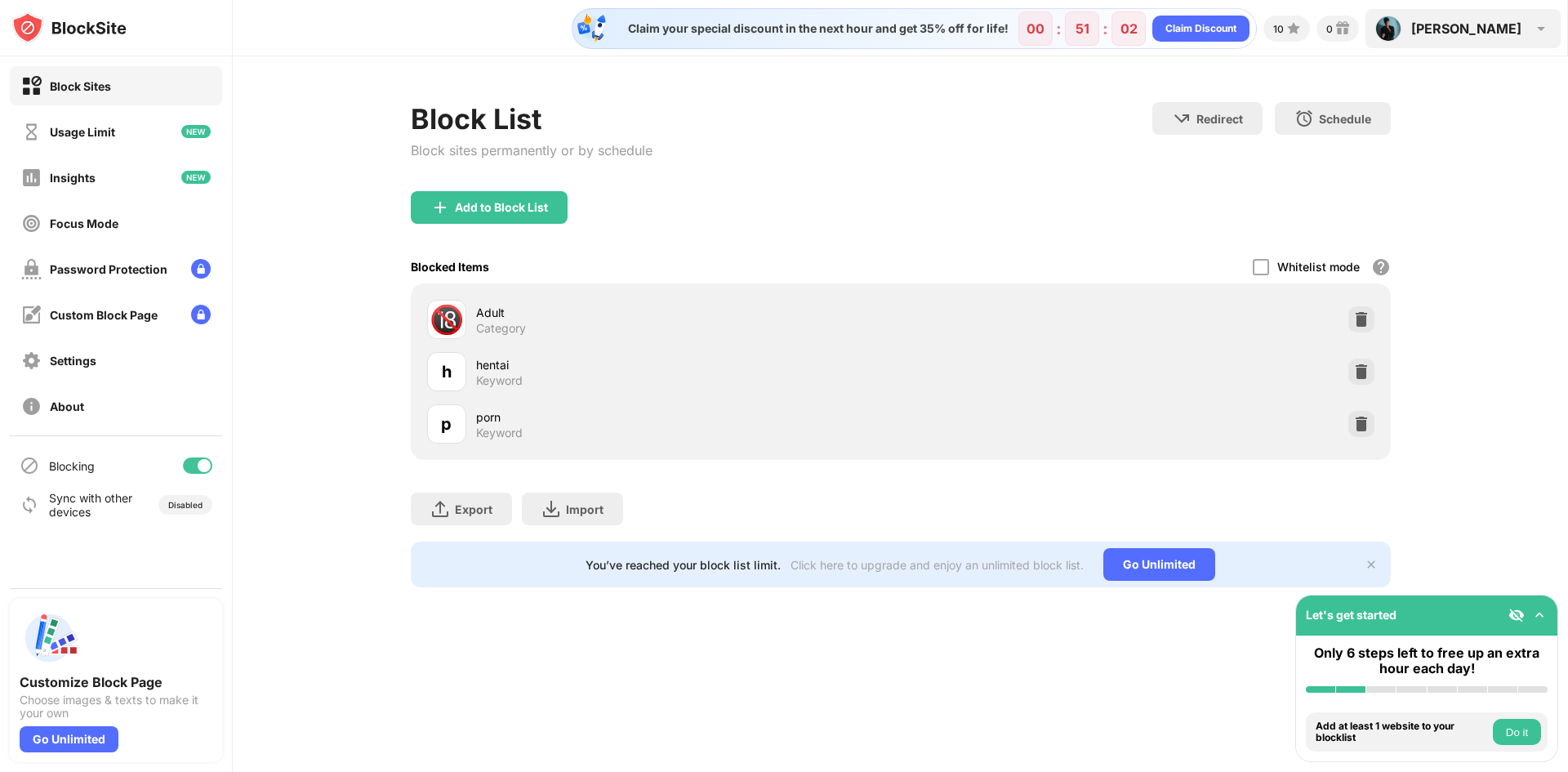 click at bounding box center [1541, 29] 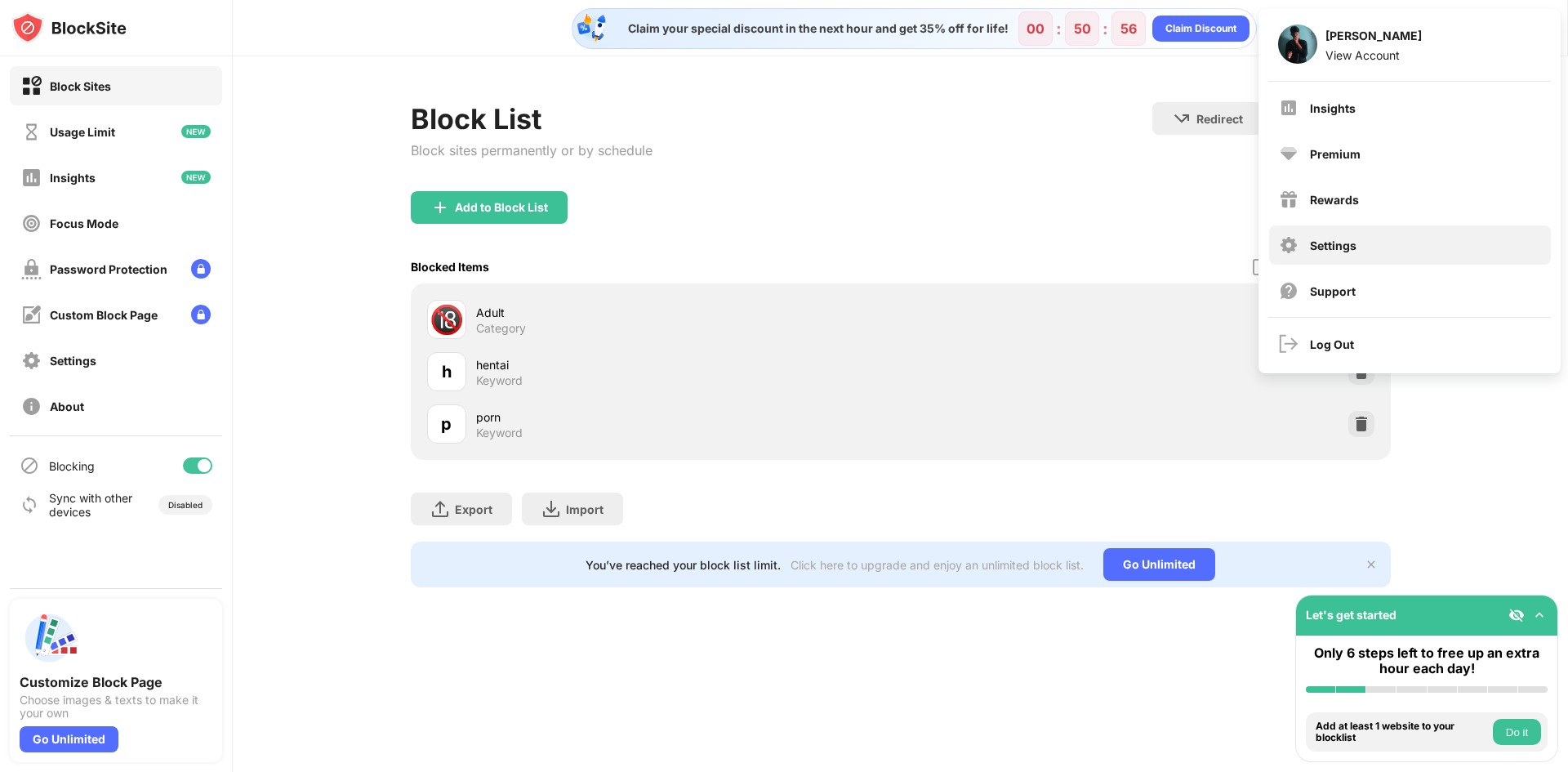 click on "Settings" at bounding box center [1410, 245] 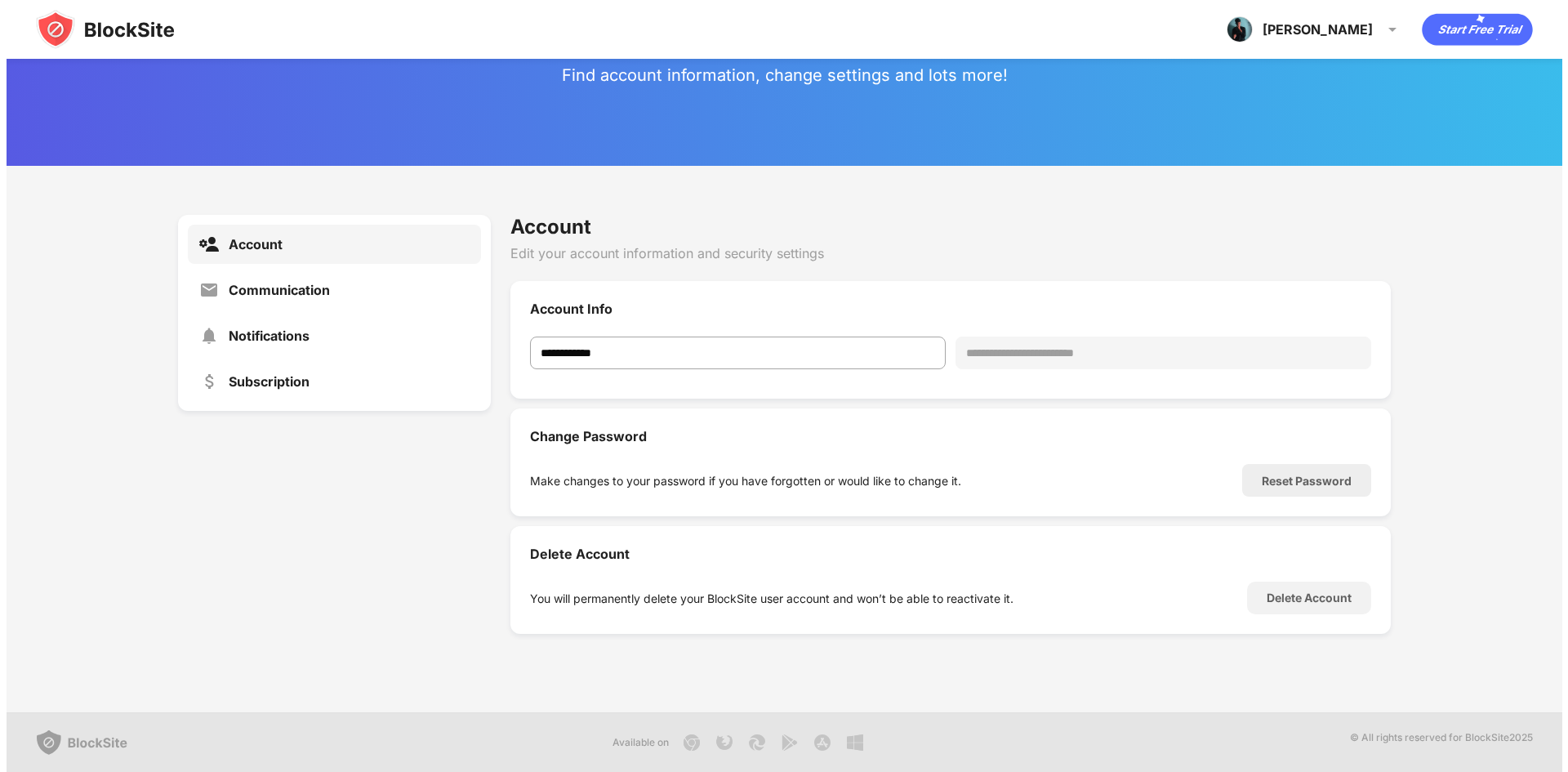scroll, scrollTop: 0, scrollLeft: 0, axis: both 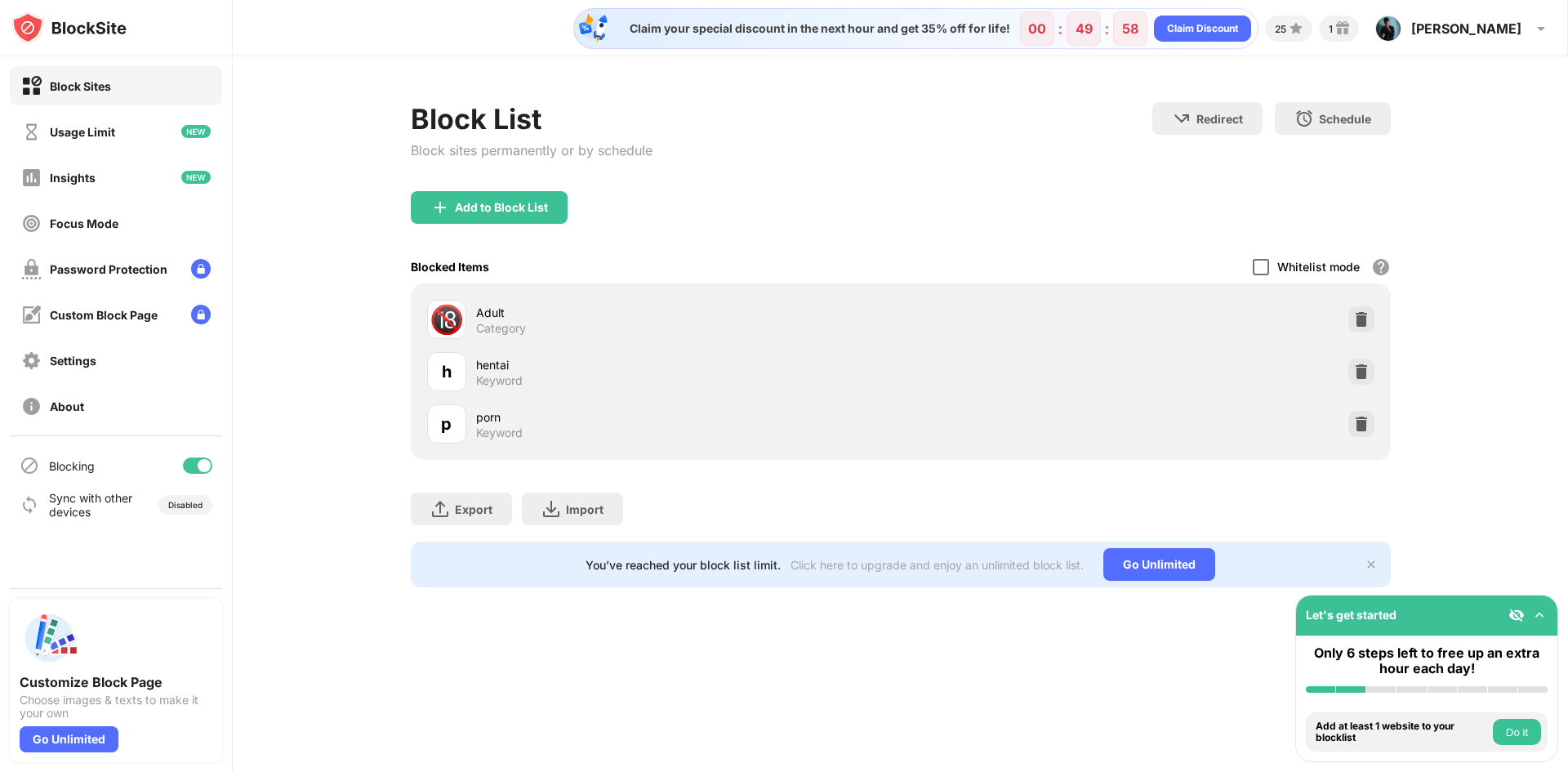 click at bounding box center (1261, 267) 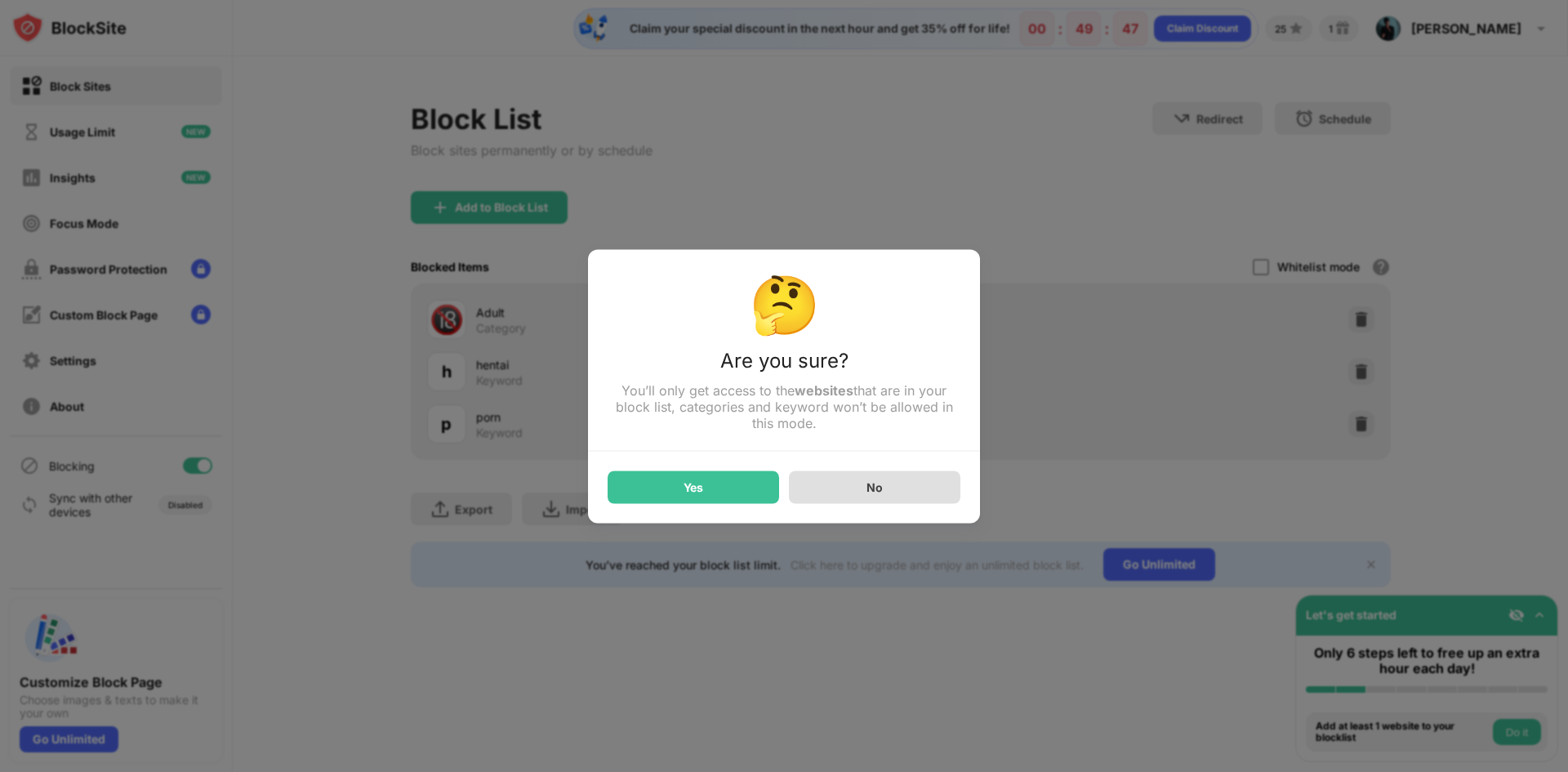 click on "No" at bounding box center [875, 487] 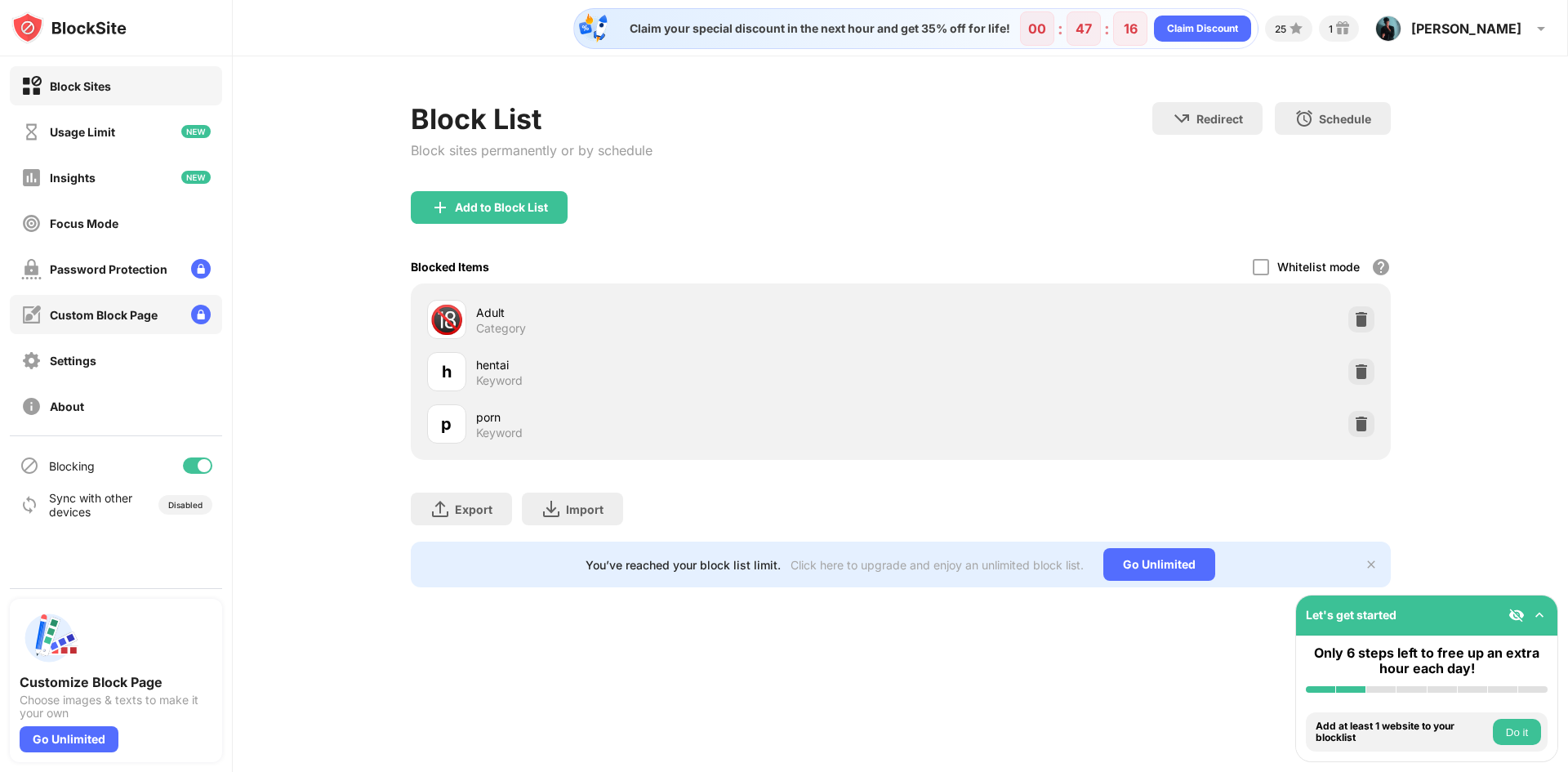 click on "Custom Block Page" at bounding box center (104, 315) 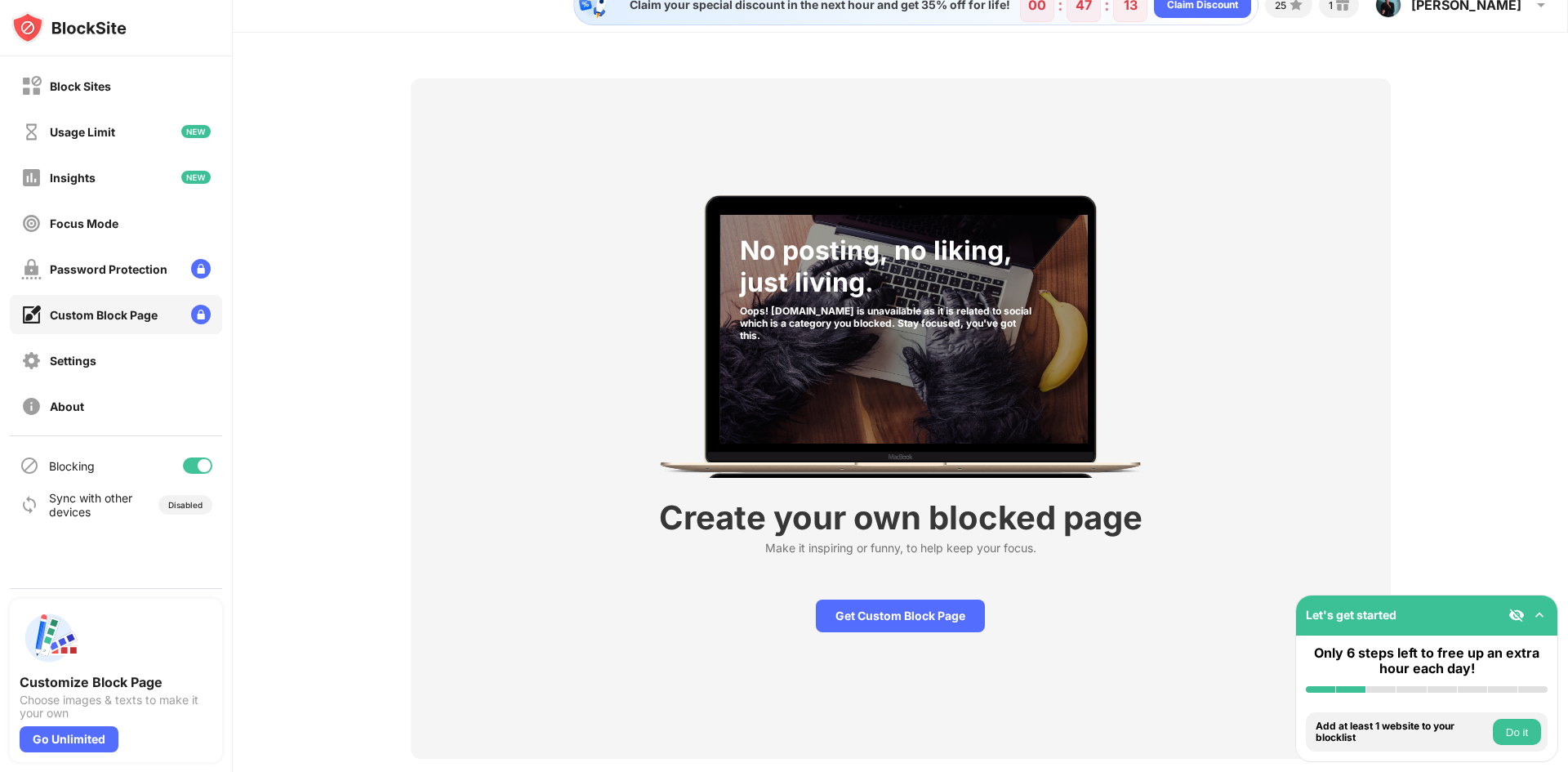 scroll, scrollTop: 0, scrollLeft: 0, axis: both 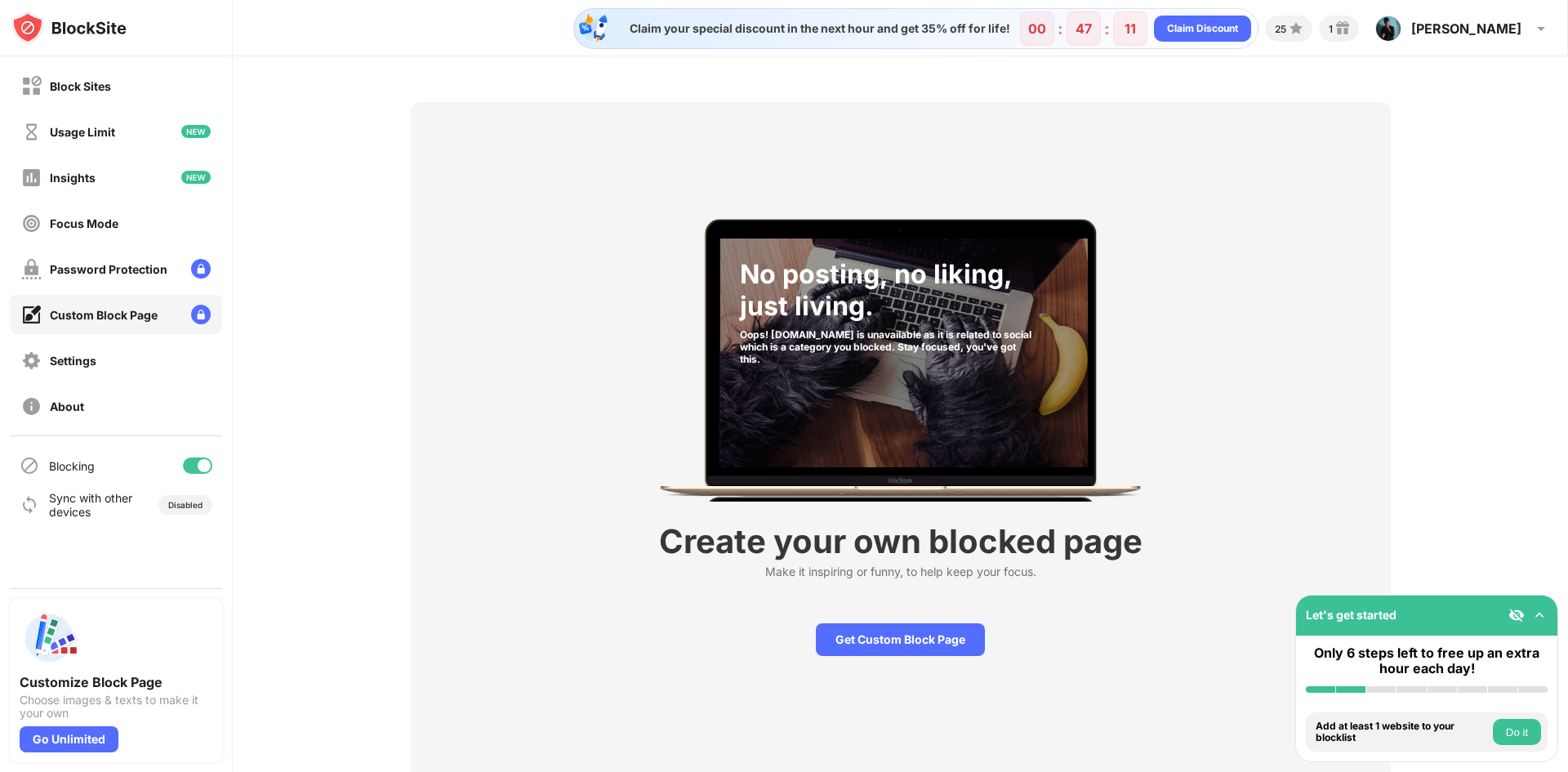 click at bounding box center (1539, 615) 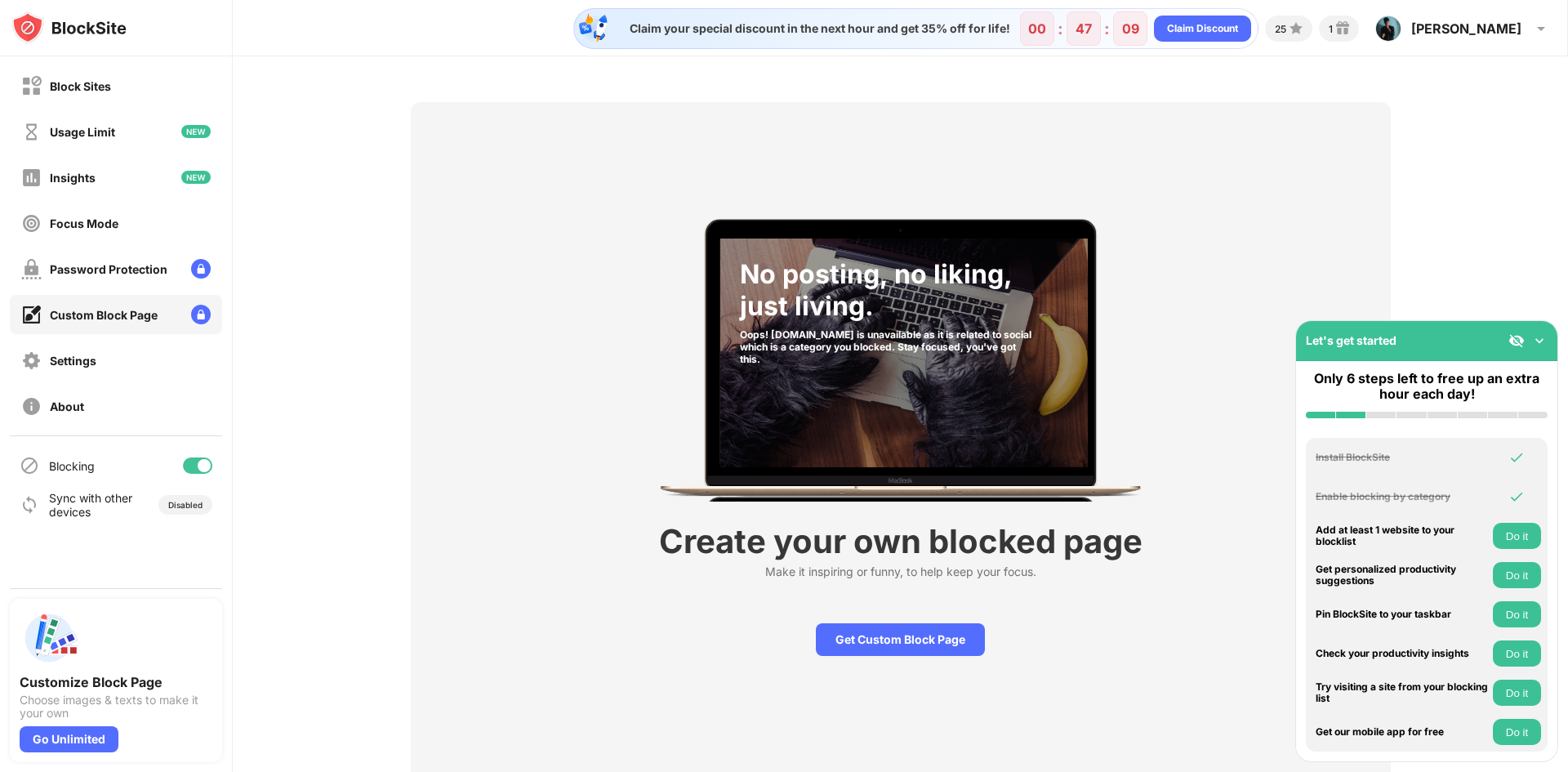click on "Do it" at bounding box center [1517, 536] 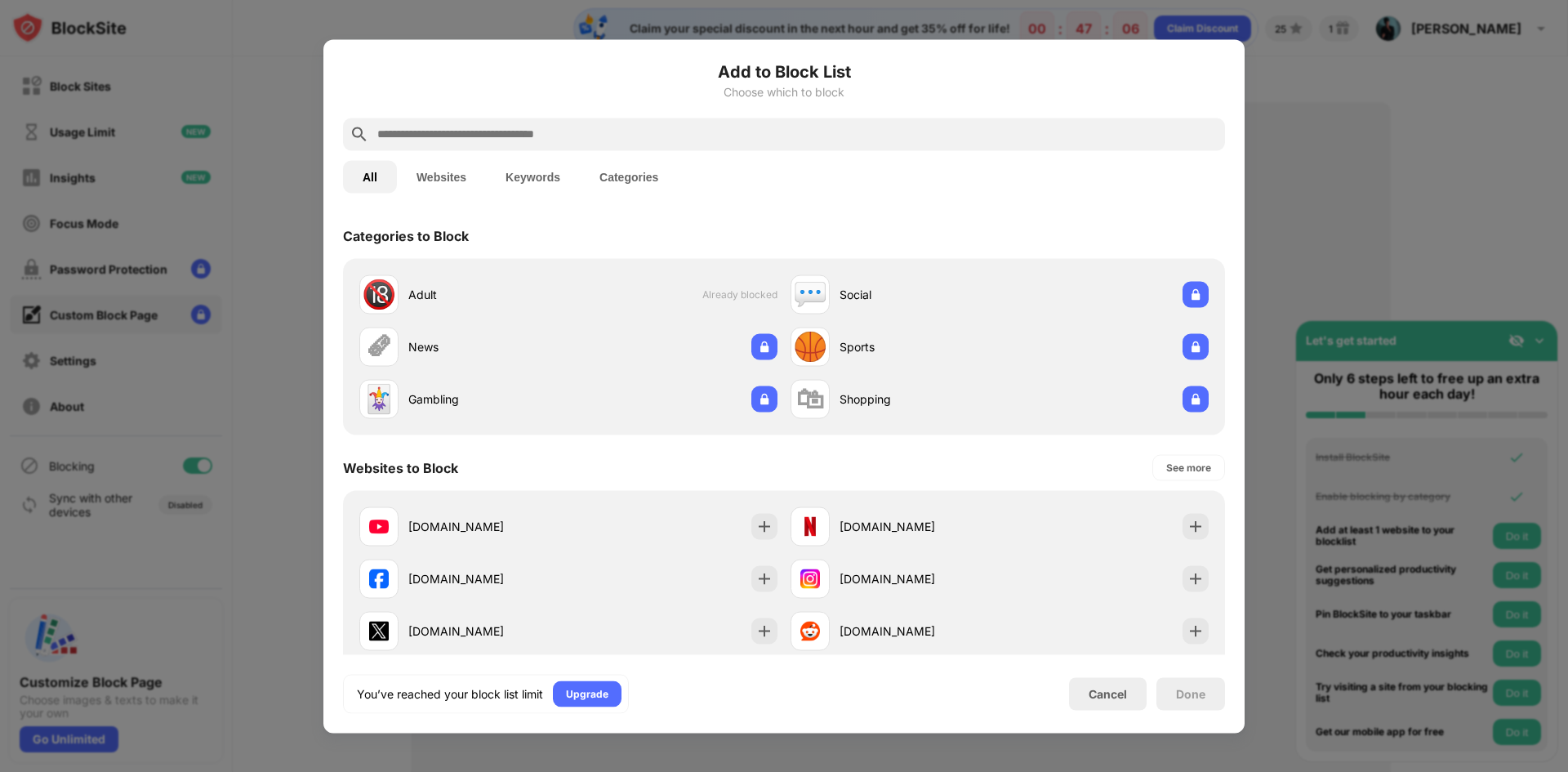 click on "Websites" at bounding box center [441, 176] 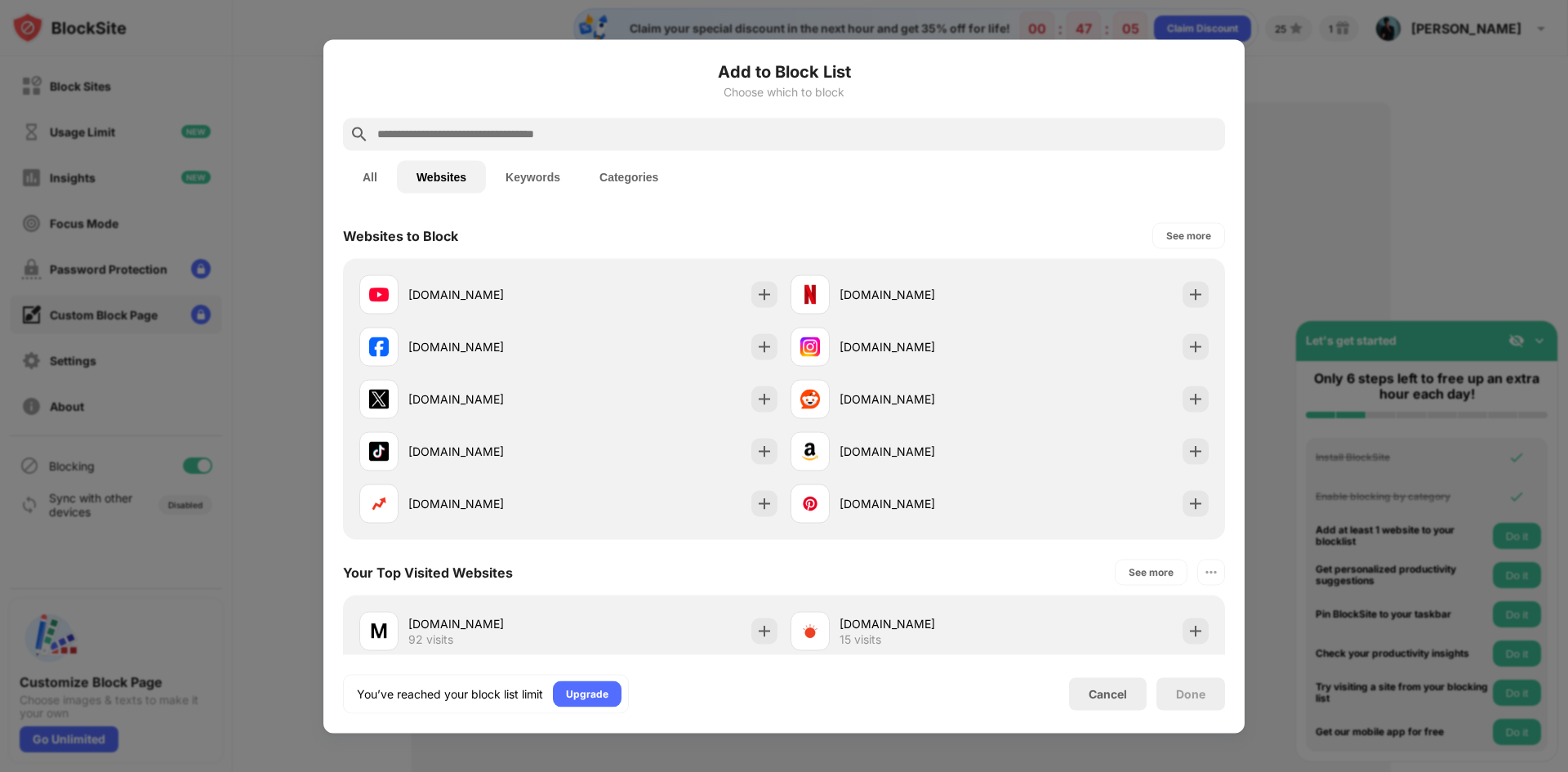 click at bounding box center [797, 134] 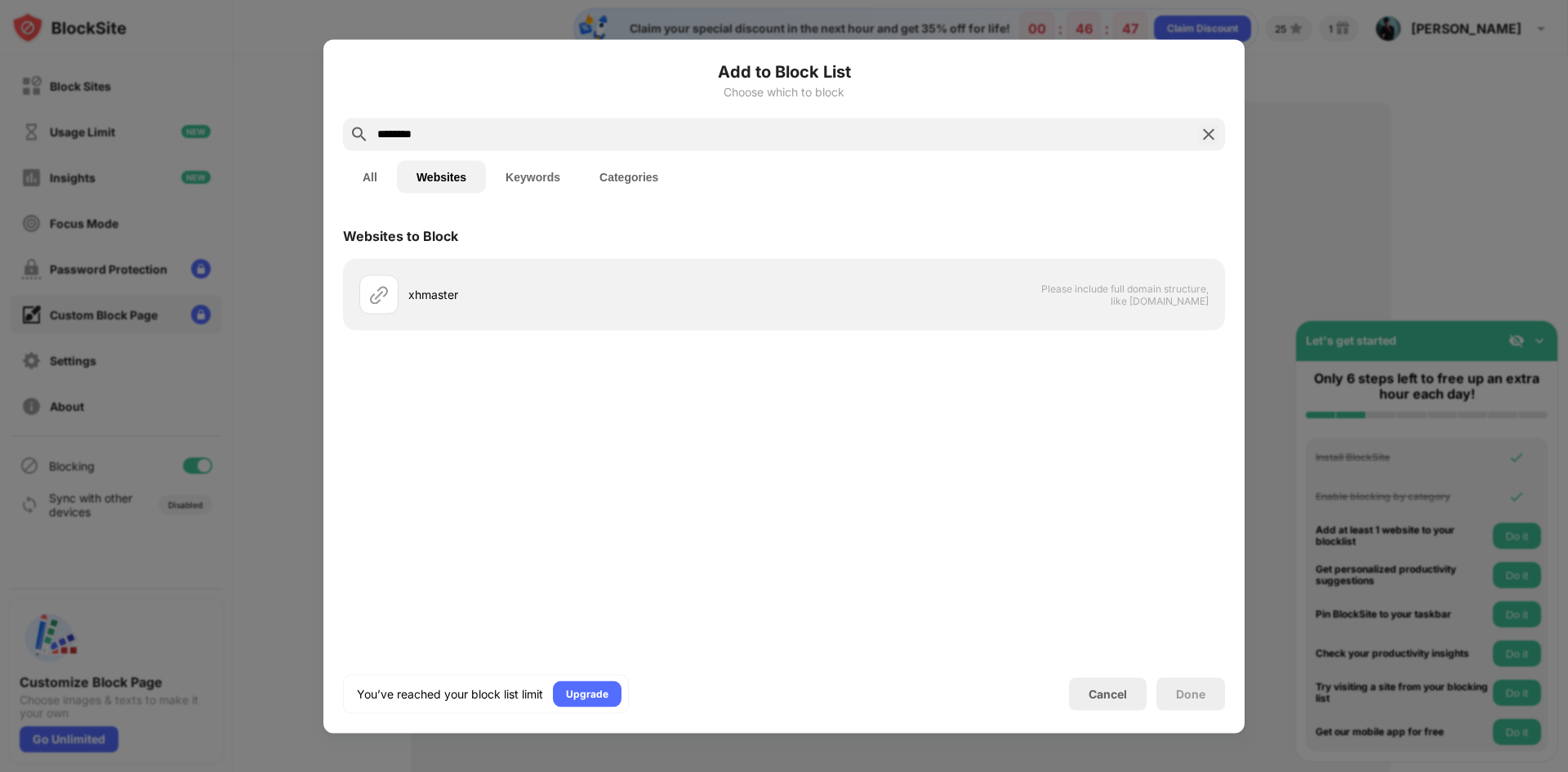click on "********" at bounding box center [784, 134] 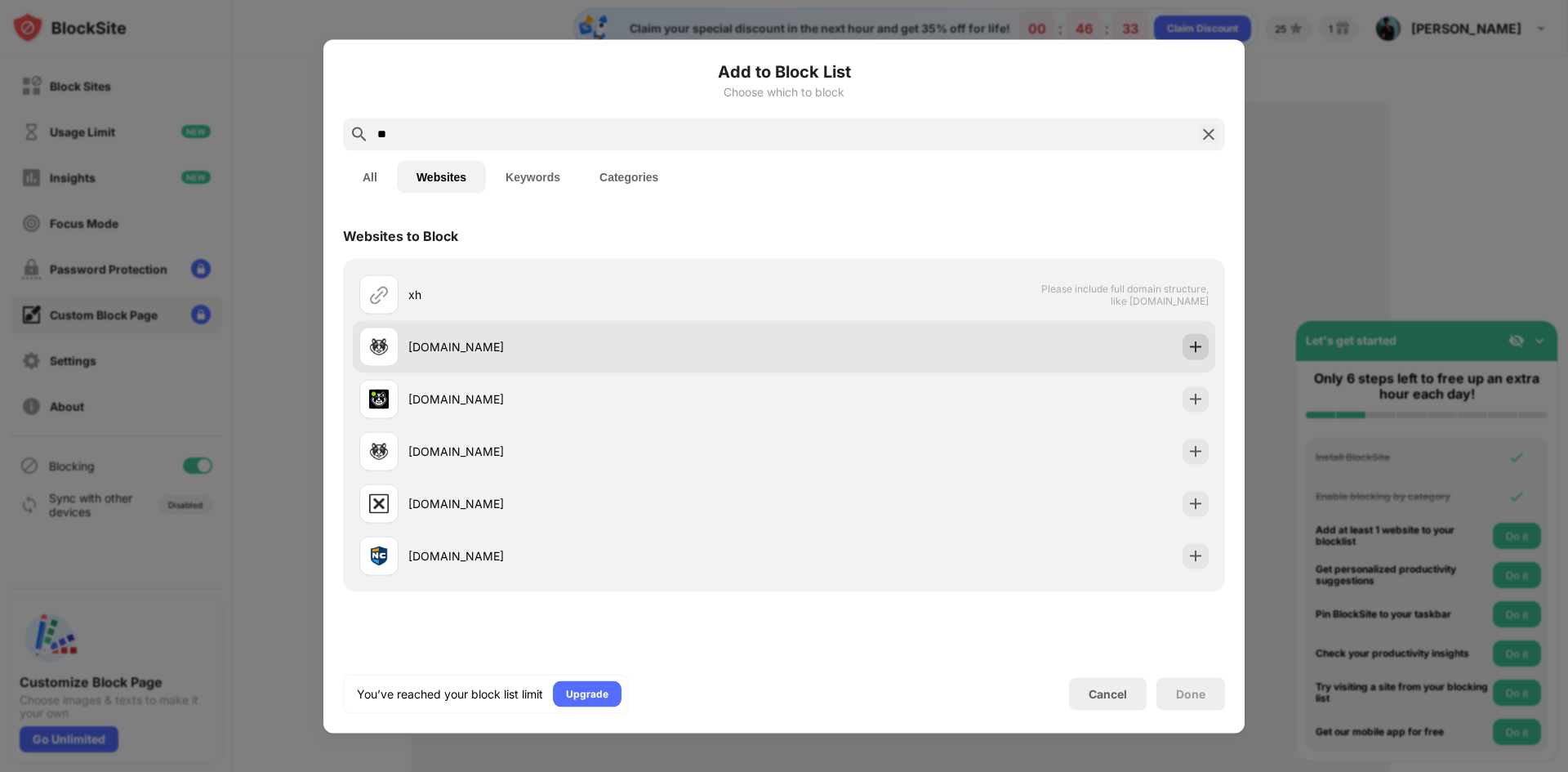 type on "**" 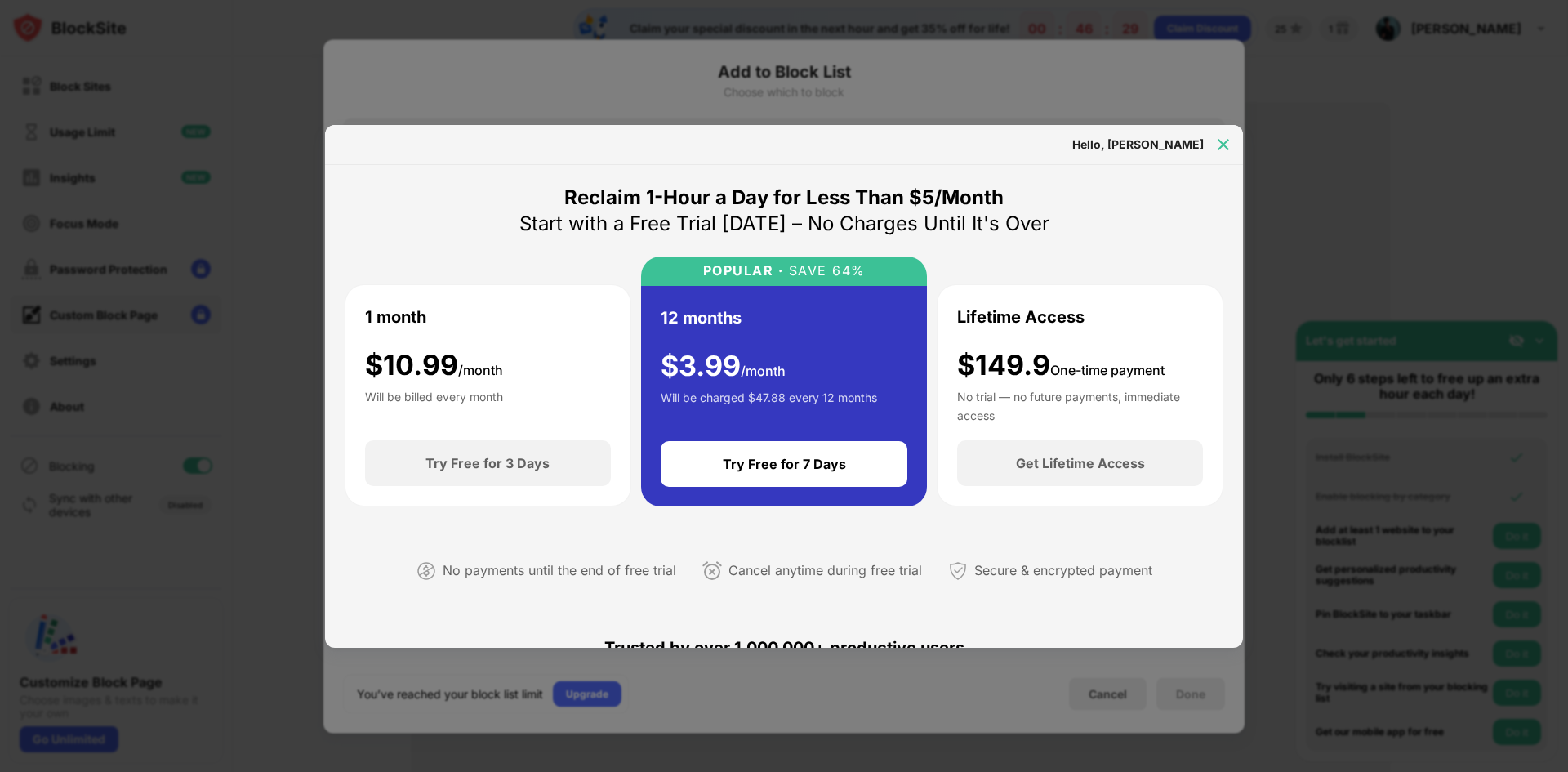 click at bounding box center [1223, 145] 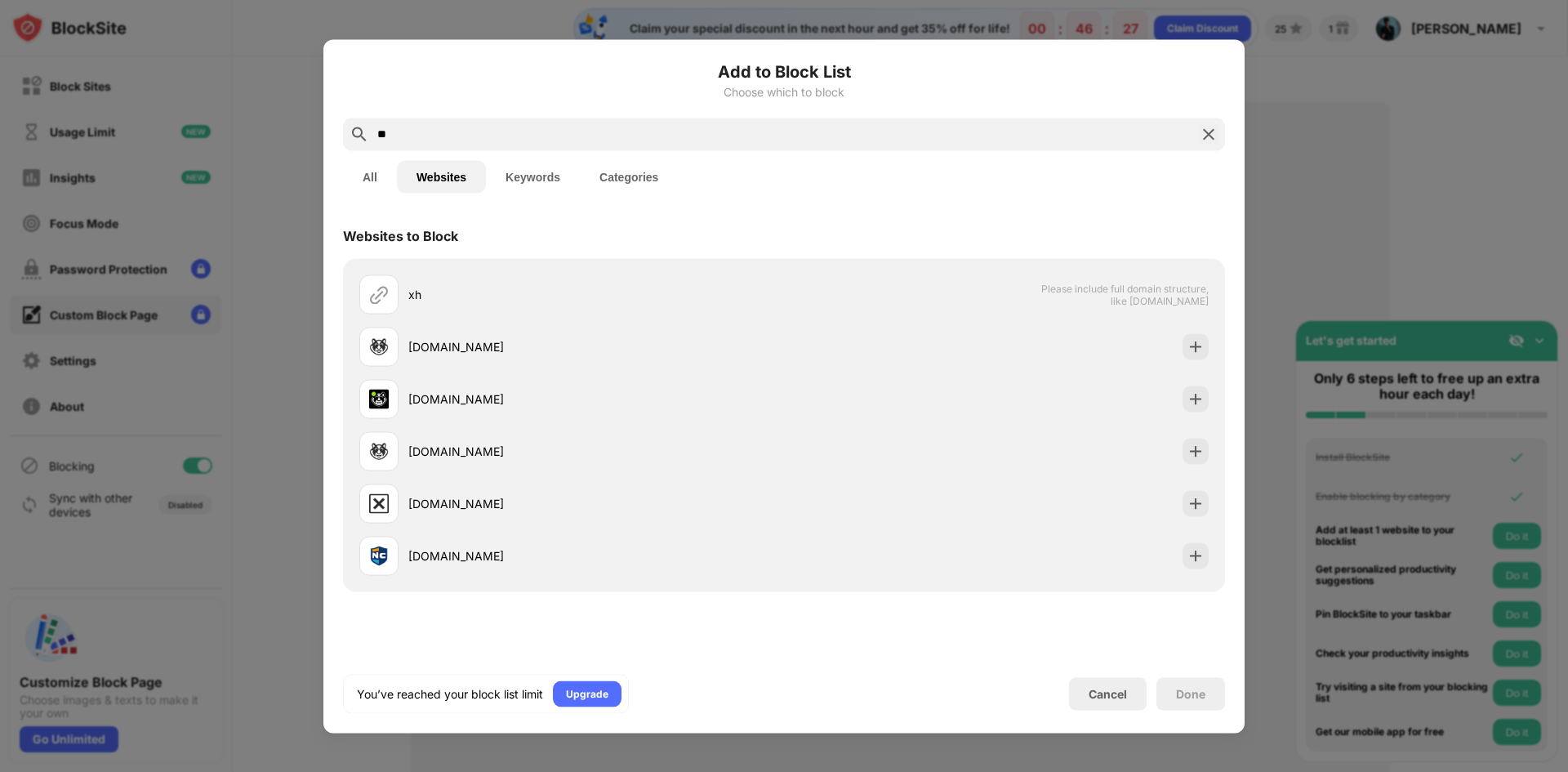click at bounding box center [1209, 134] 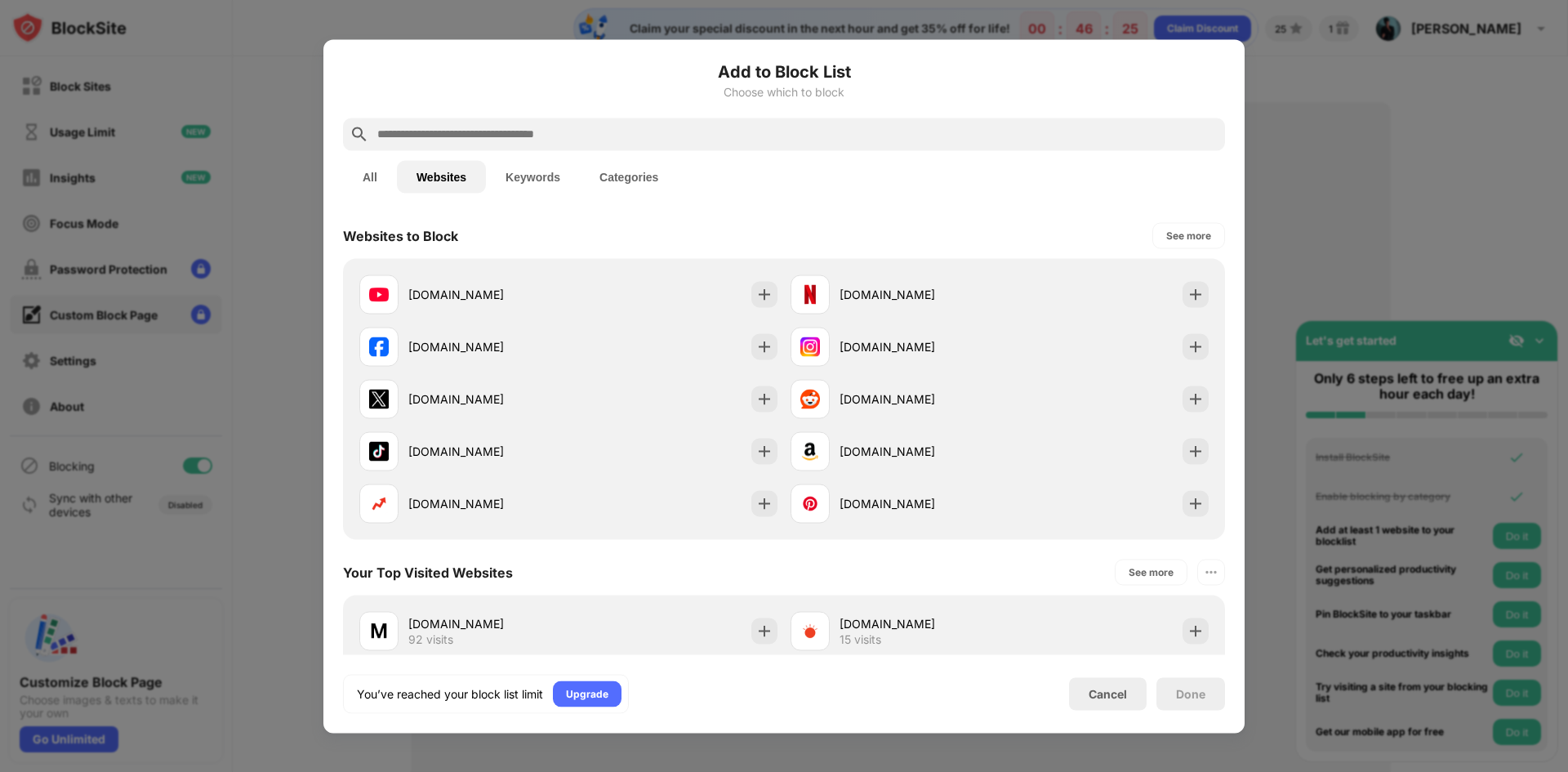 click at bounding box center [784, 386] 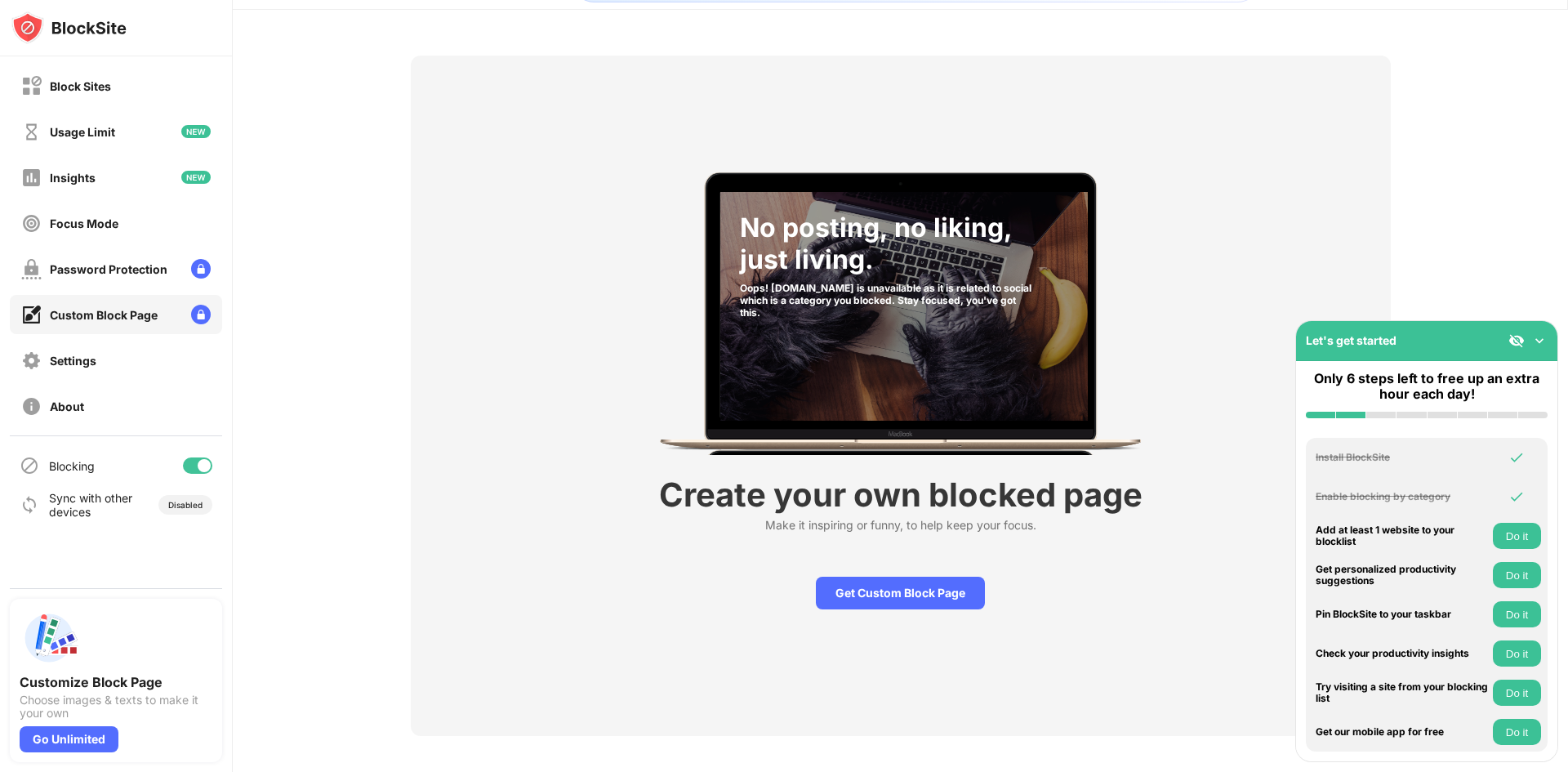 scroll, scrollTop: 69, scrollLeft: 0, axis: vertical 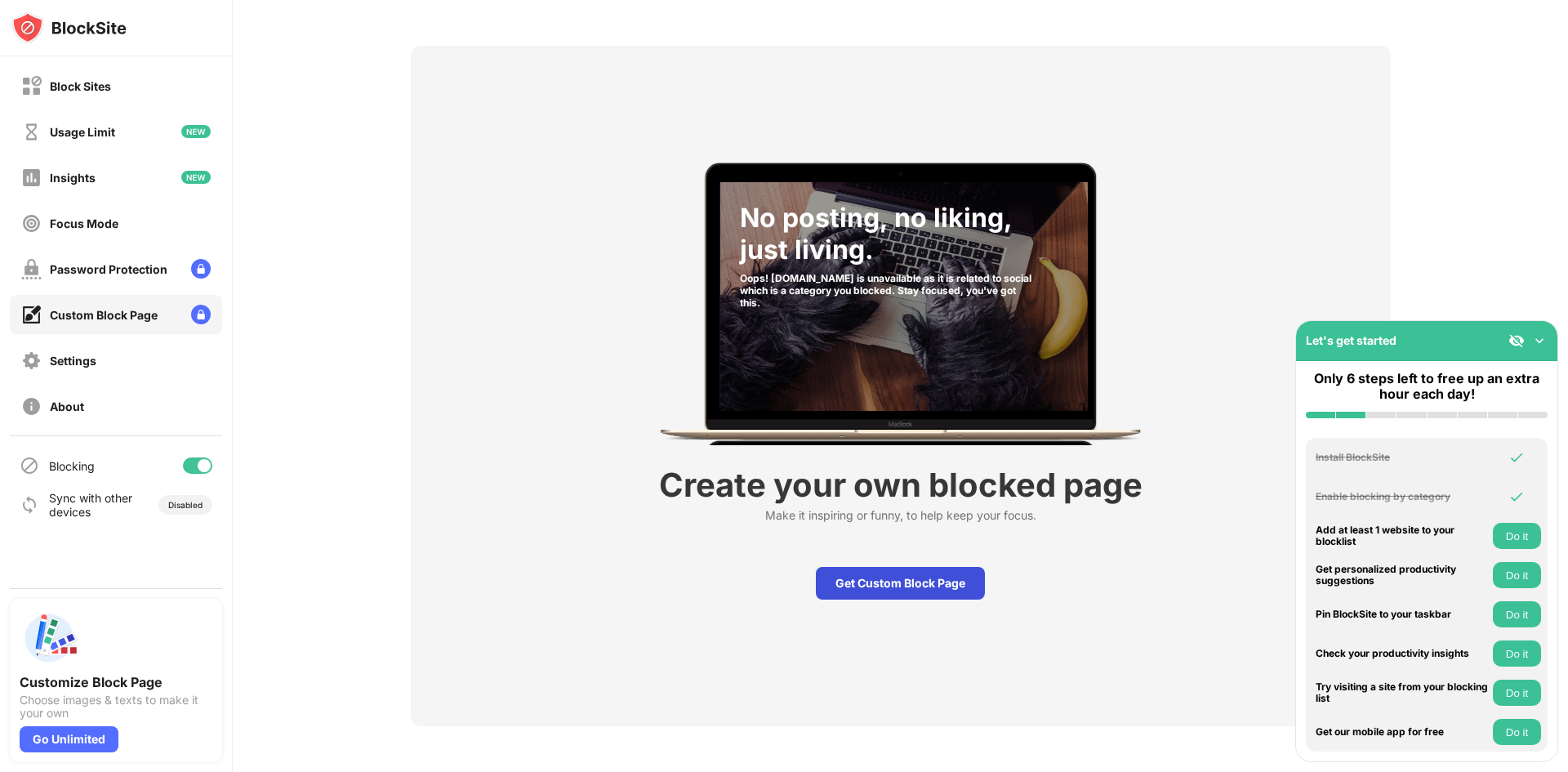click on "Get Custom Block Page" at bounding box center (900, 583) 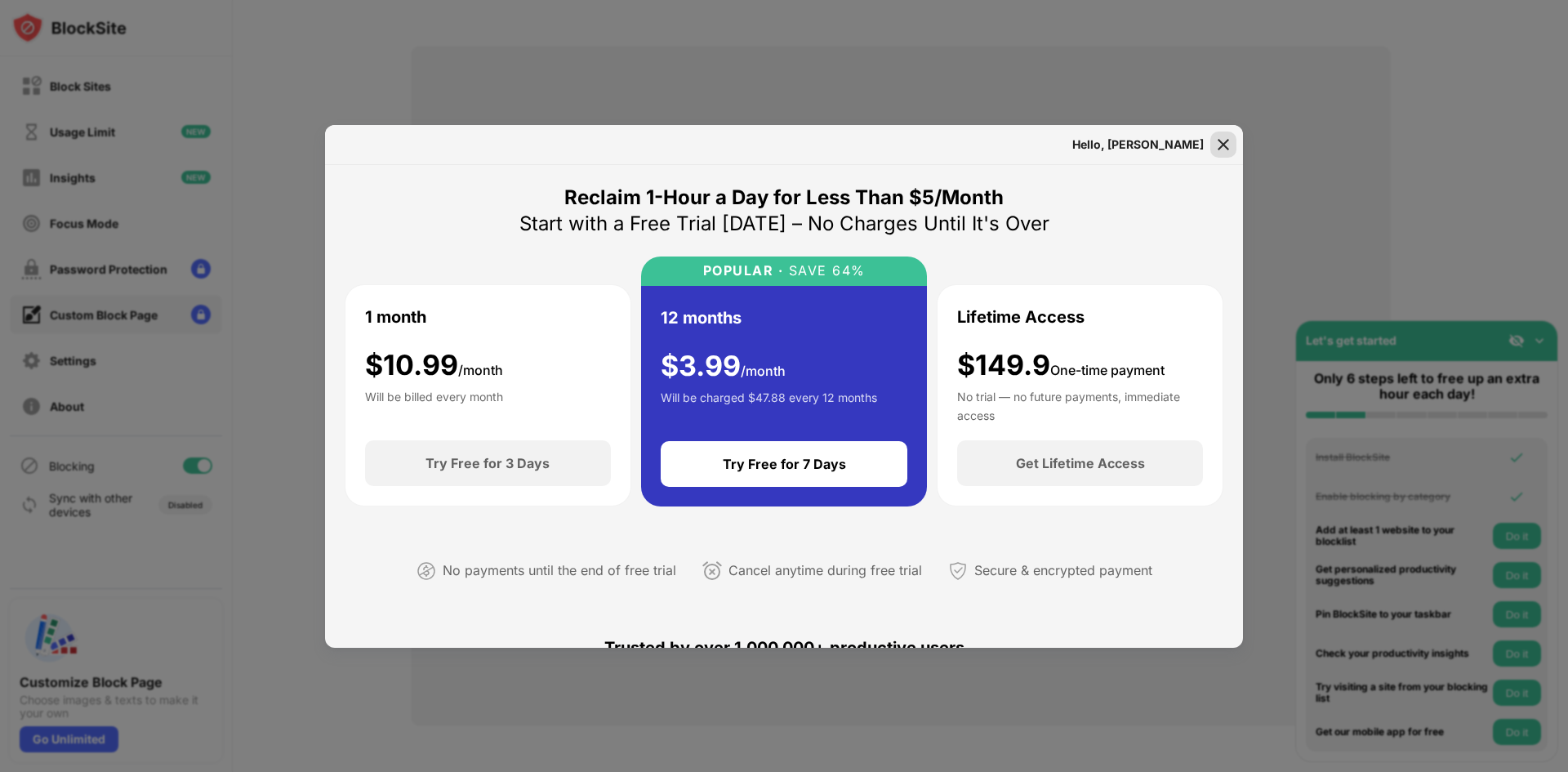 click at bounding box center [1223, 145] 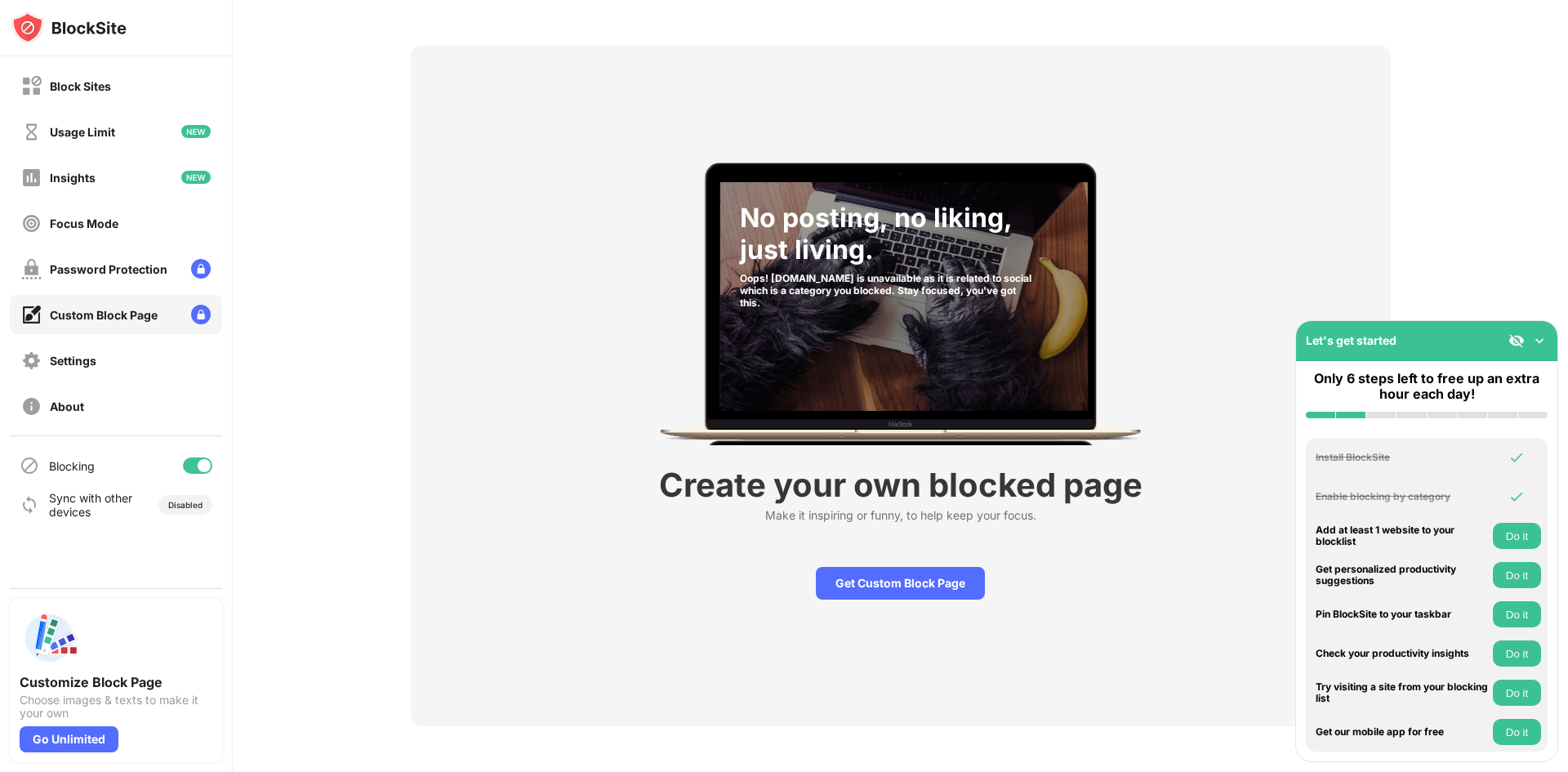 scroll, scrollTop: 0, scrollLeft: 0, axis: both 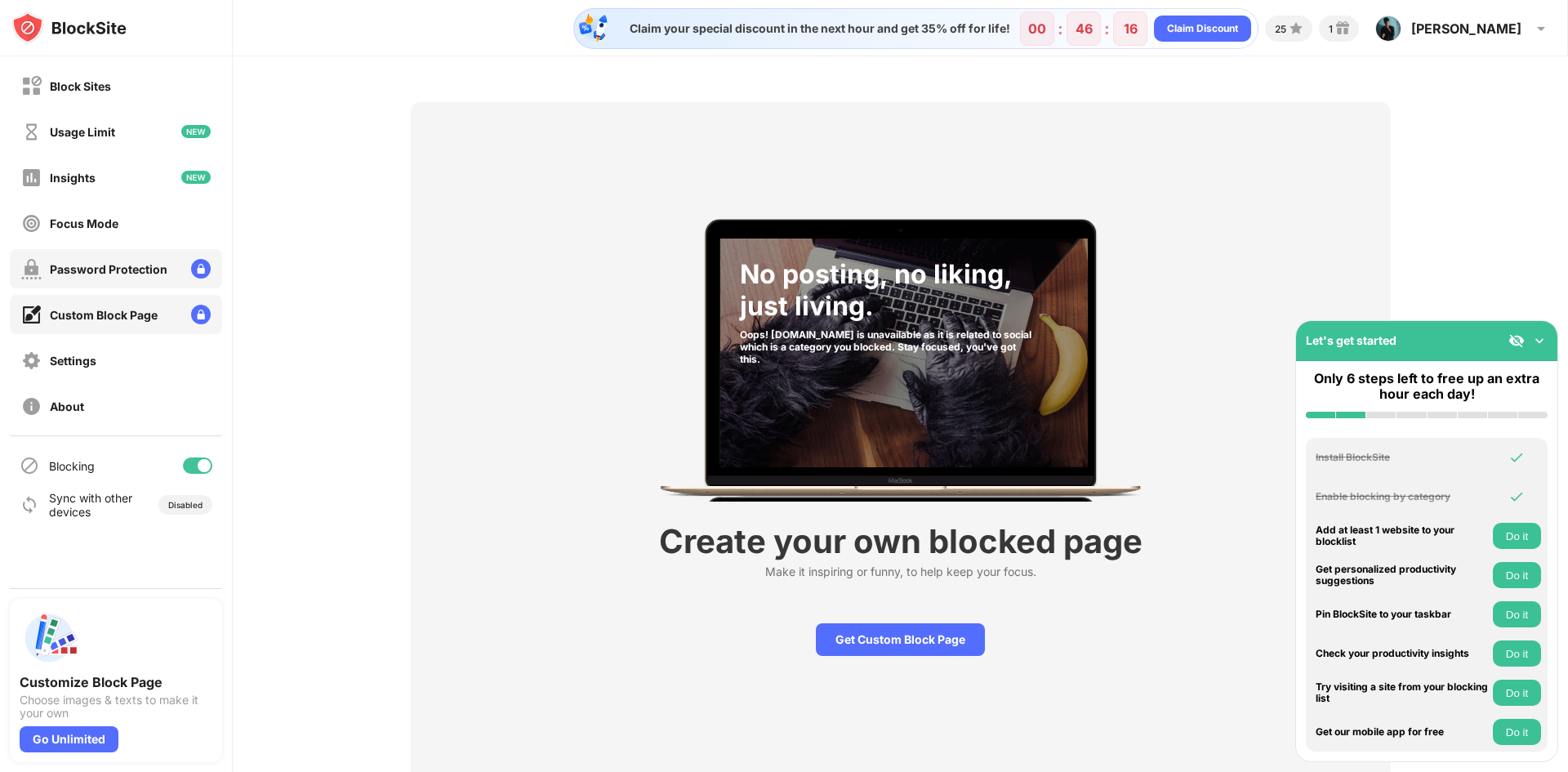 click on "Password Protection" at bounding box center (109, 269) 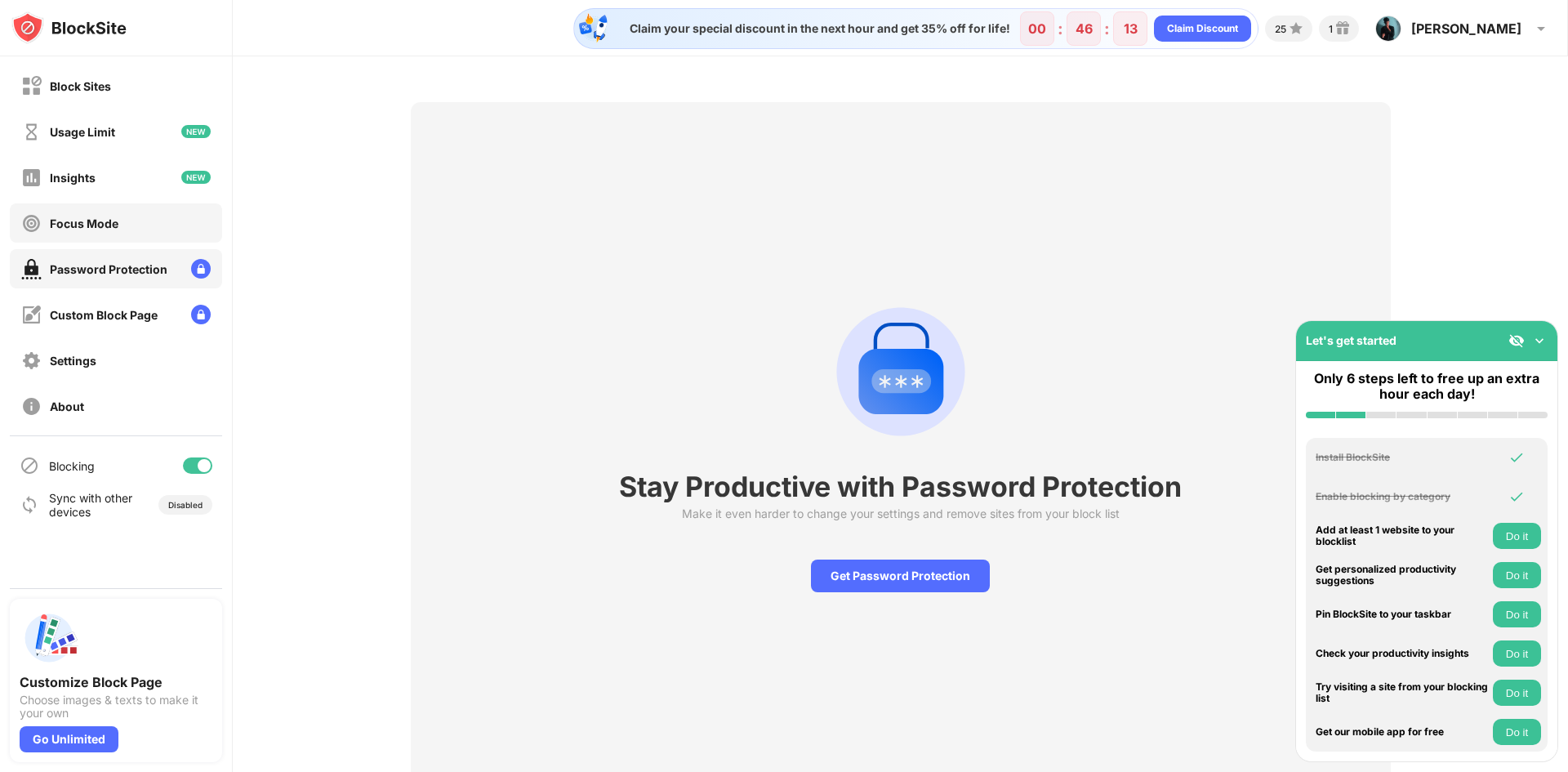 click on "Focus Mode" at bounding box center [116, 223] 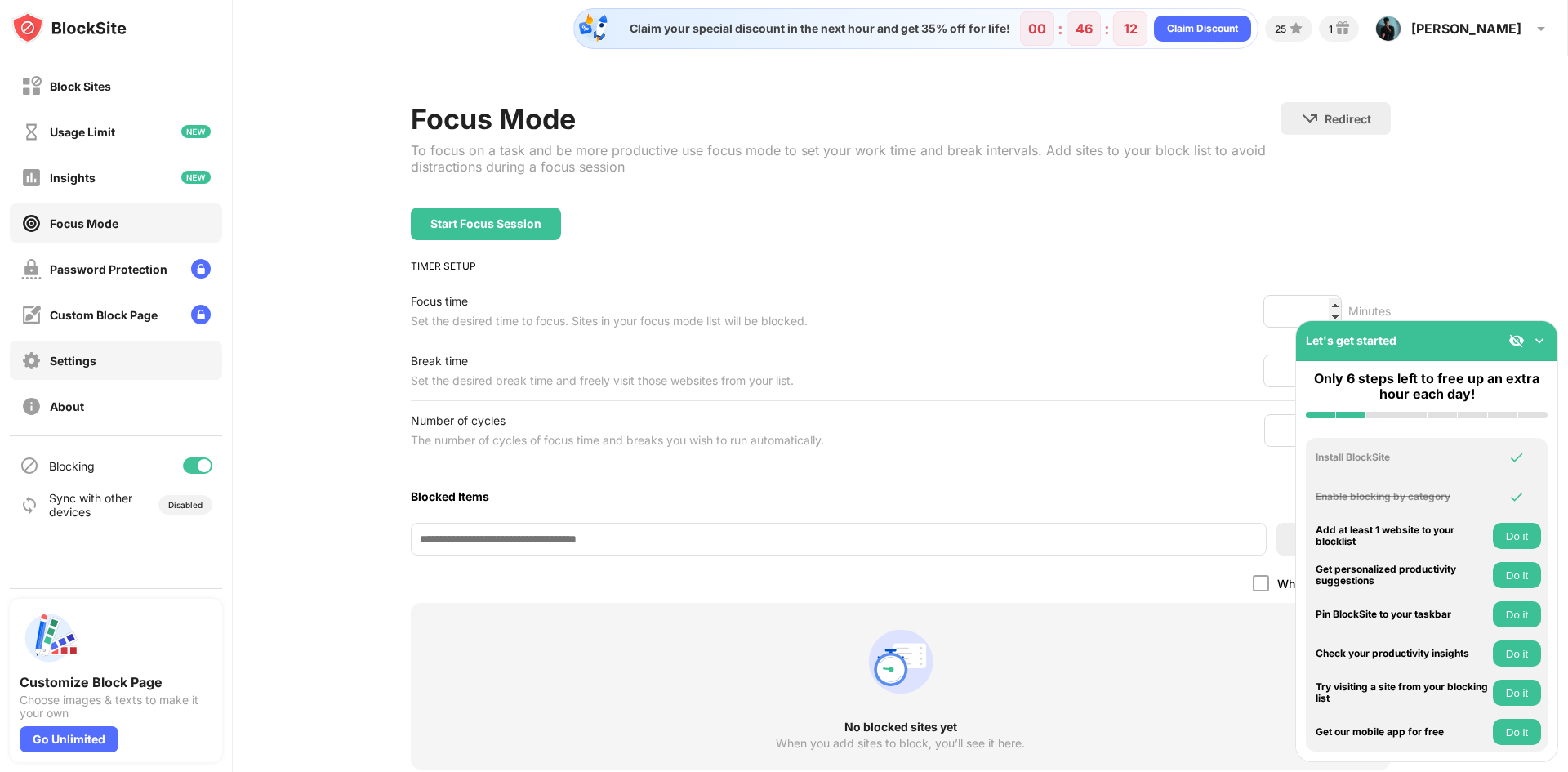 click on "Settings" at bounding box center [116, 360] 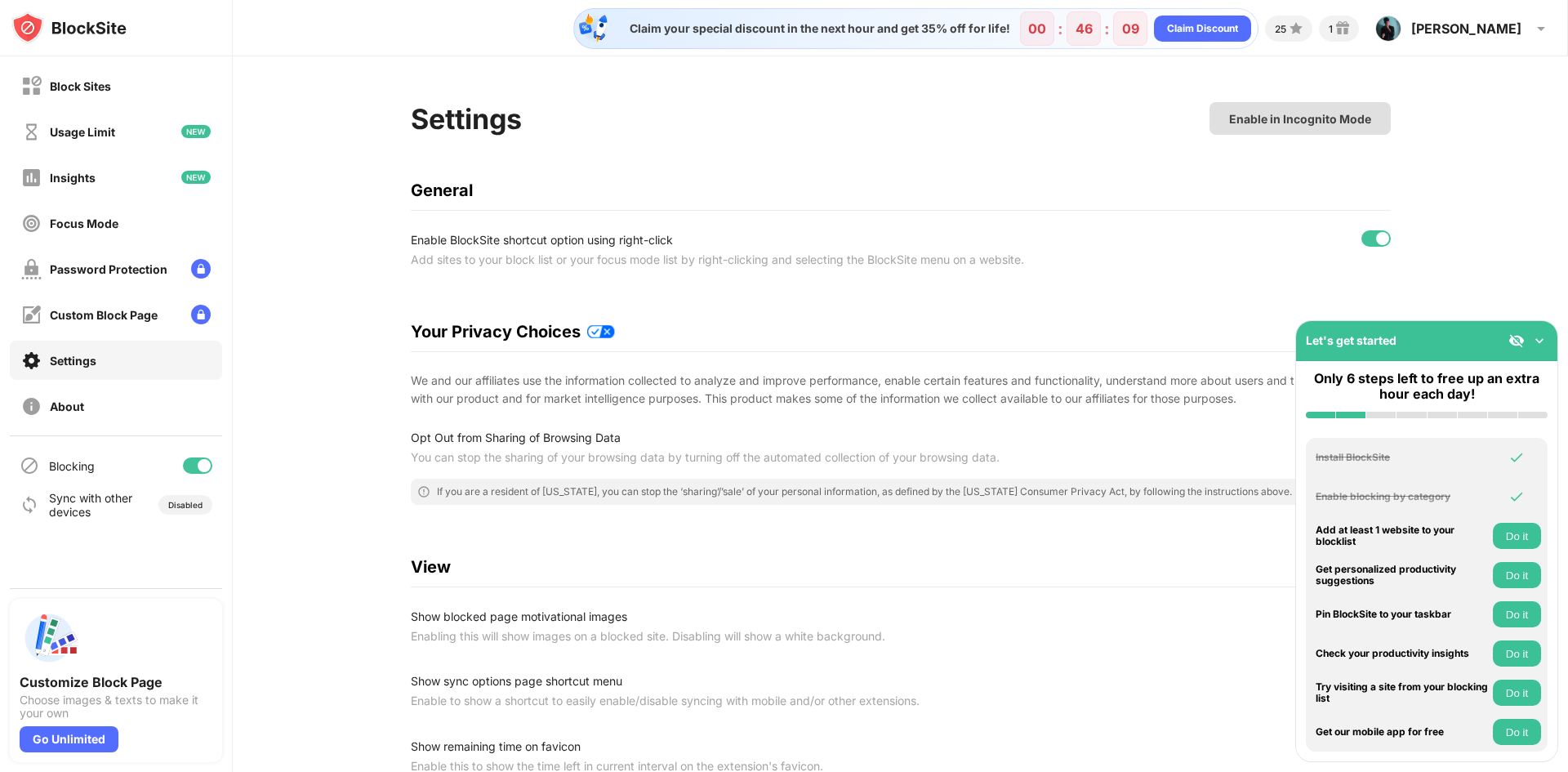 click on "Enable in Incognito Mode" at bounding box center (1300, 118) 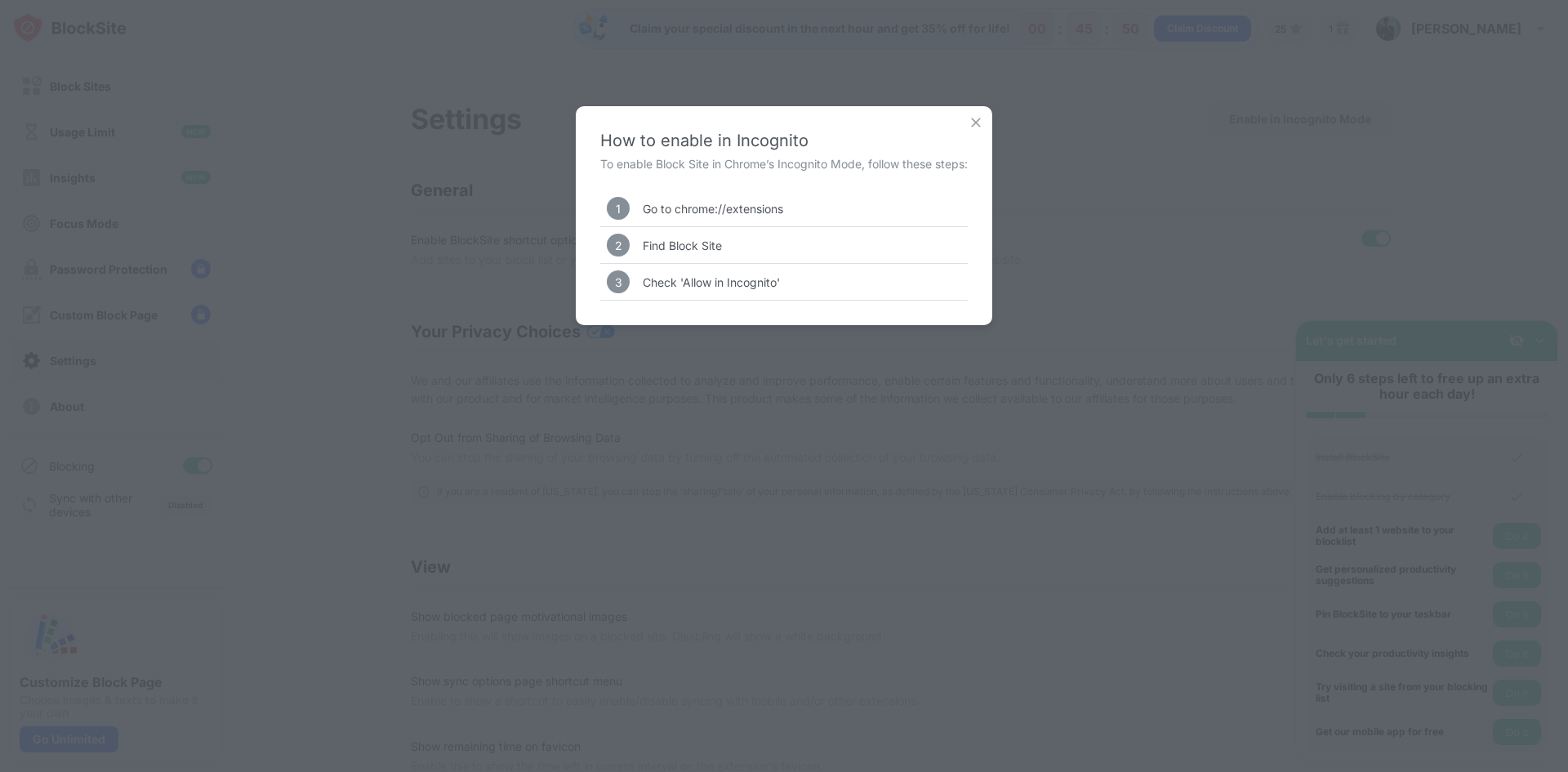 click on "Go to chrome://extensions" at bounding box center (713, 208) 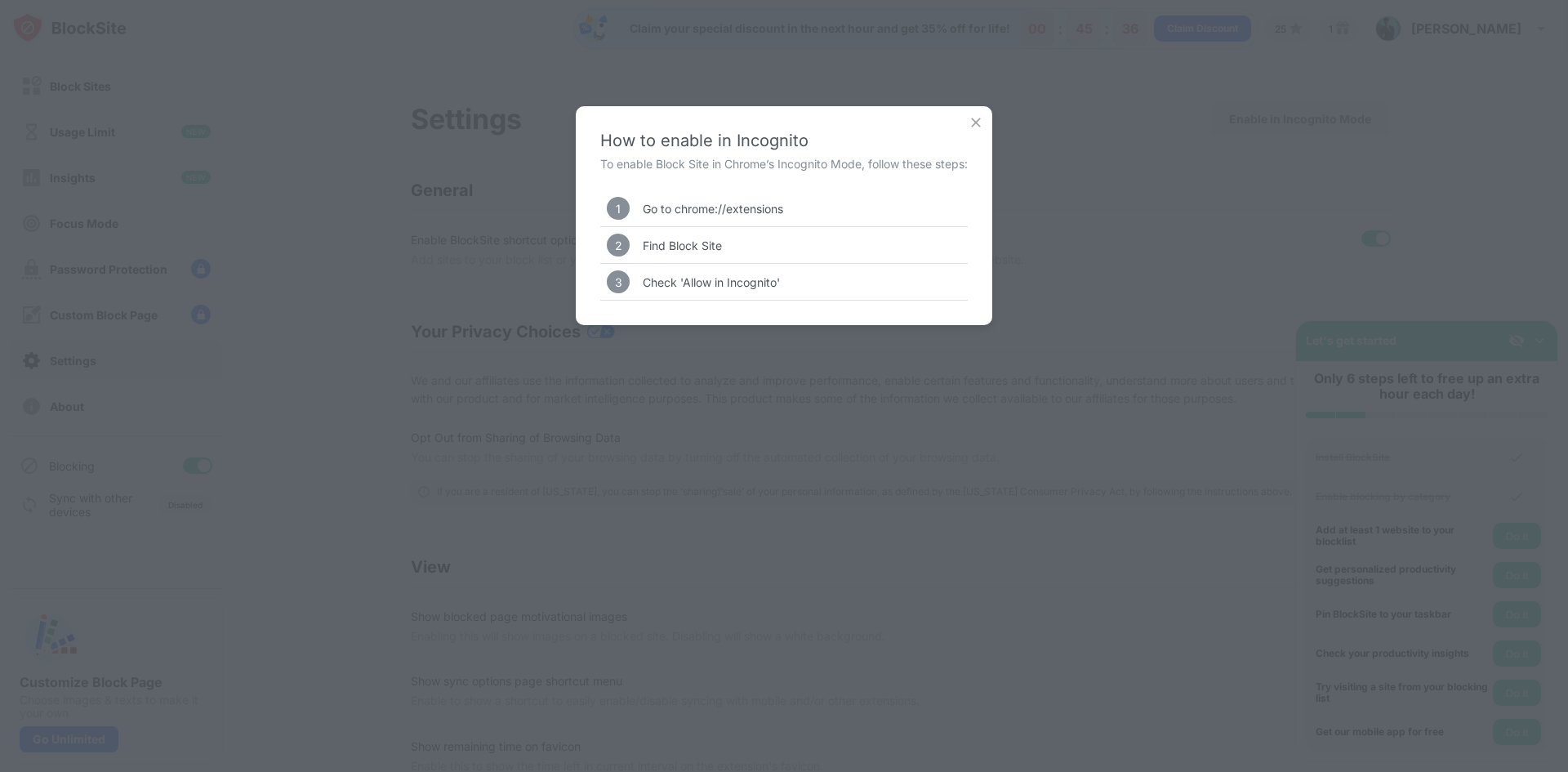 click at bounding box center [976, 123] 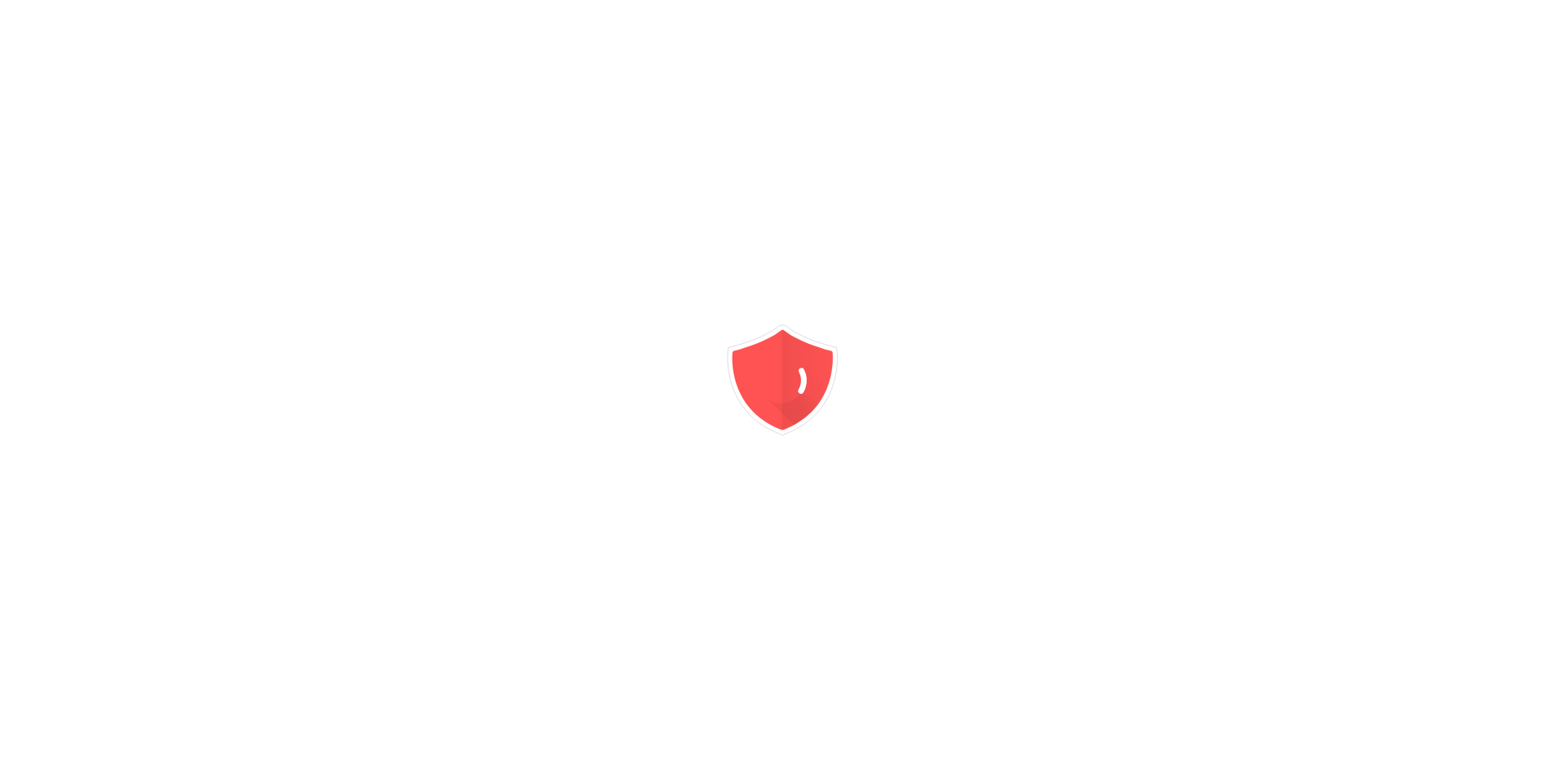 scroll, scrollTop: 0, scrollLeft: 0, axis: both 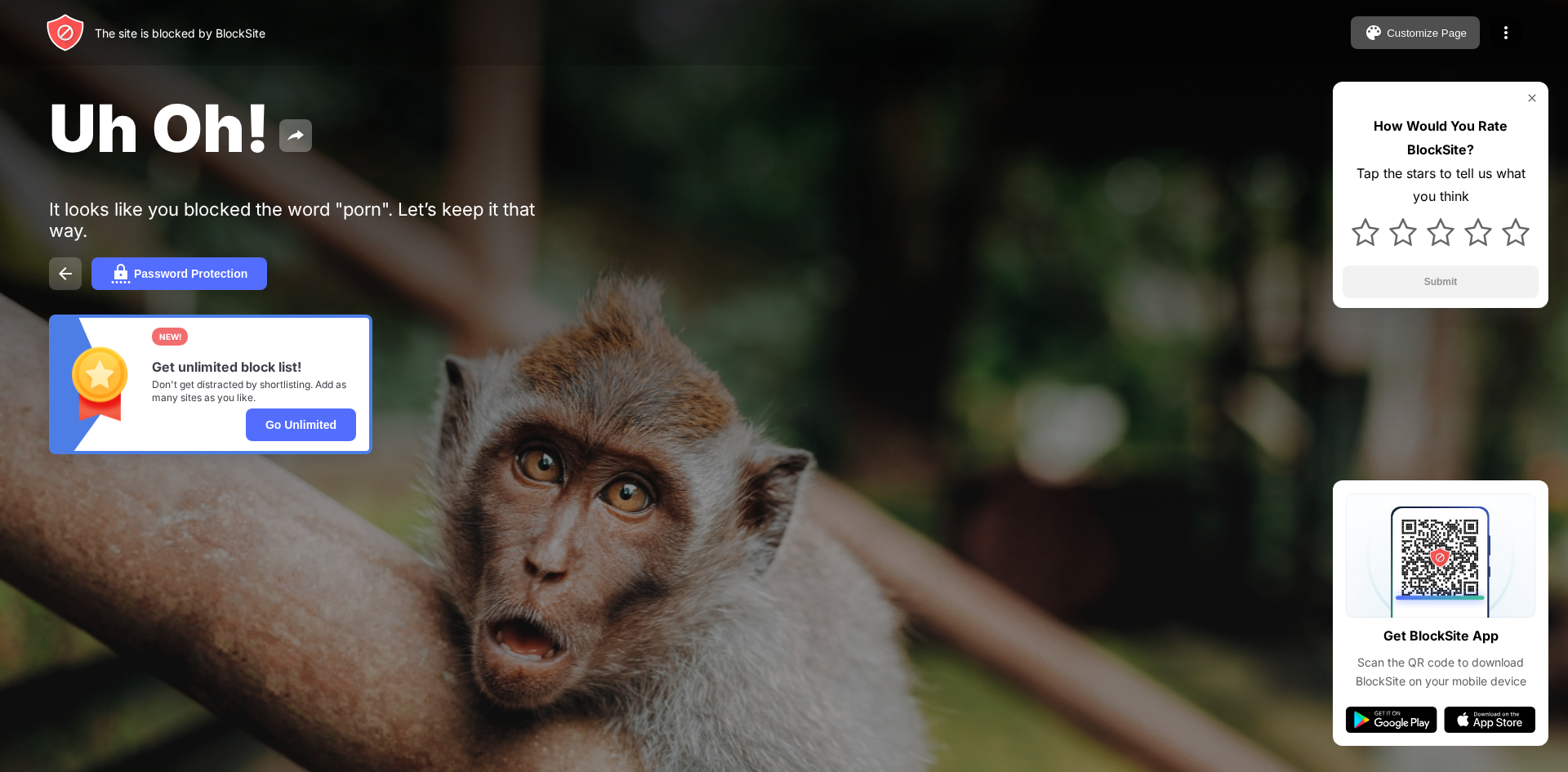 click at bounding box center [65, 274] 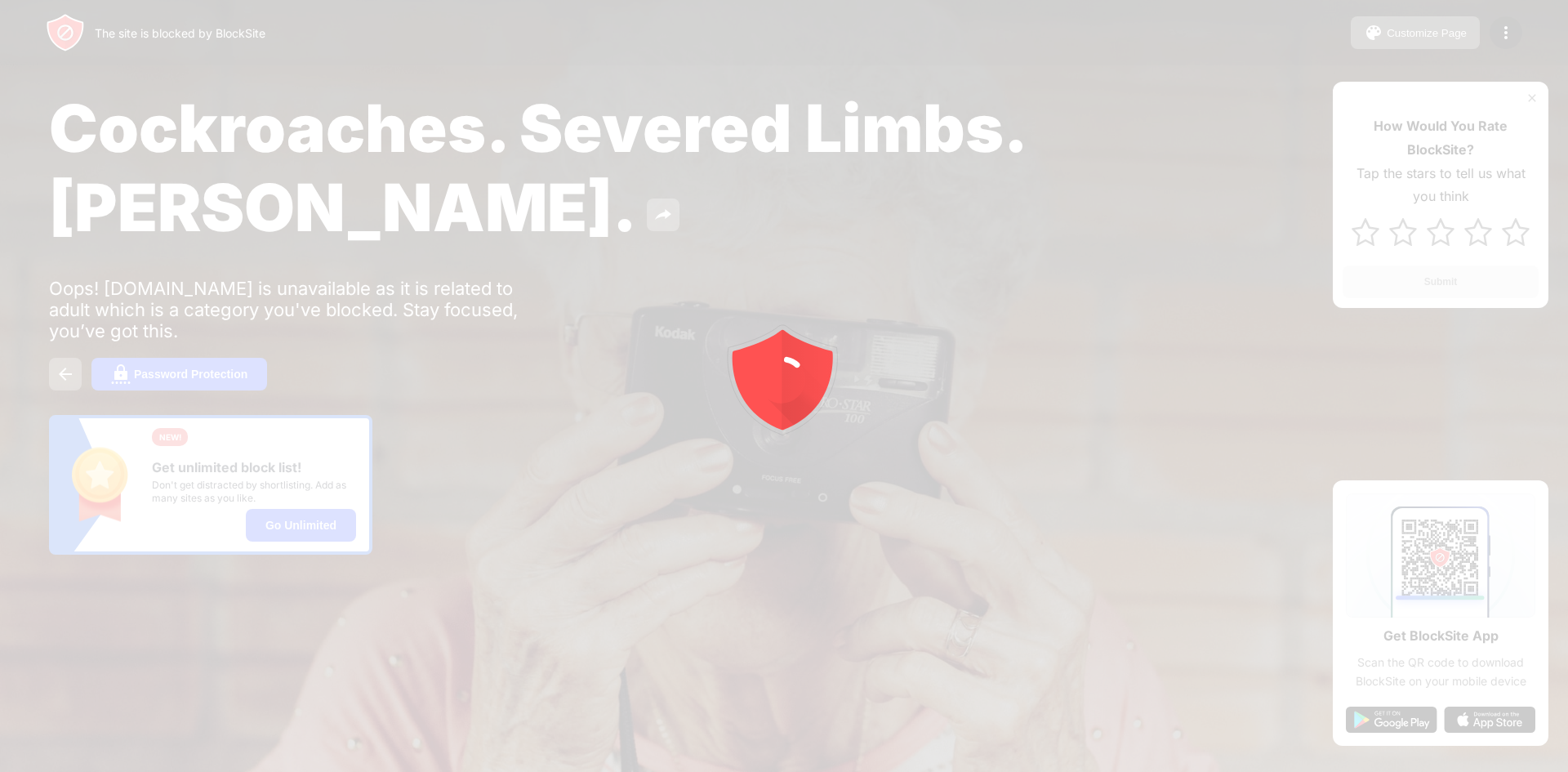 scroll, scrollTop: 0, scrollLeft: 0, axis: both 